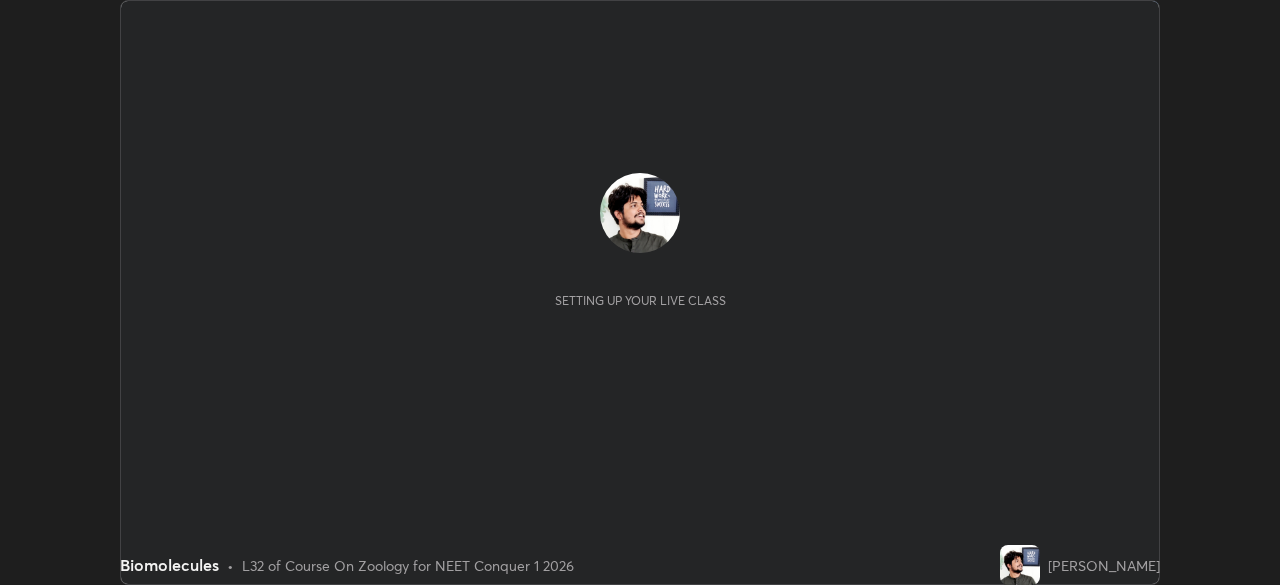 scroll, scrollTop: 0, scrollLeft: 0, axis: both 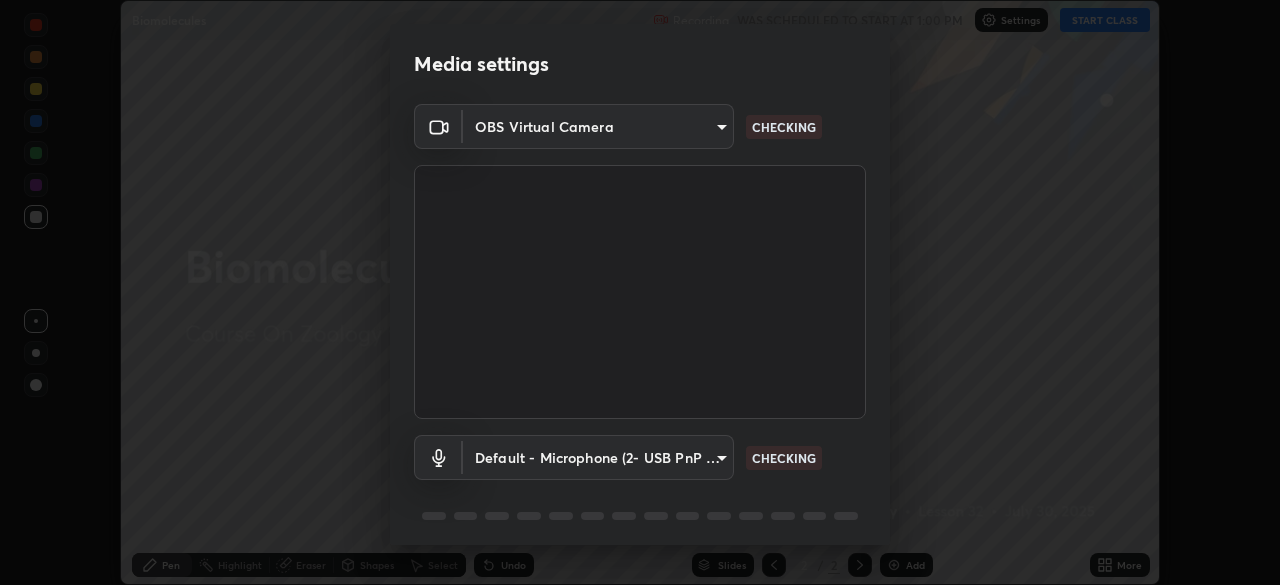 type on "1bbcfe3b1127be24ba7fa125fb83cb152f85e15c96893178e4a5d271d47187f7" 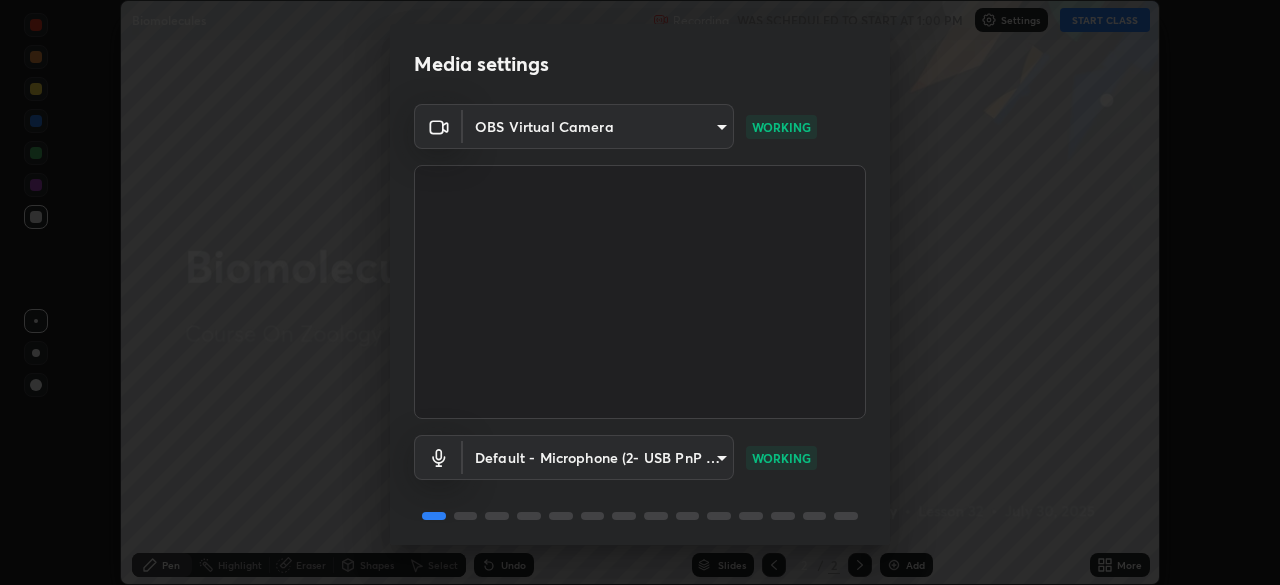 scroll, scrollTop: 71, scrollLeft: 0, axis: vertical 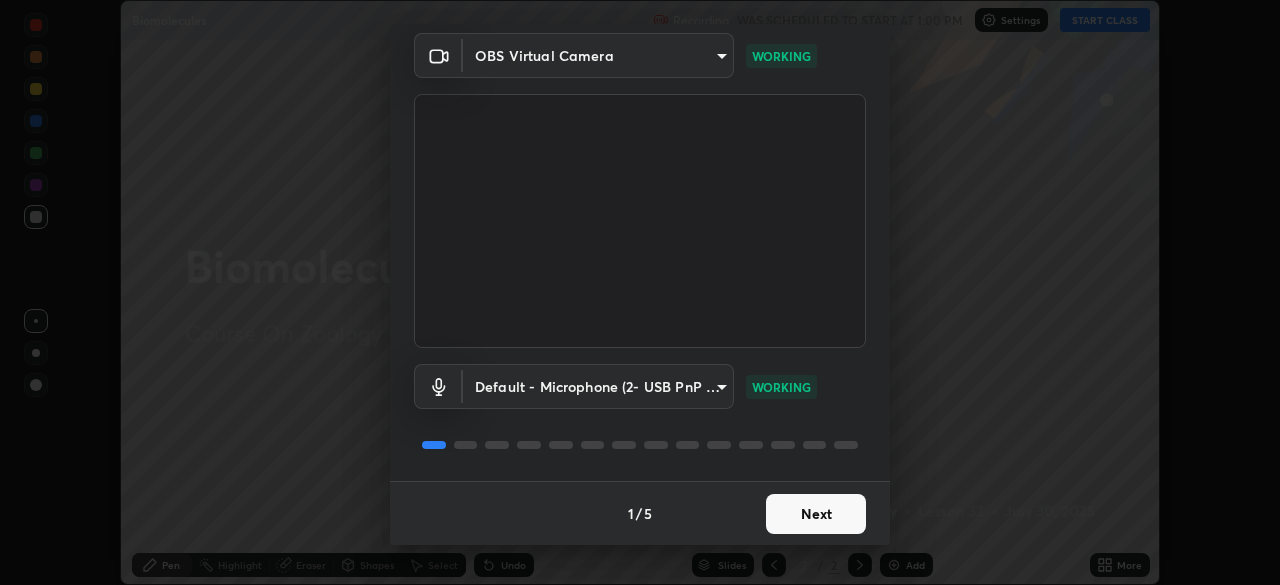 click on "Next" at bounding box center [816, 514] 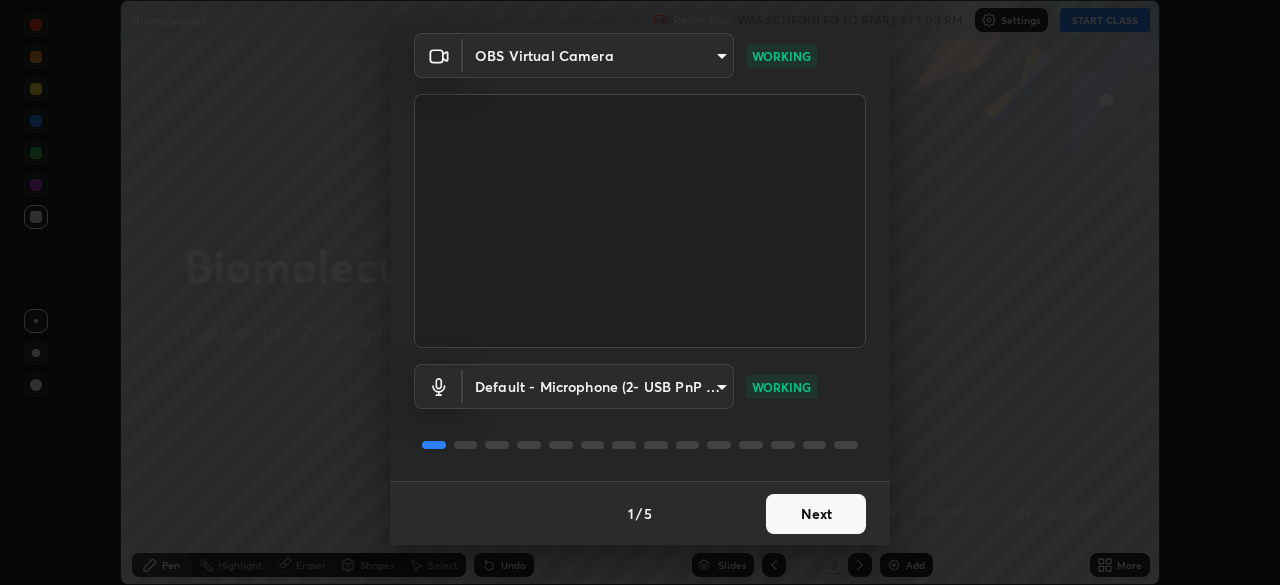 scroll, scrollTop: 0, scrollLeft: 0, axis: both 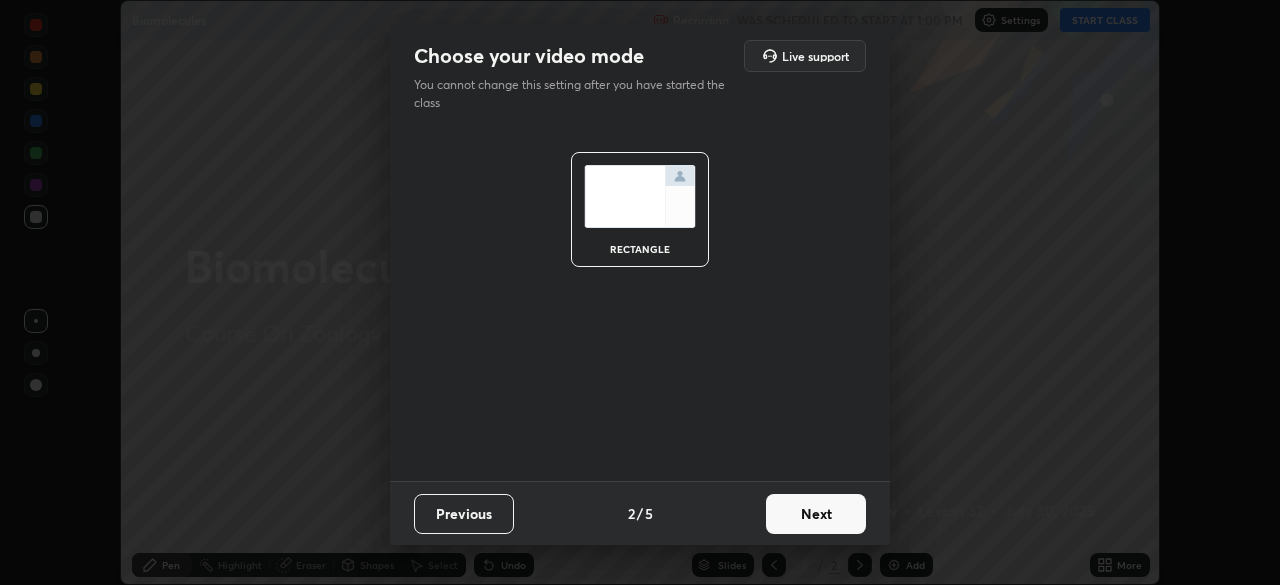 click on "Next" at bounding box center [816, 514] 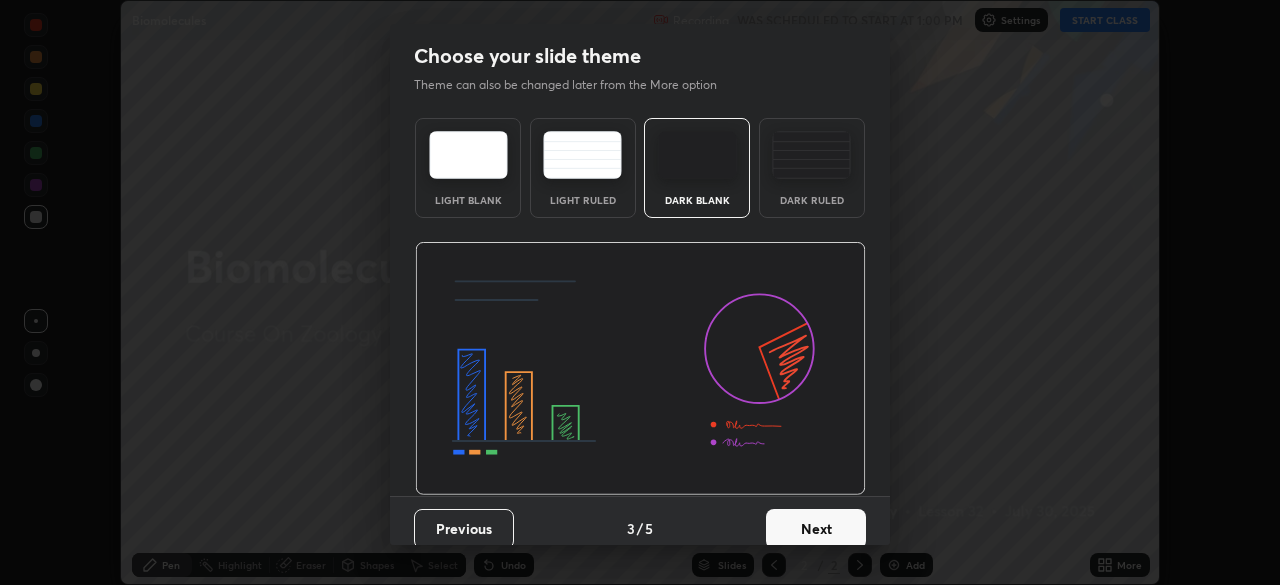 click on "Next" at bounding box center (816, 529) 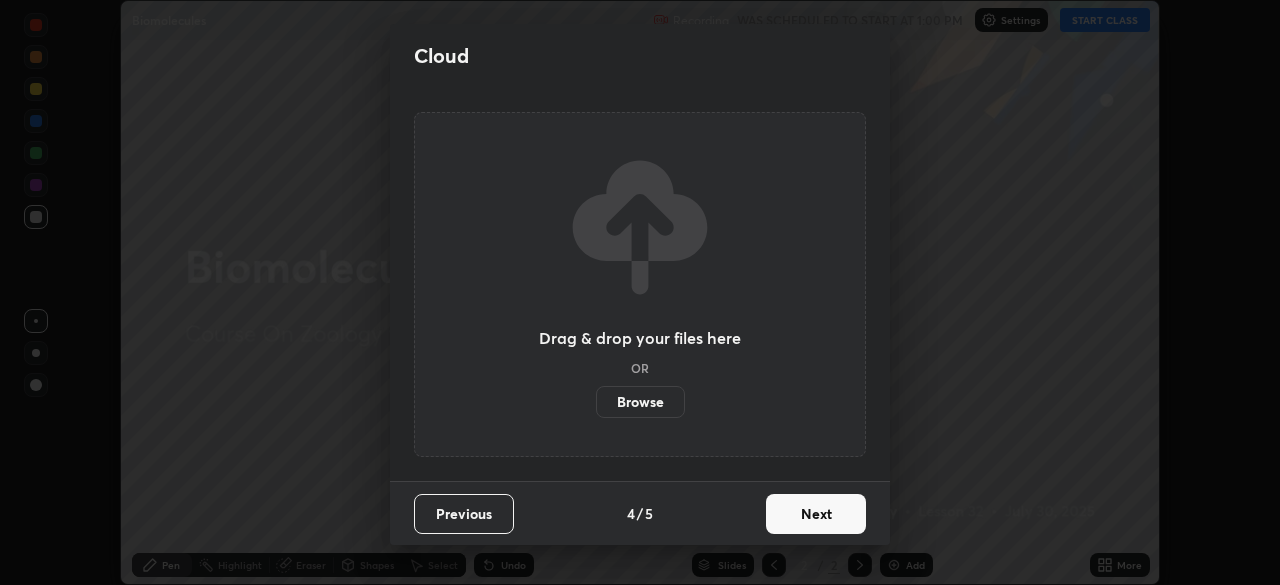 click on "Next" at bounding box center (816, 514) 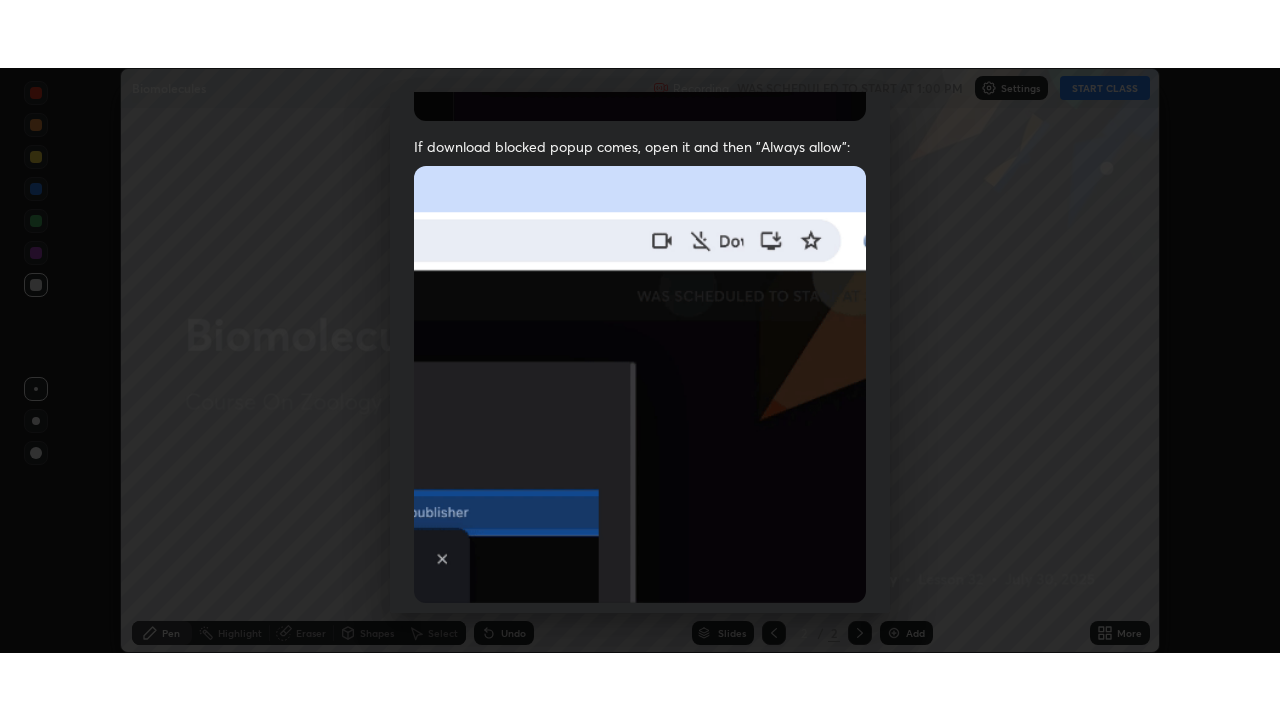 scroll, scrollTop: 479, scrollLeft: 0, axis: vertical 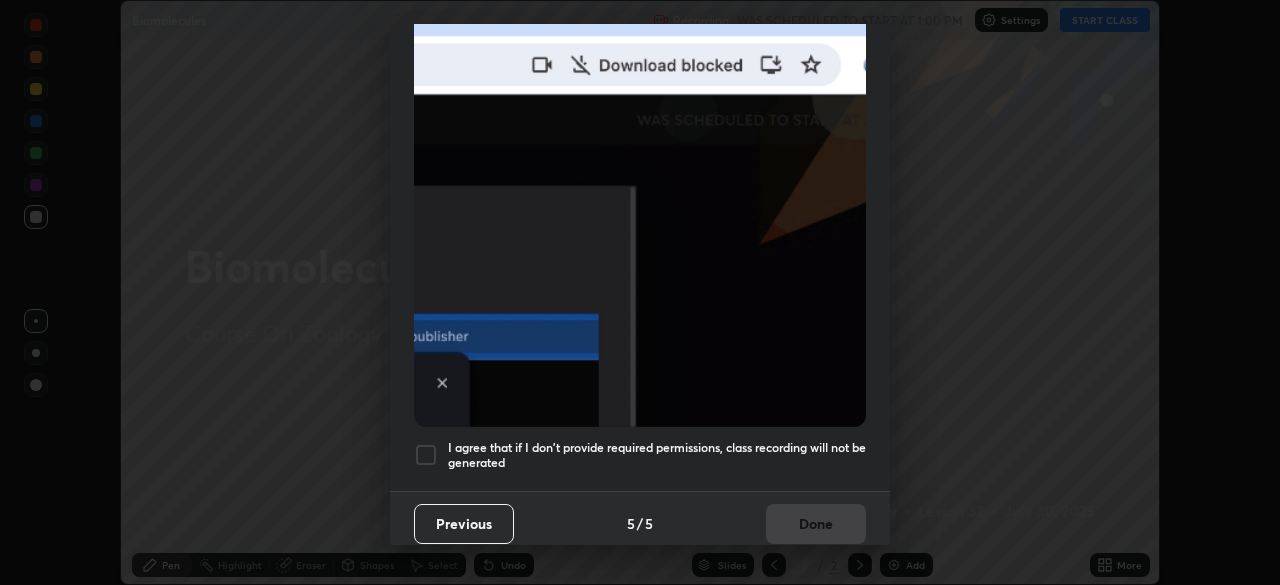 click at bounding box center (426, 455) 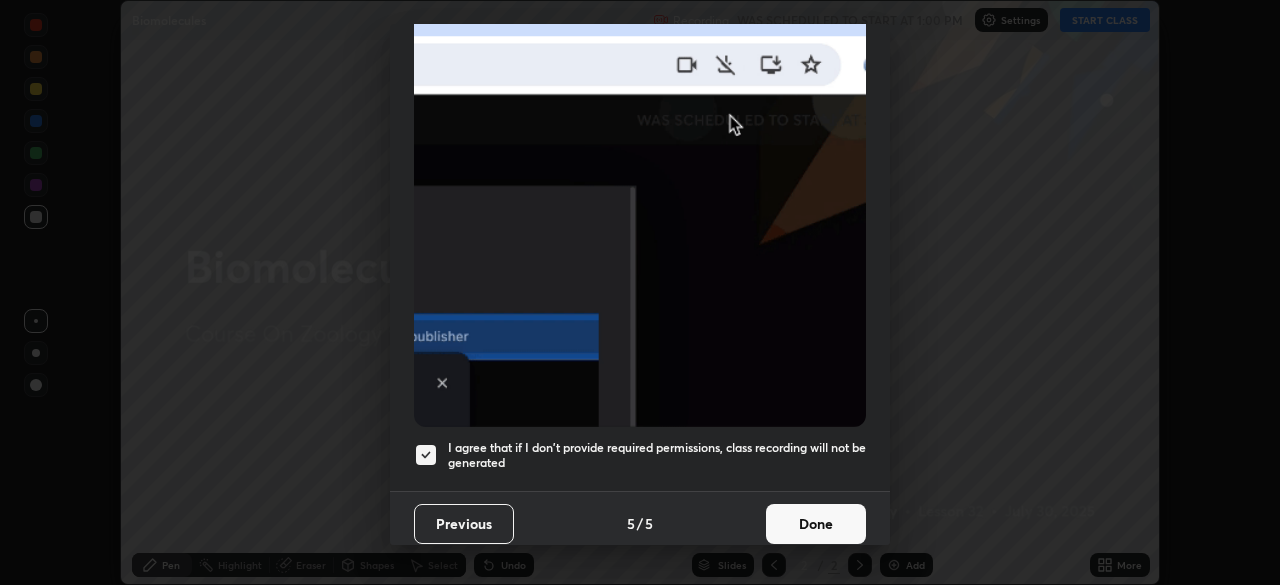 click on "Done" at bounding box center [816, 524] 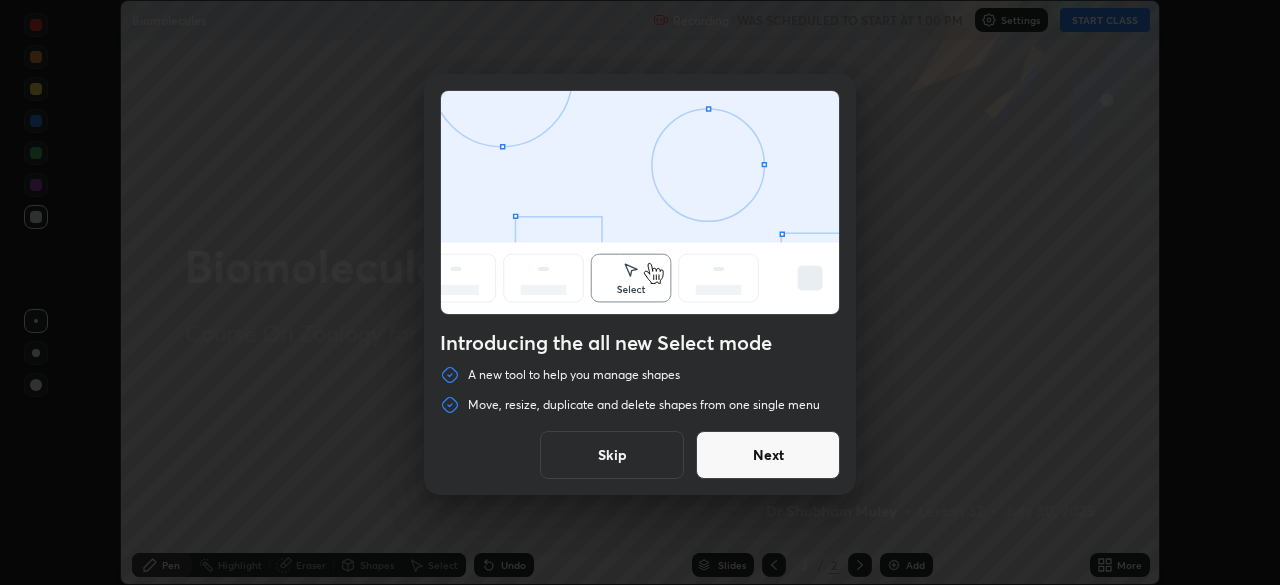 click on "Next" at bounding box center (768, 455) 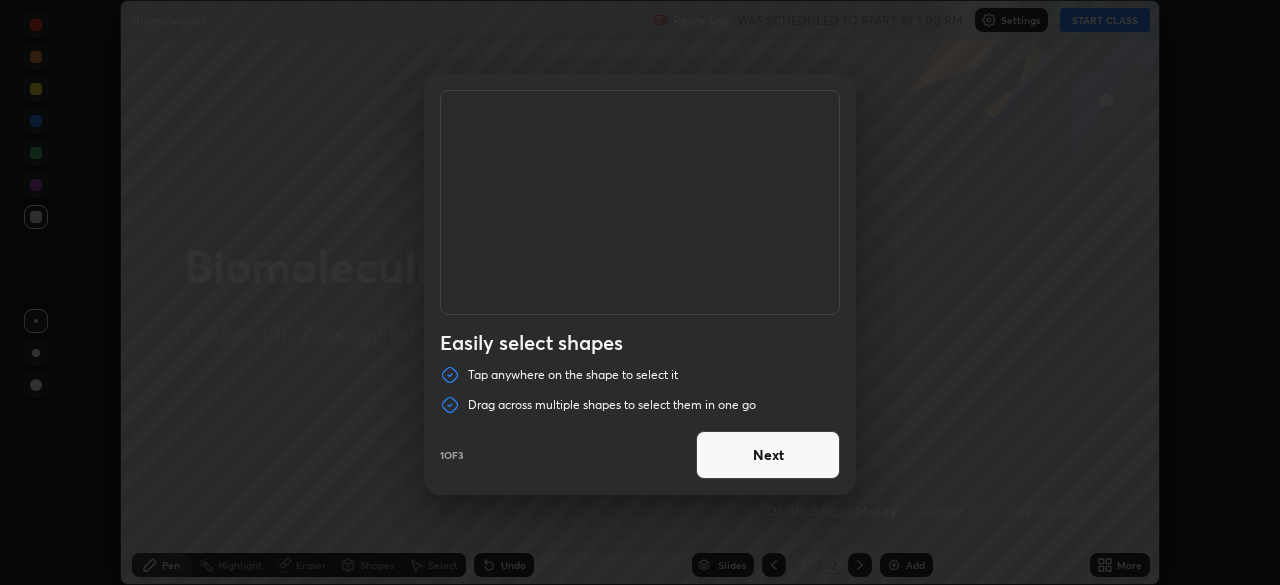 click on "Next" at bounding box center (768, 455) 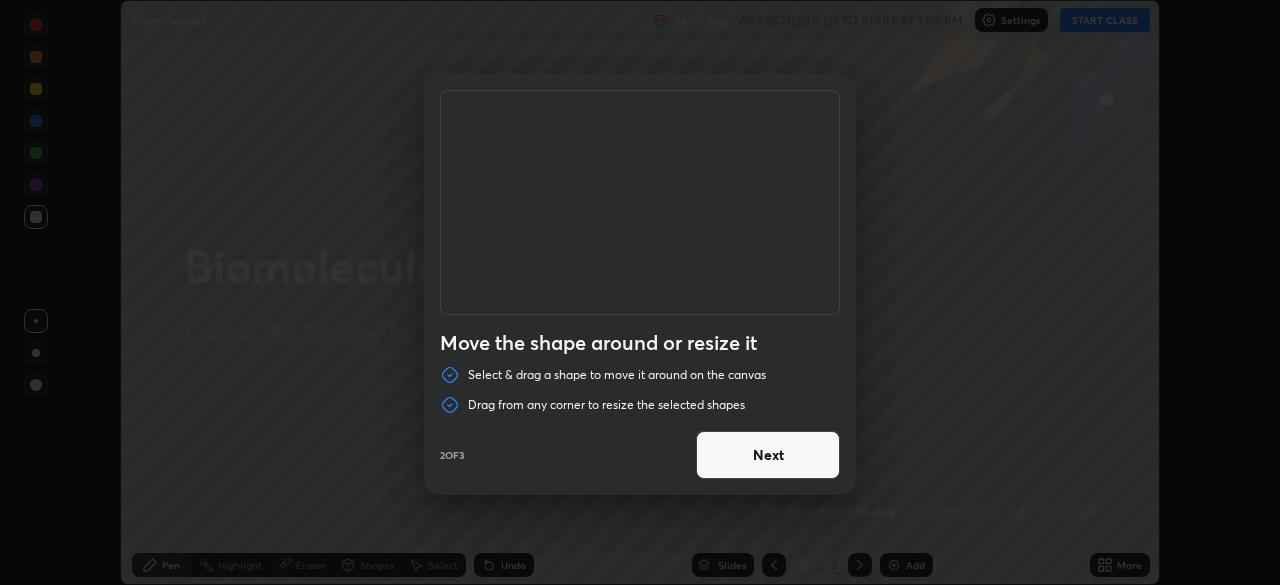 click on "Next" at bounding box center (768, 455) 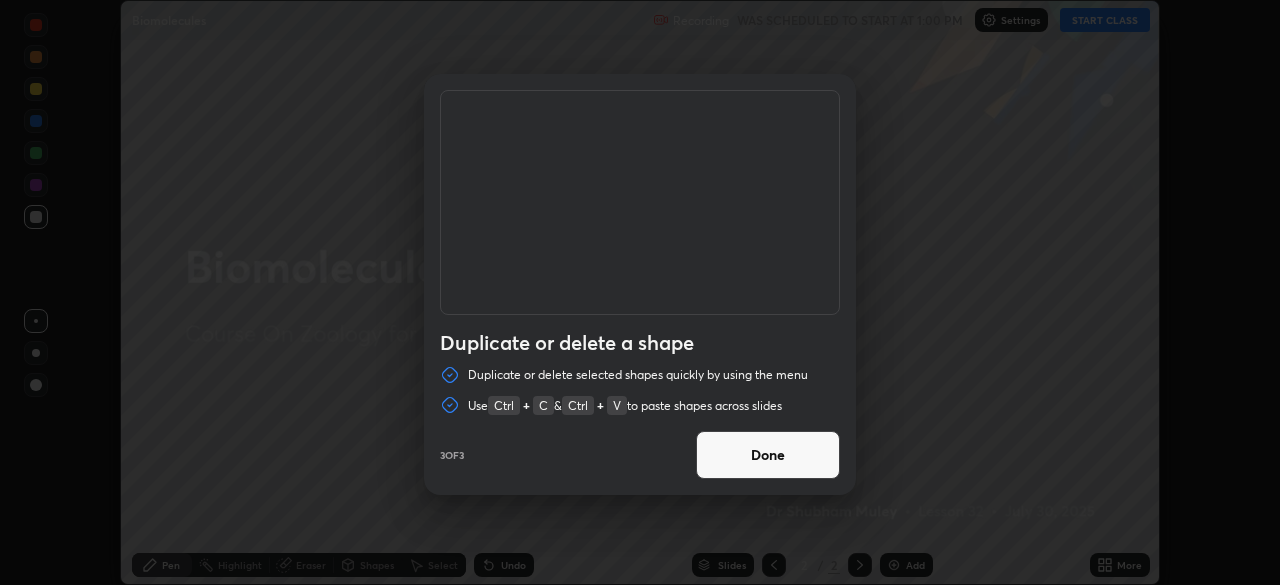 click on "Done" at bounding box center [768, 455] 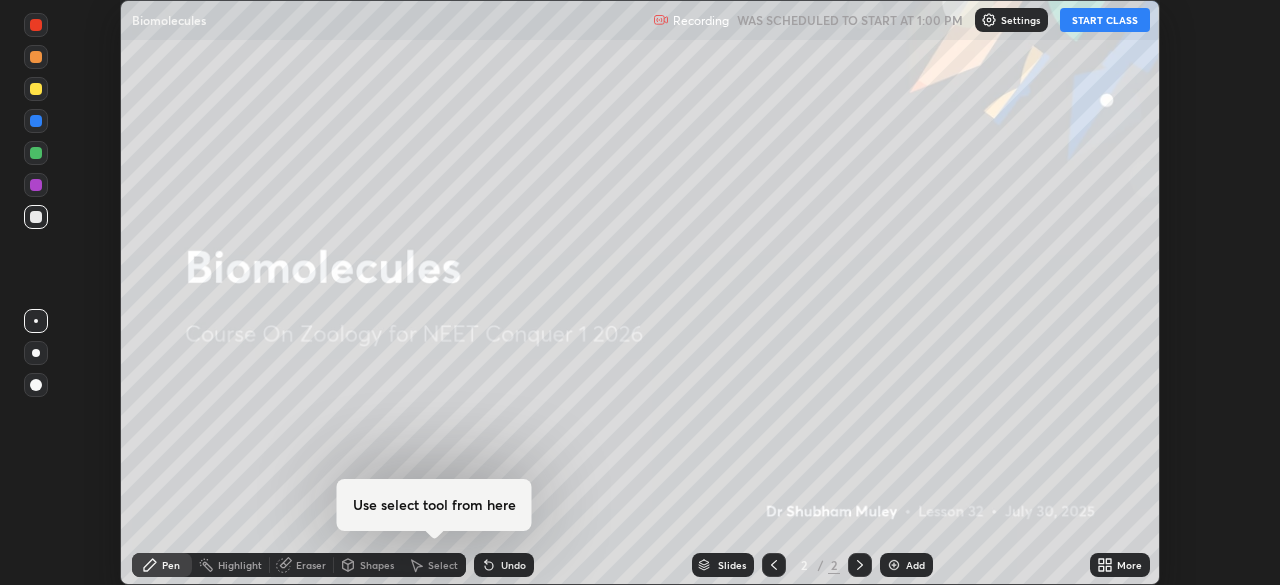 click on "START CLASS" at bounding box center [1105, 20] 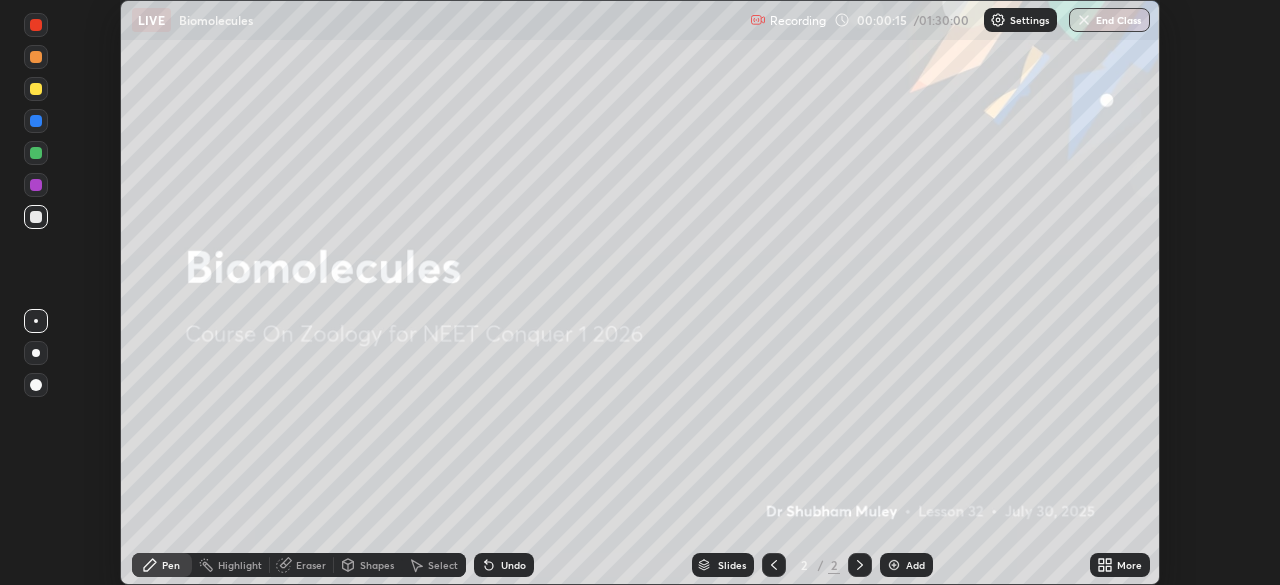 click 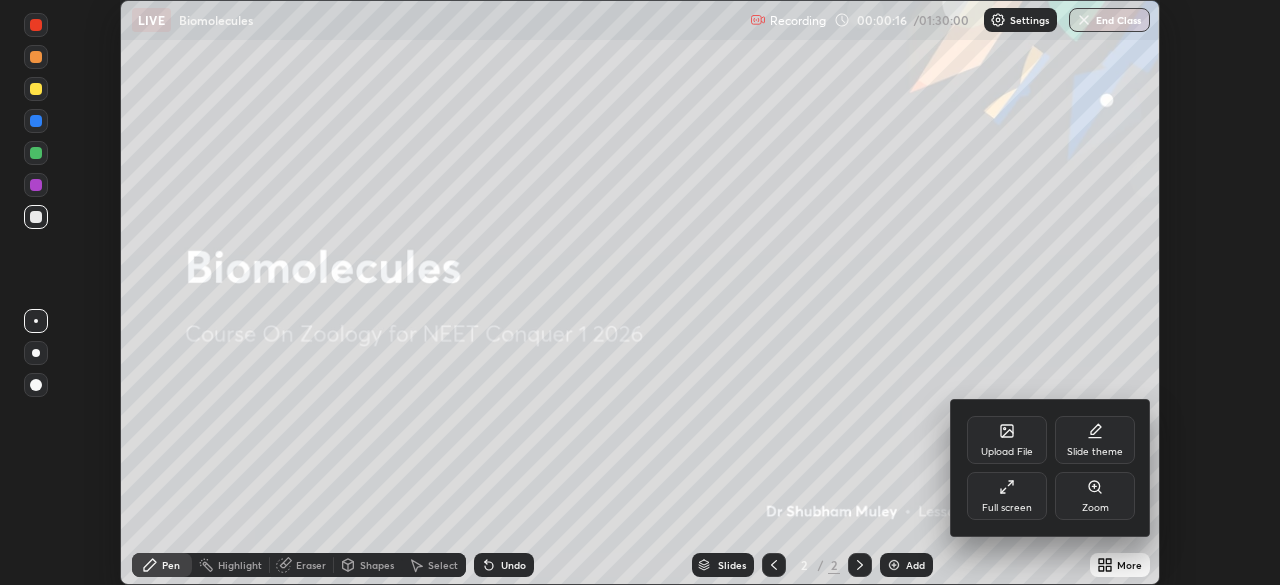click on "Full screen" at bounding box center (1007, 508) 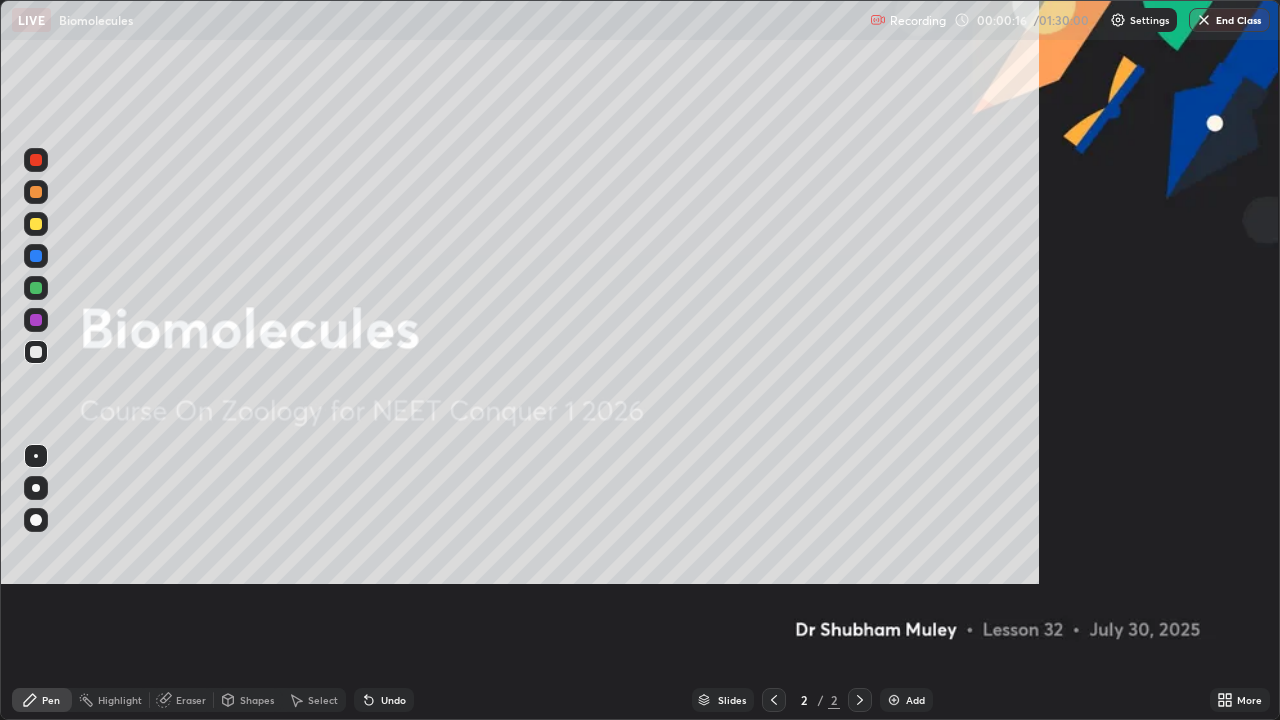 scroll, scrollTop: 99280, scrollLeft: 98720, axis: both 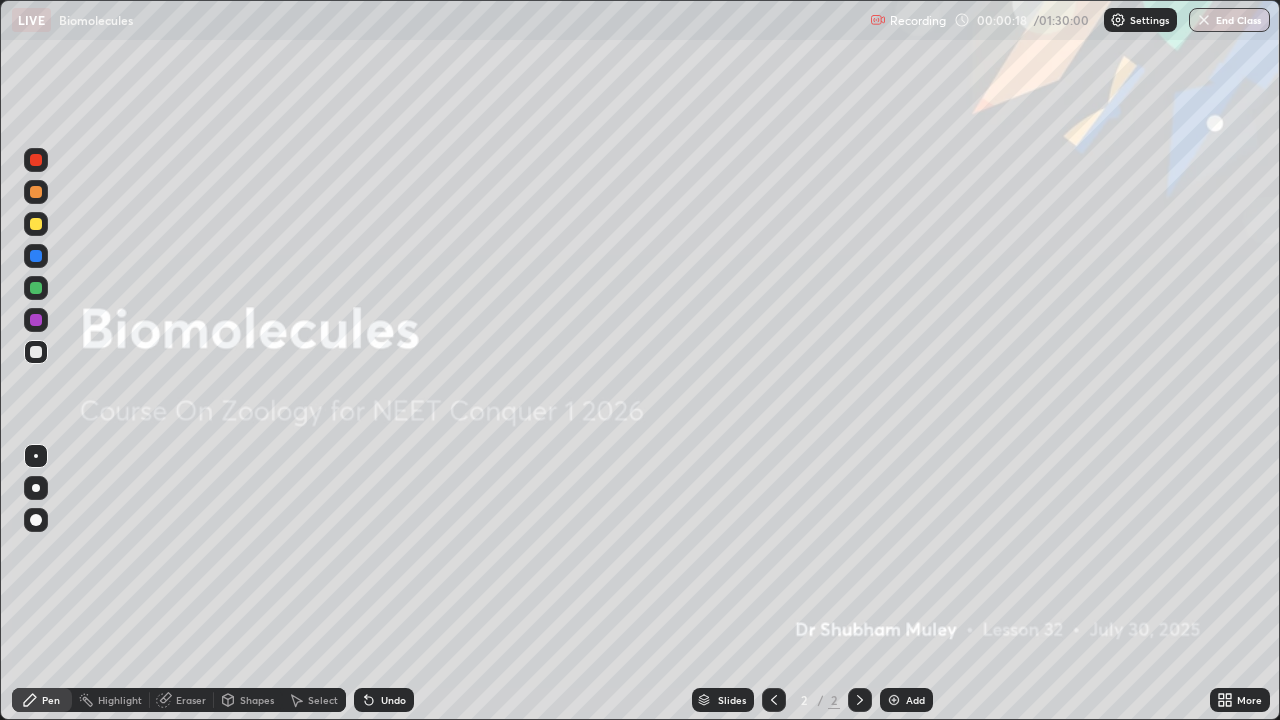 click 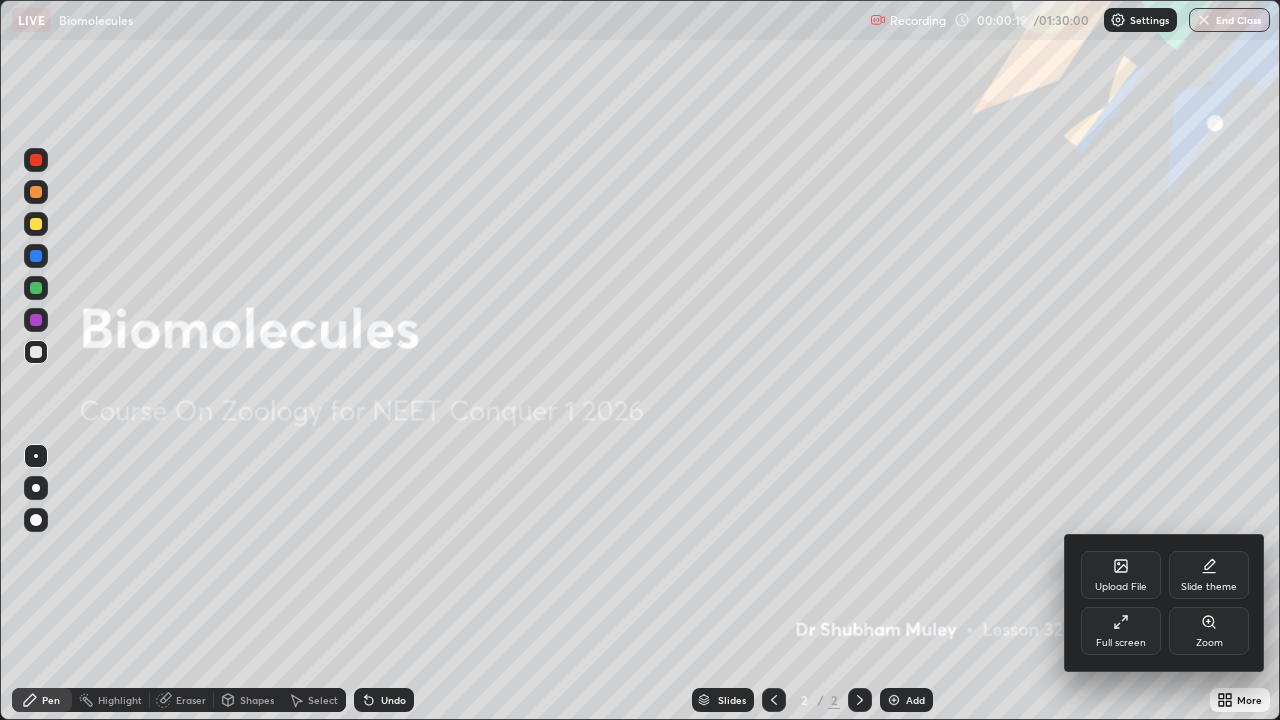 click on "Upload File" at bounding box center (1121, 587) 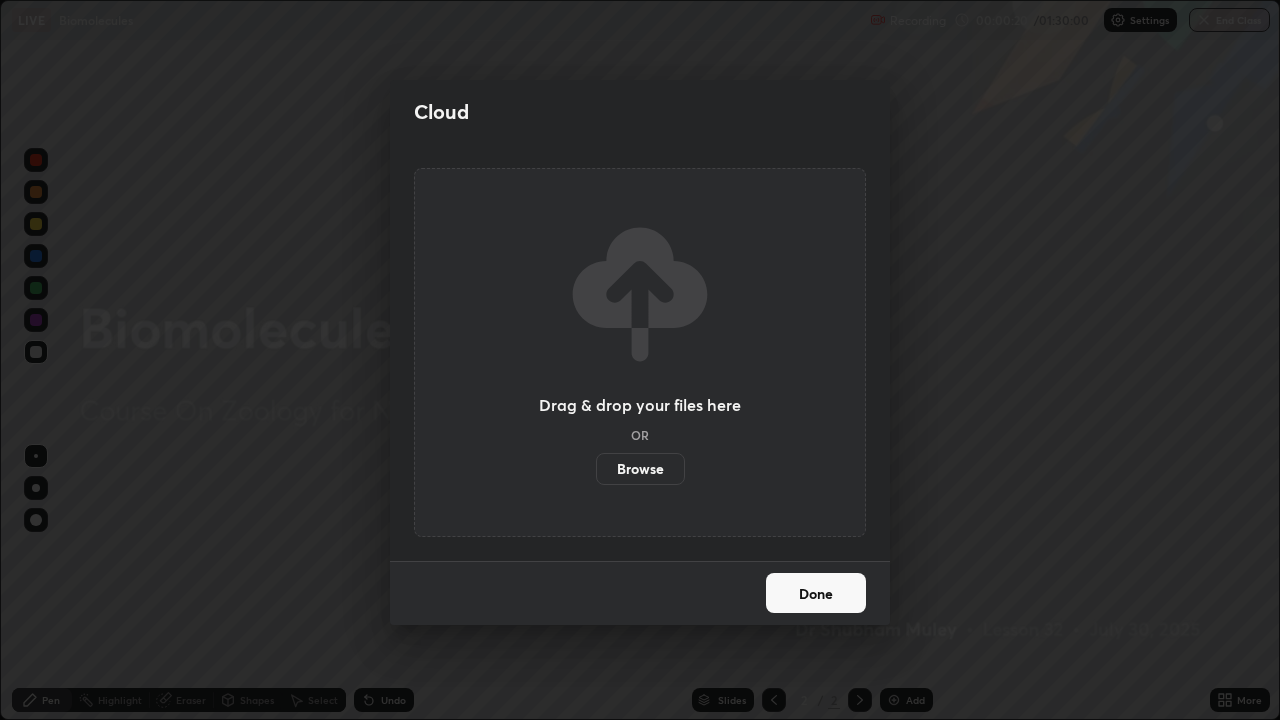 click on "Browse" at bounding box center (640, 469) 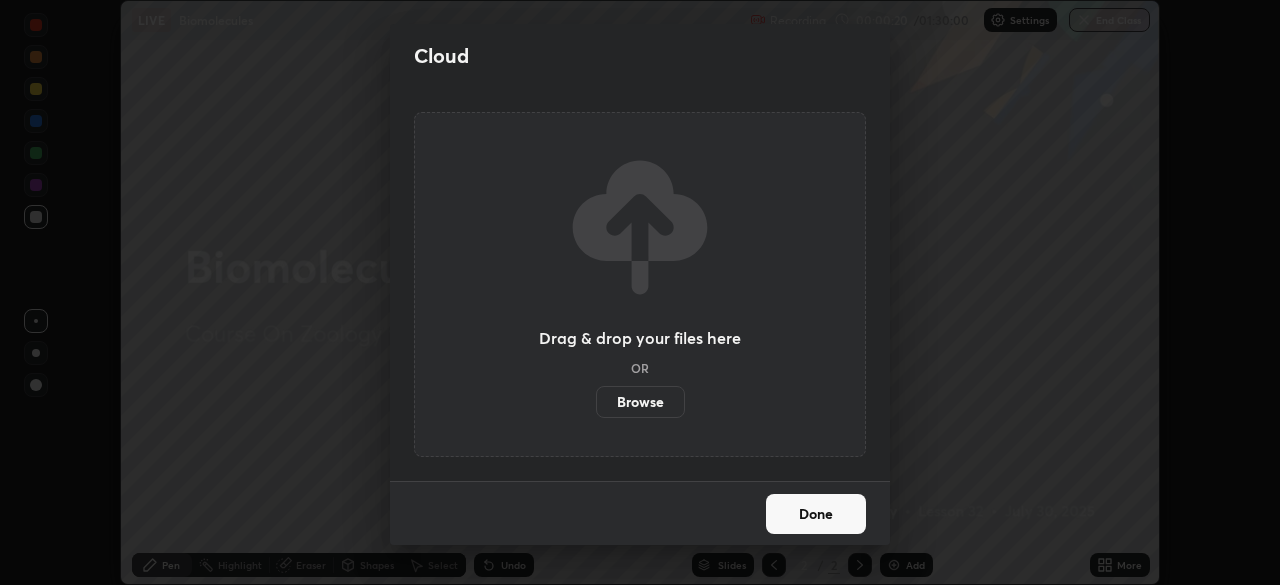 scroll, scrollTop: 585, scrollLeft: 1280, axis: both 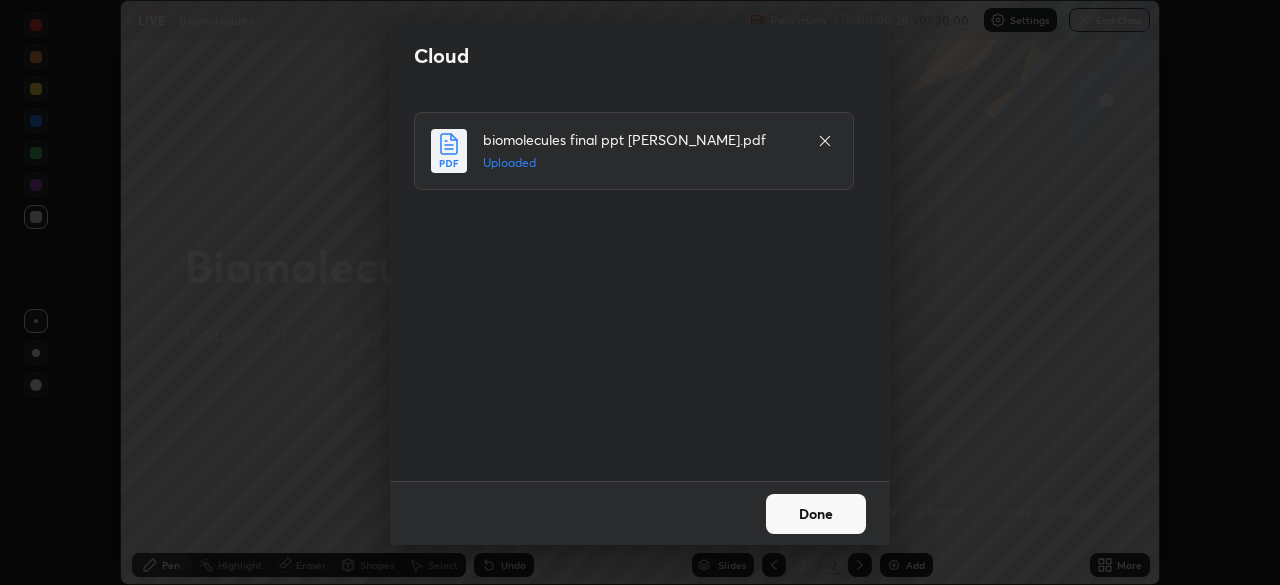 click on "Done" at bounding box center (816, 514) 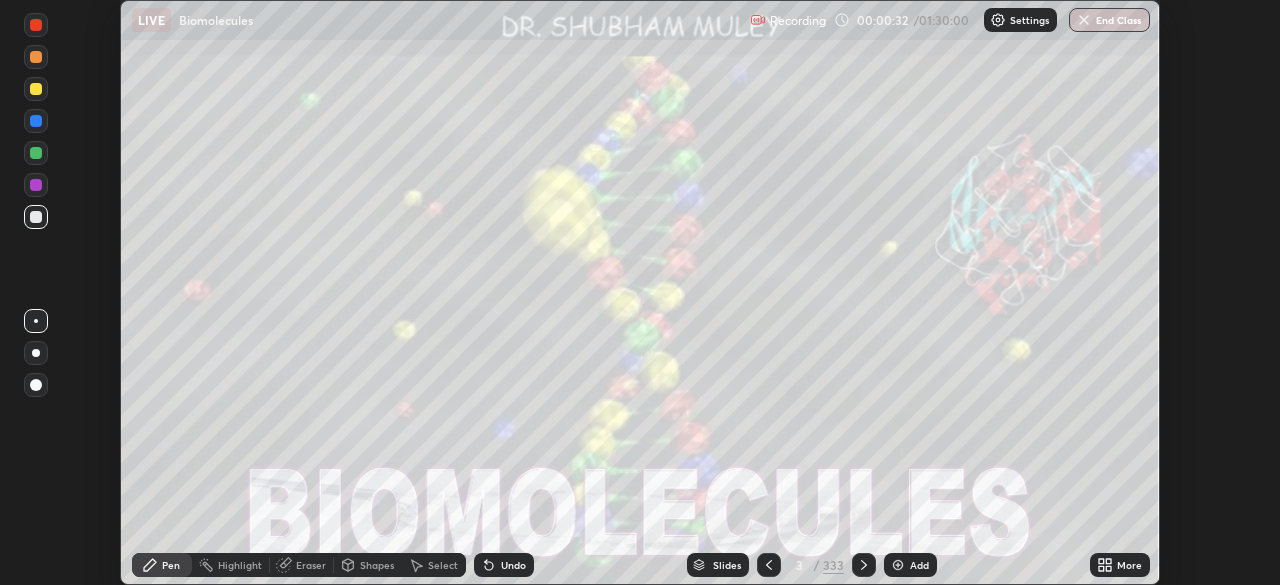 click 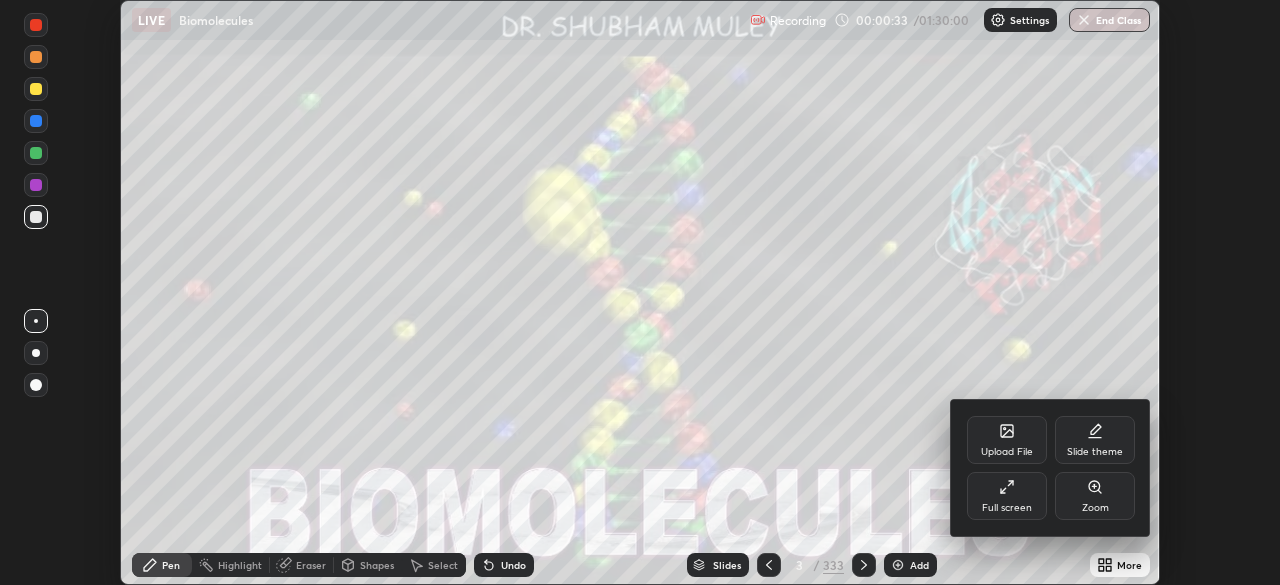 click on "Full screen" at bounding box center (1007, 508) 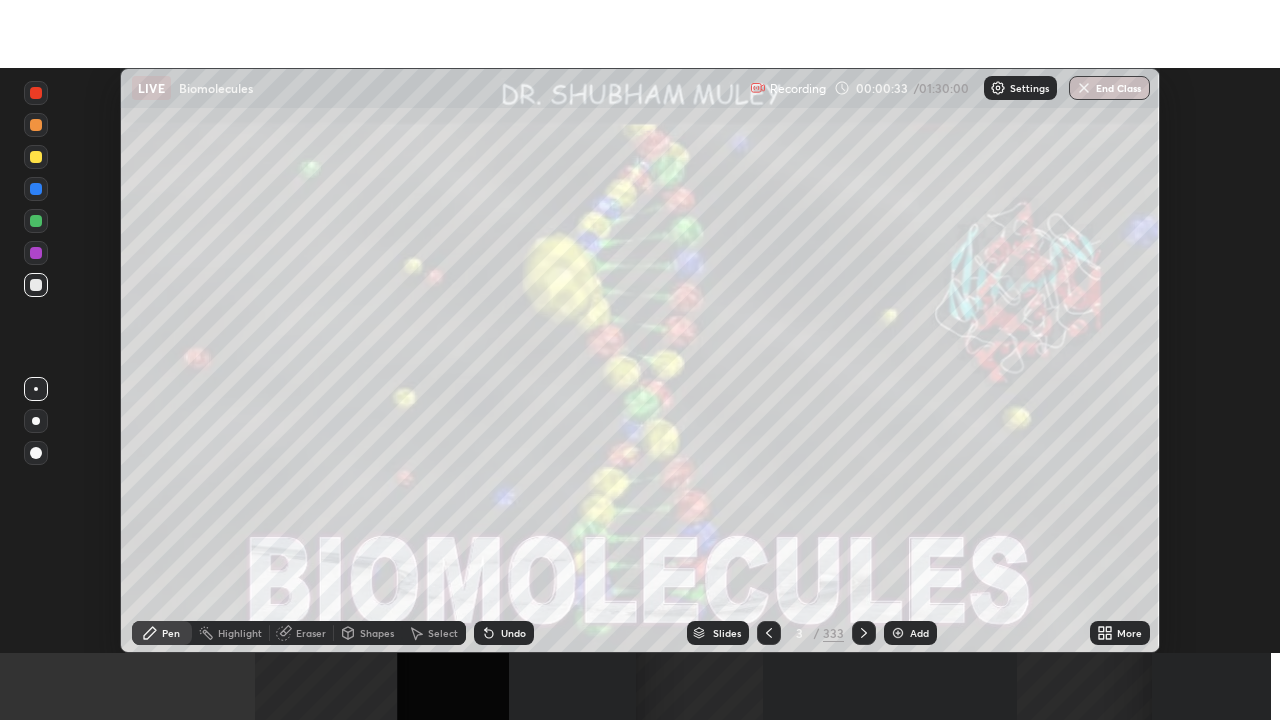 scroll, scrollTop: 99280, scrollLeft: 98720, axis: both 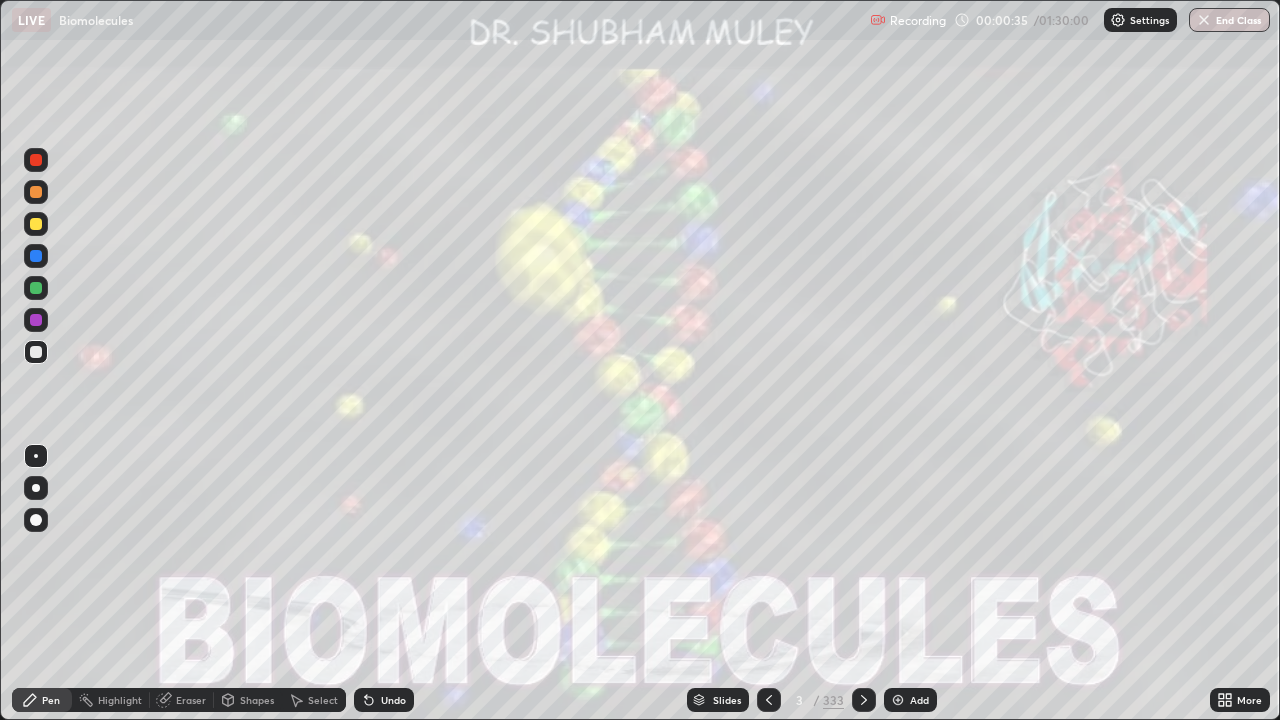 click at bounding box center [864, 700] 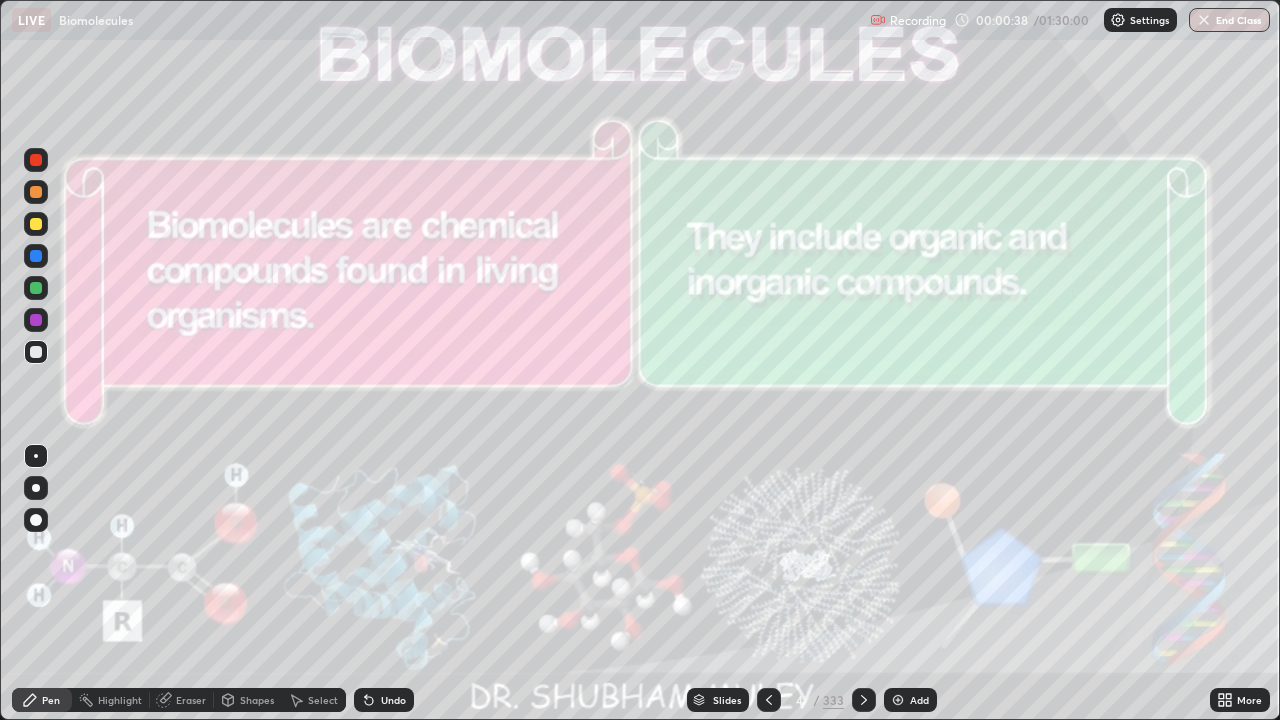 click at bounding box center (769, 700) 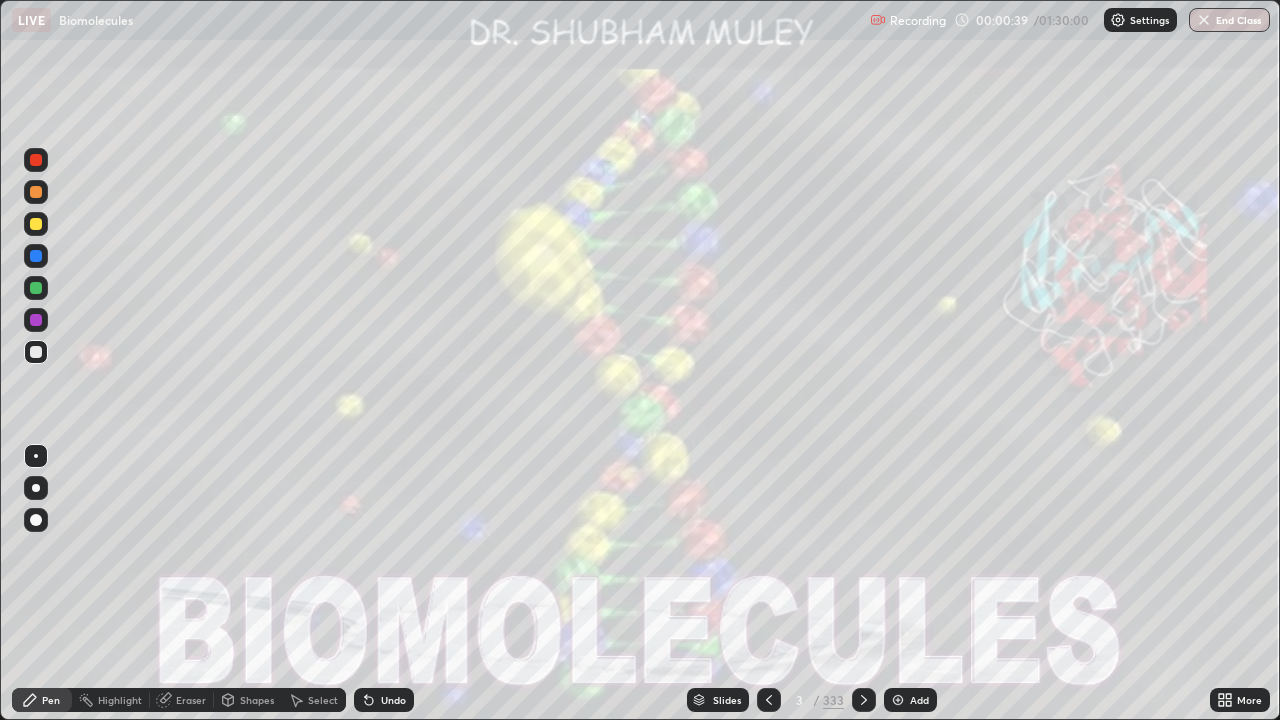 click on "Slides" at bounding box center [727, 700] 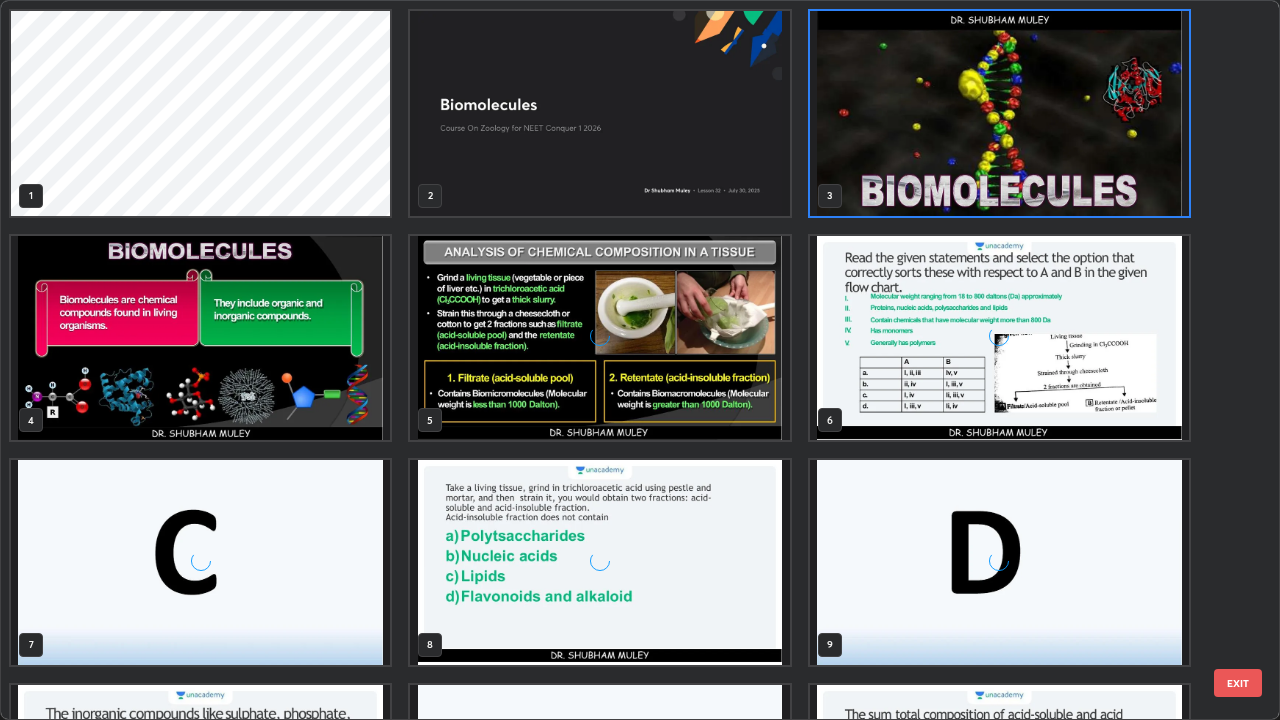 scroll, scrollTop: 7, scrollLeft: 11, axis: both 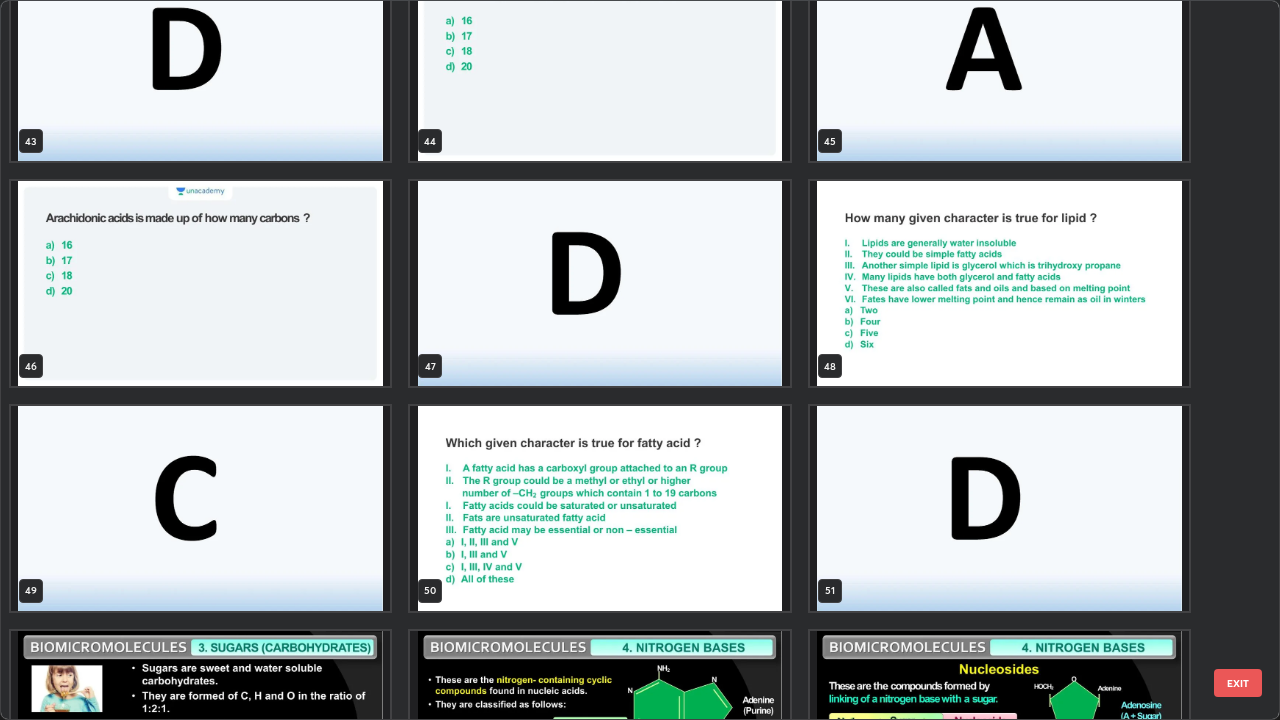 click at bounding box center [200, 733] 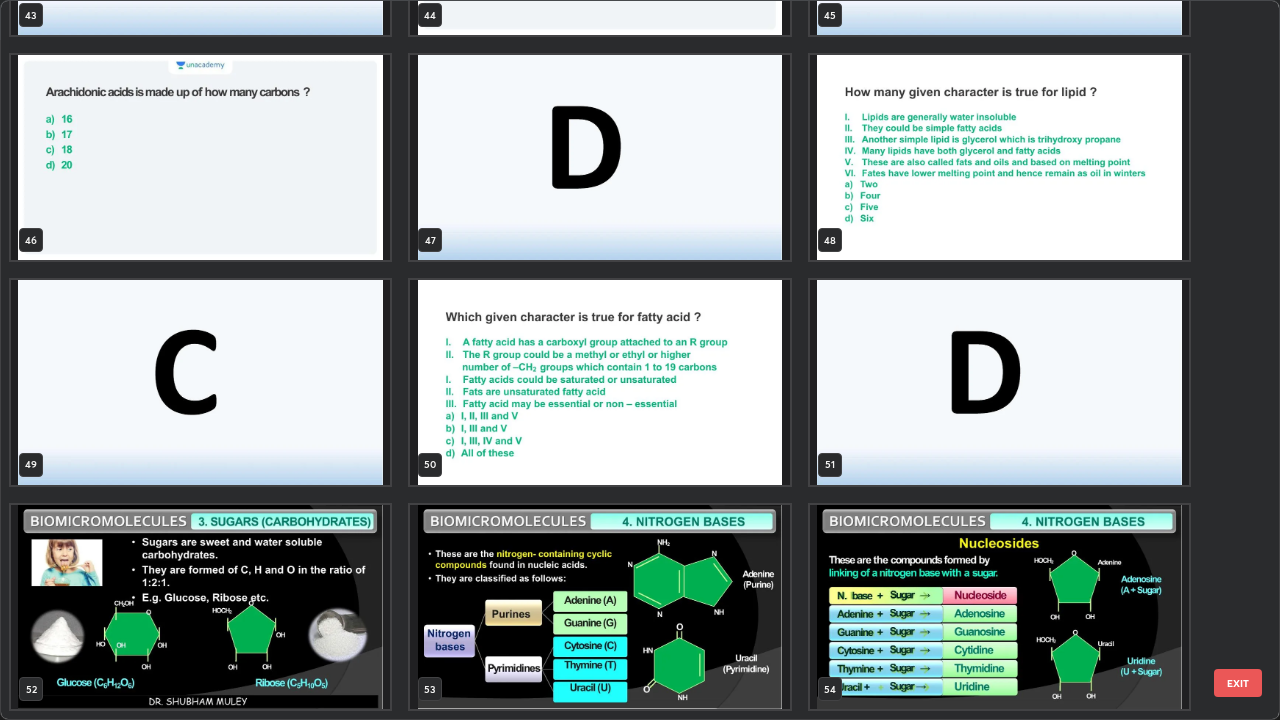 click on "40 41 42 43 44 45 46 47 48 49 50 51 52 53 54" at bounding box center [622, 360] 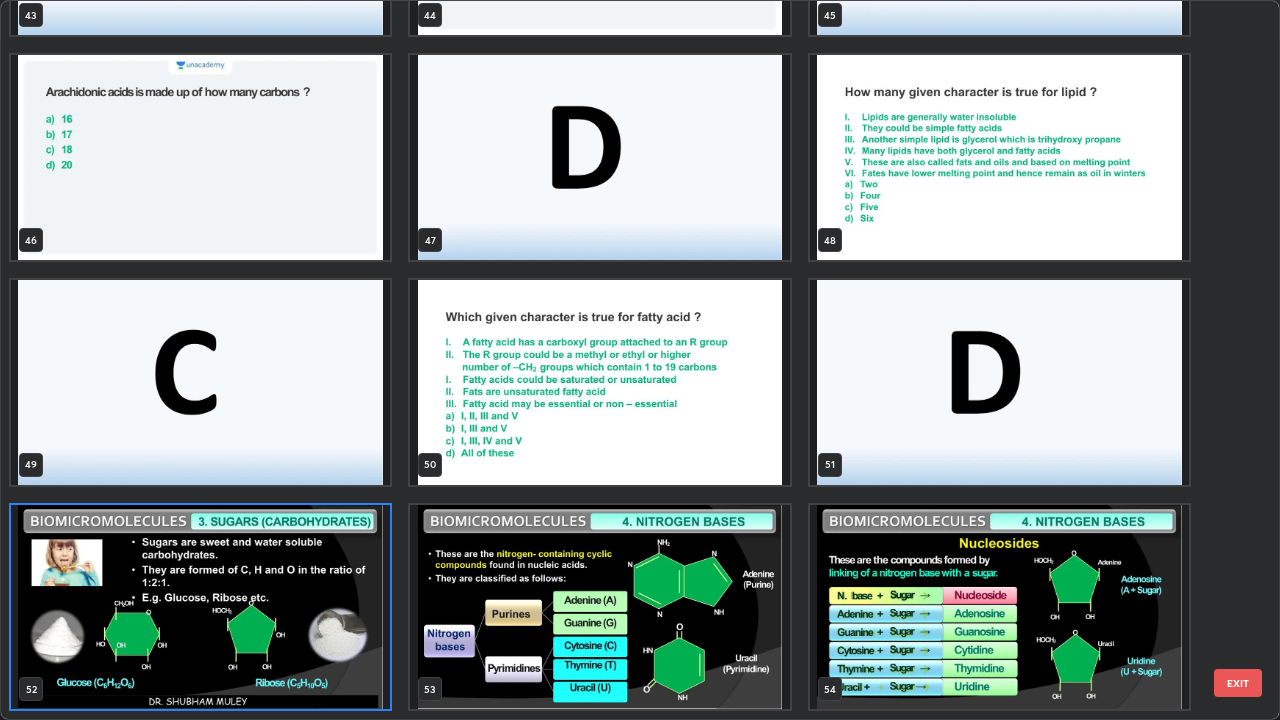 click at bounding box center [200, 607] 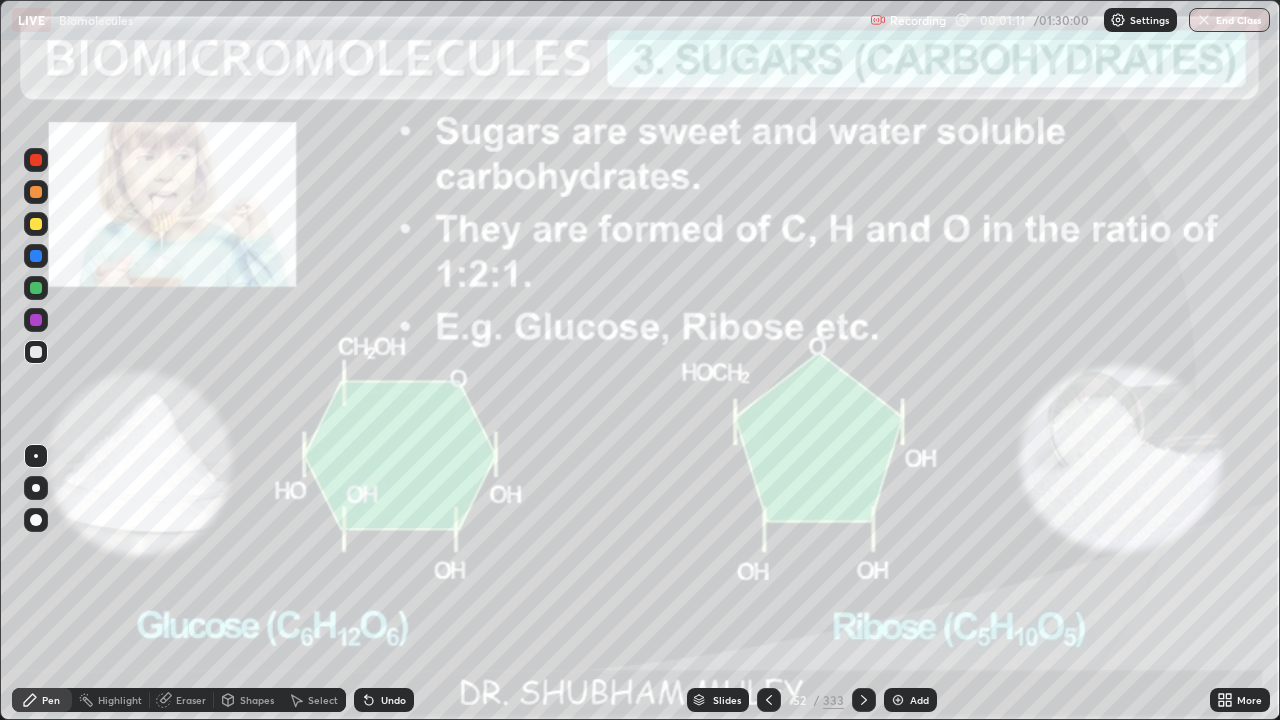 click at bounding box center [200, 607] 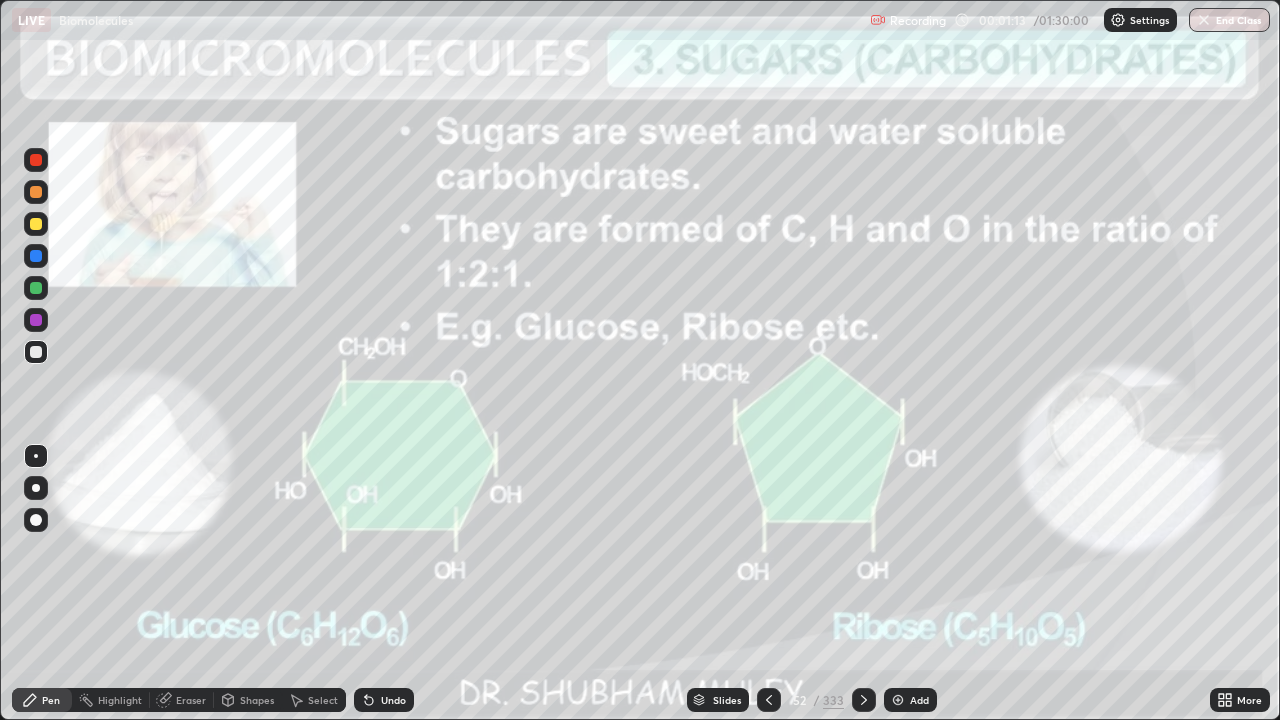 click 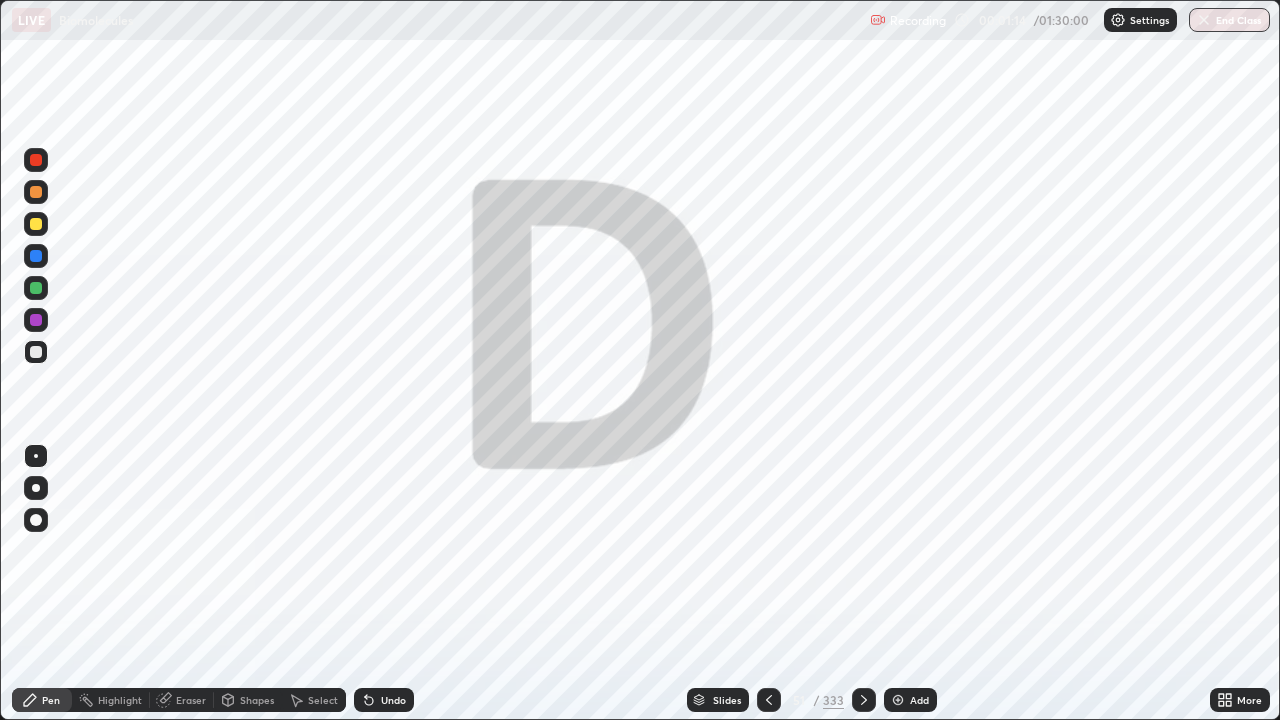 click on "Add" at bounding box center [919, 700] 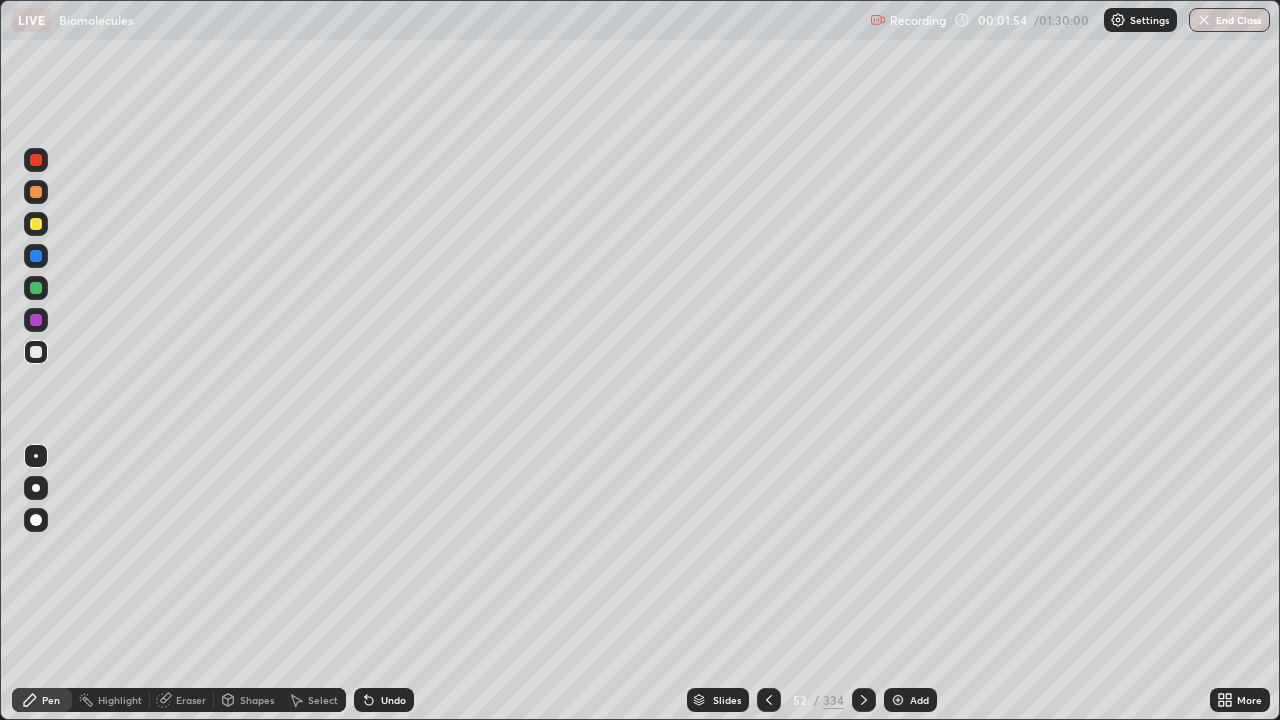 click at bounding box center [36, 520] 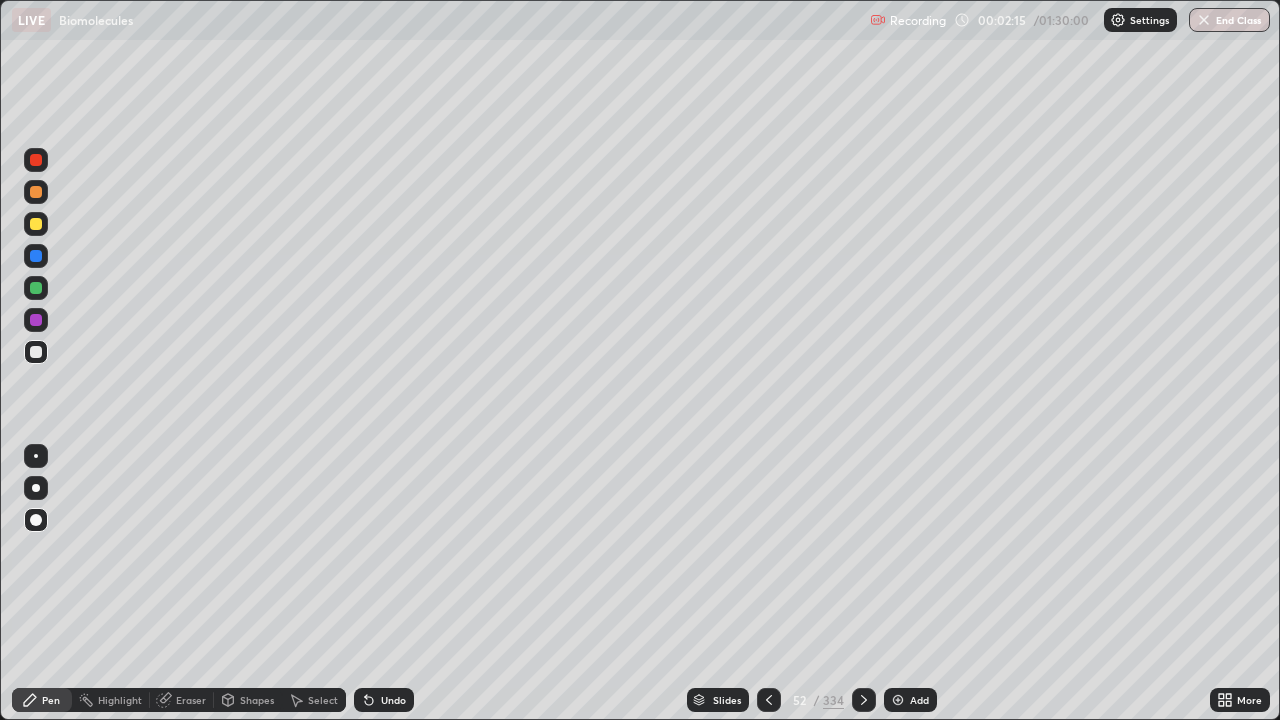 click at bounding box center [36, 224] 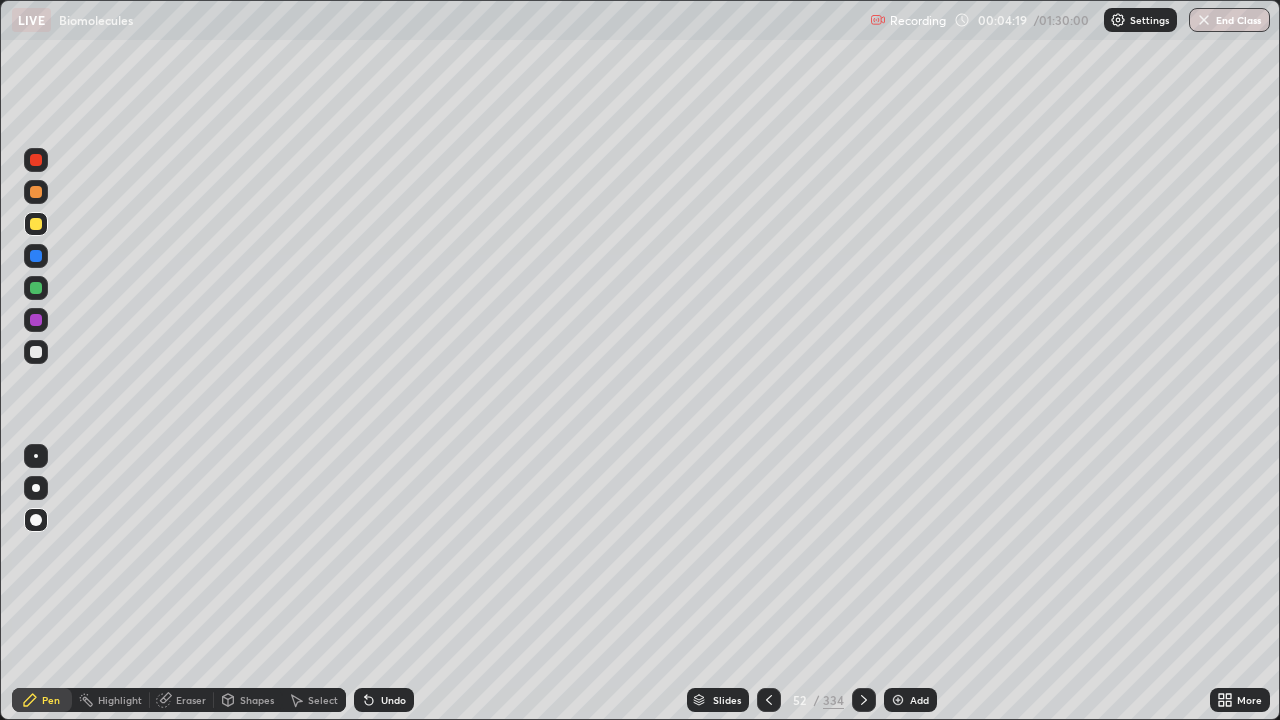click at bounding box center [769, 700] 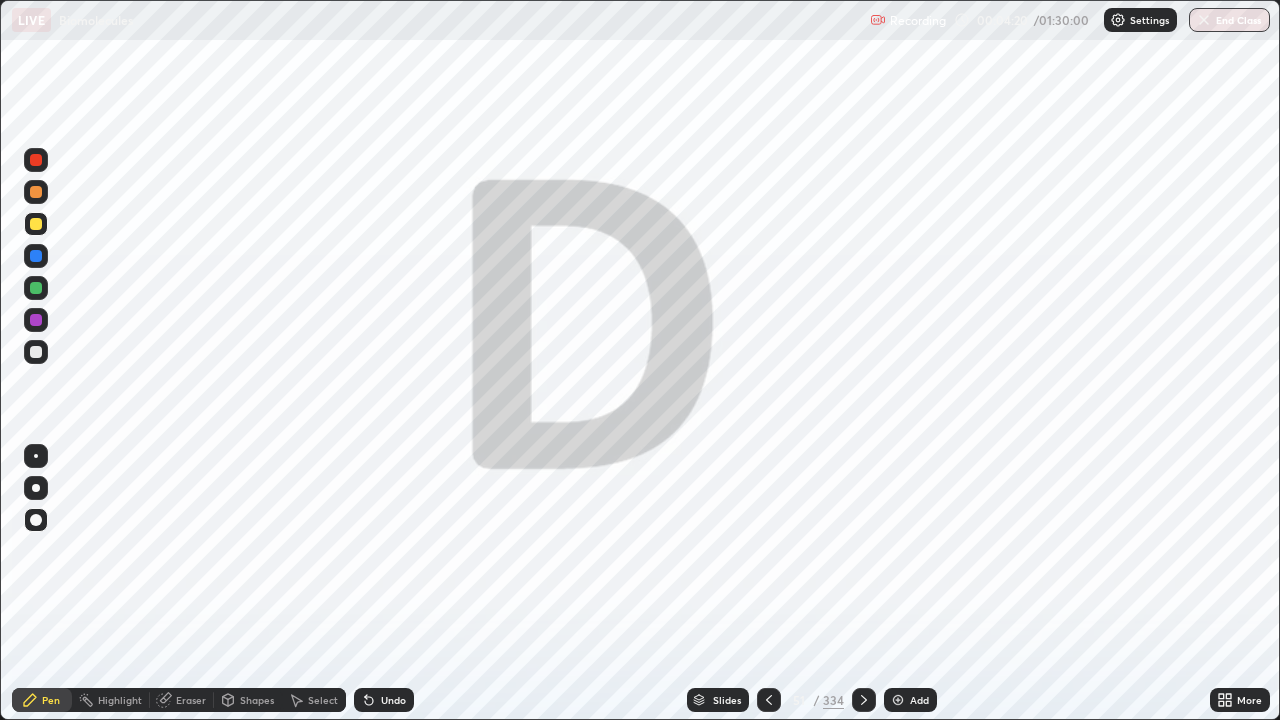 click 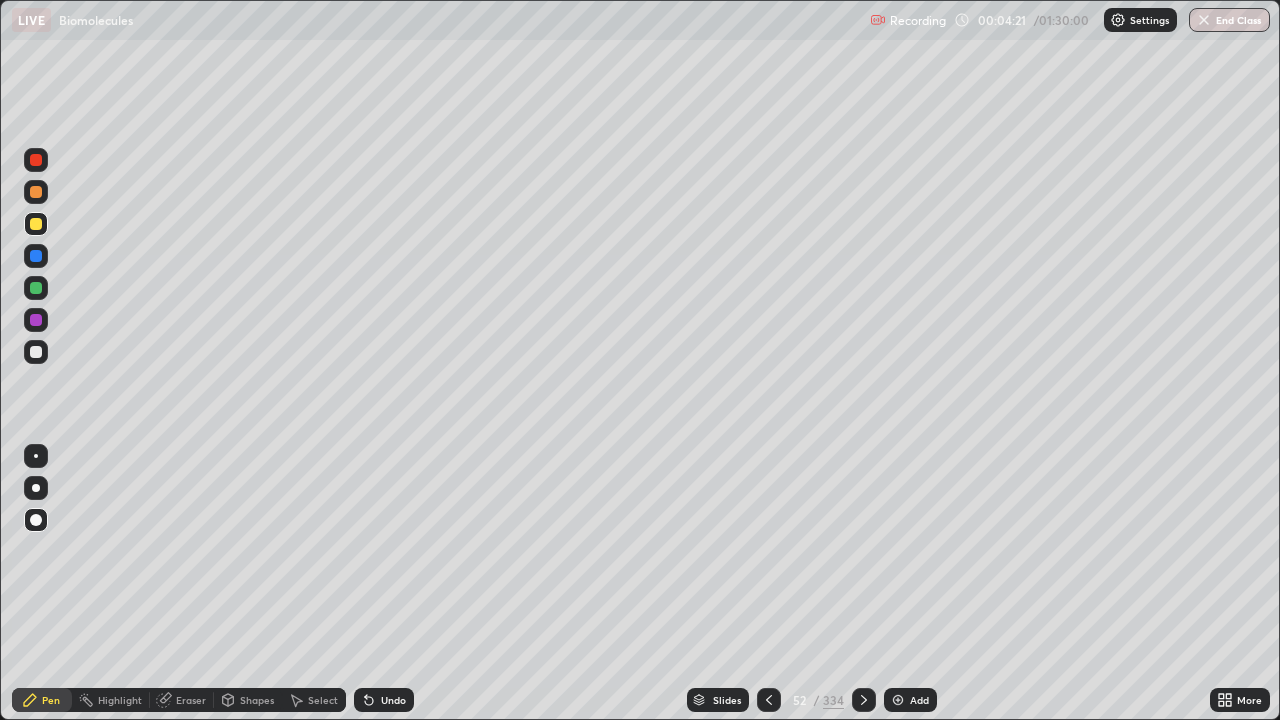 click on "Add" at bounding box center [919, 700] 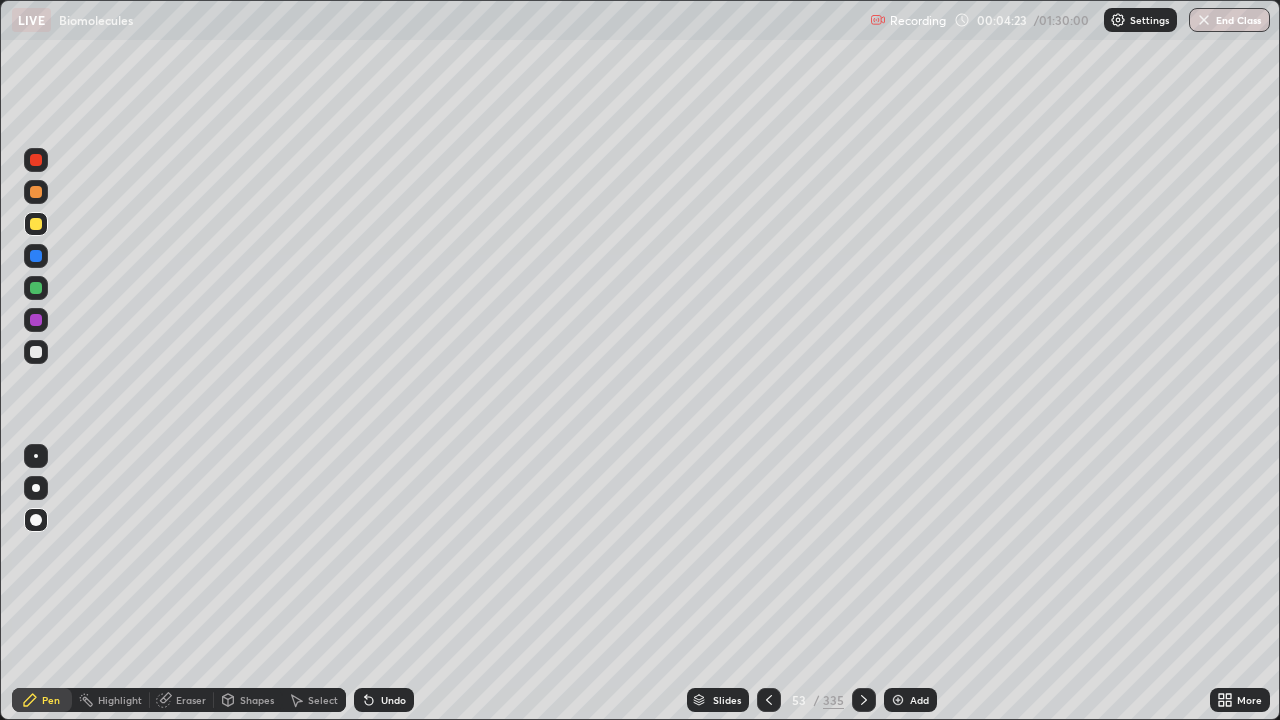 click at bounding box center [36, 352] 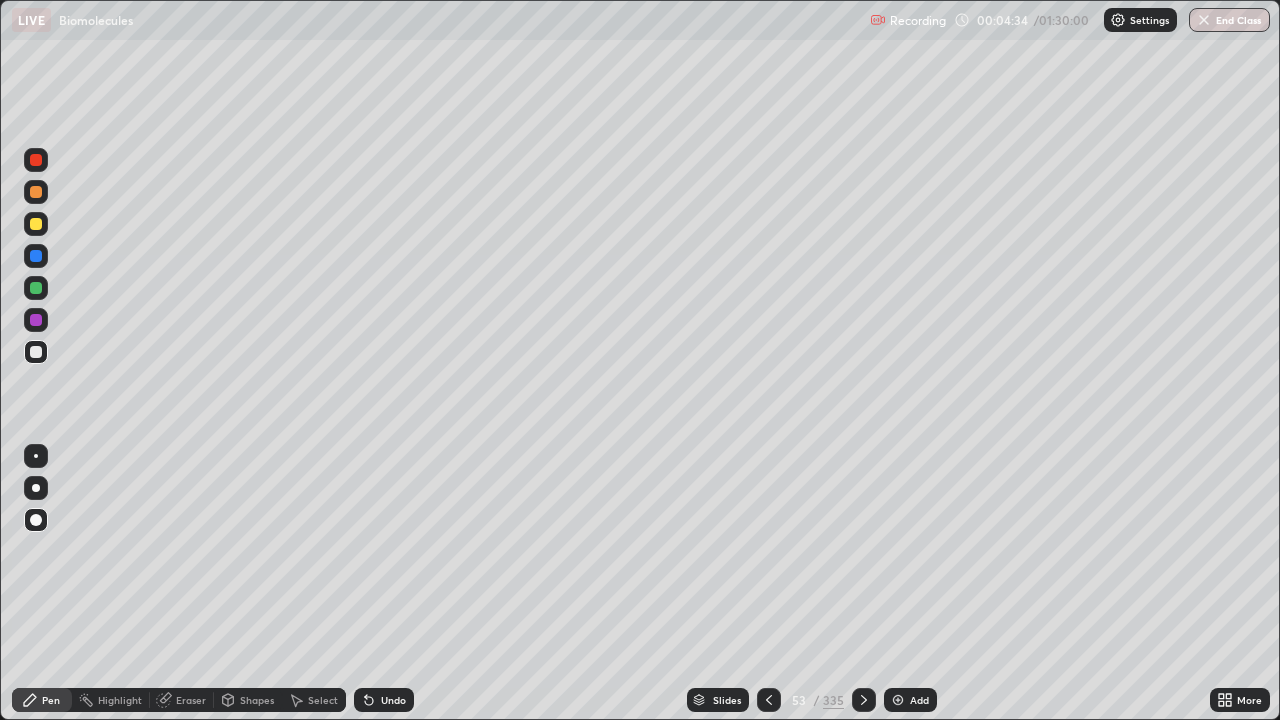click on "Shapes" at bounding box center (257, 700) 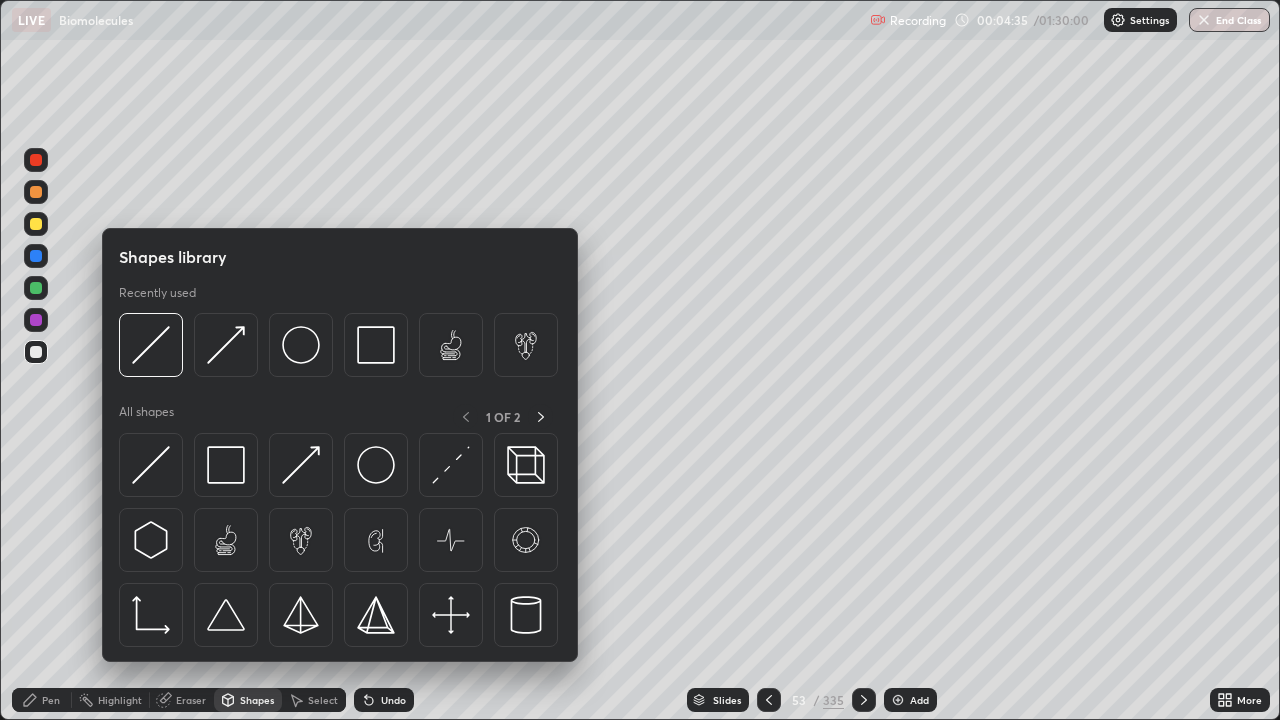 click at bounding box center [151, 465] 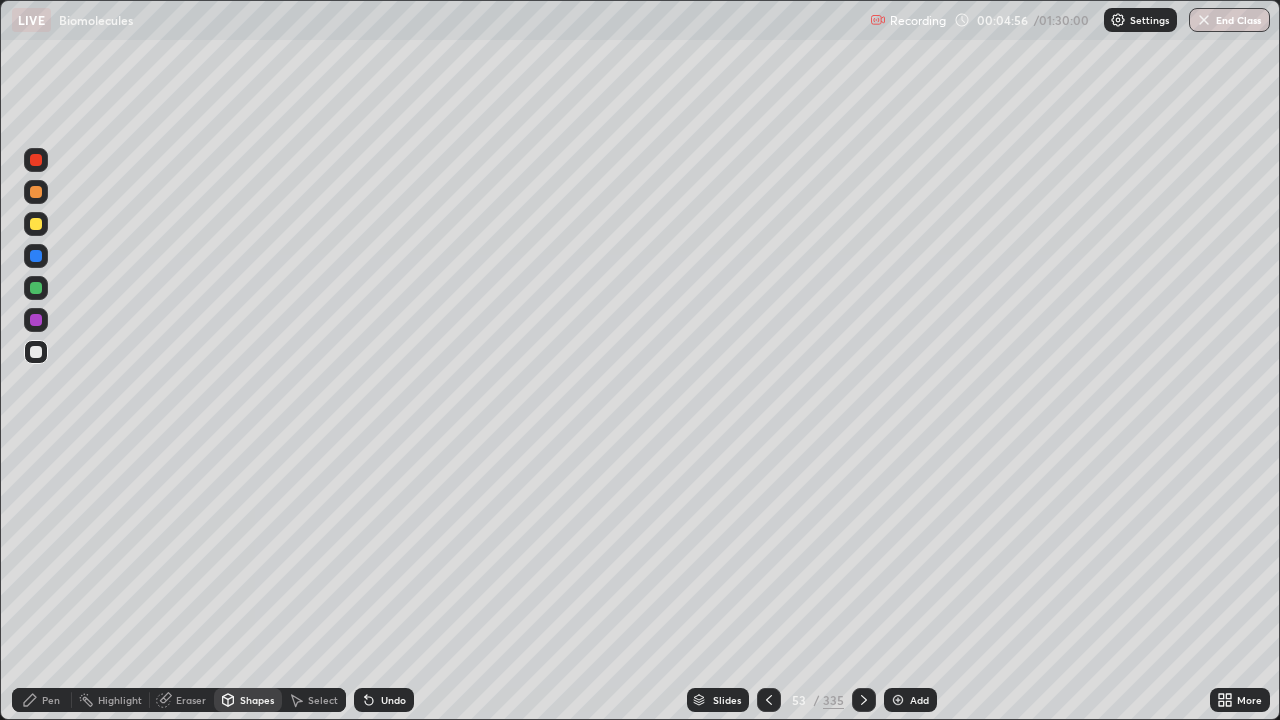 click on "Pen" at bounding box center [51, 700] 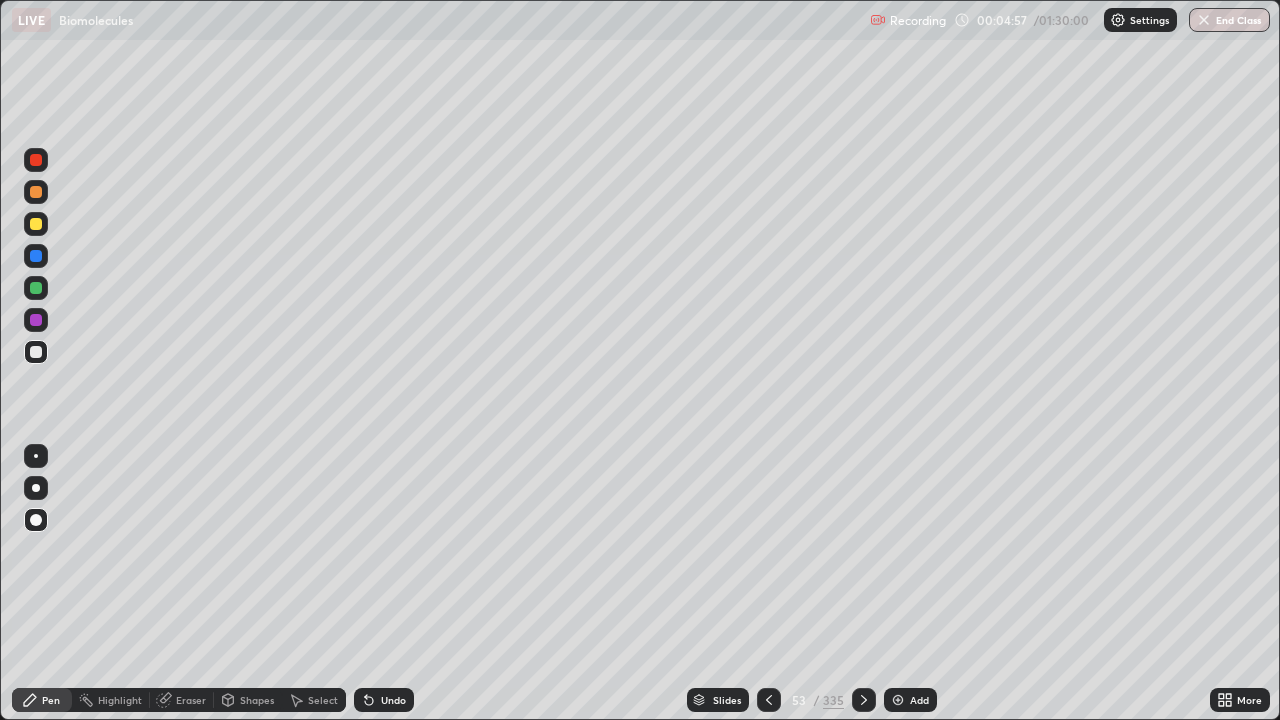 click at bounding box center (36, 520) 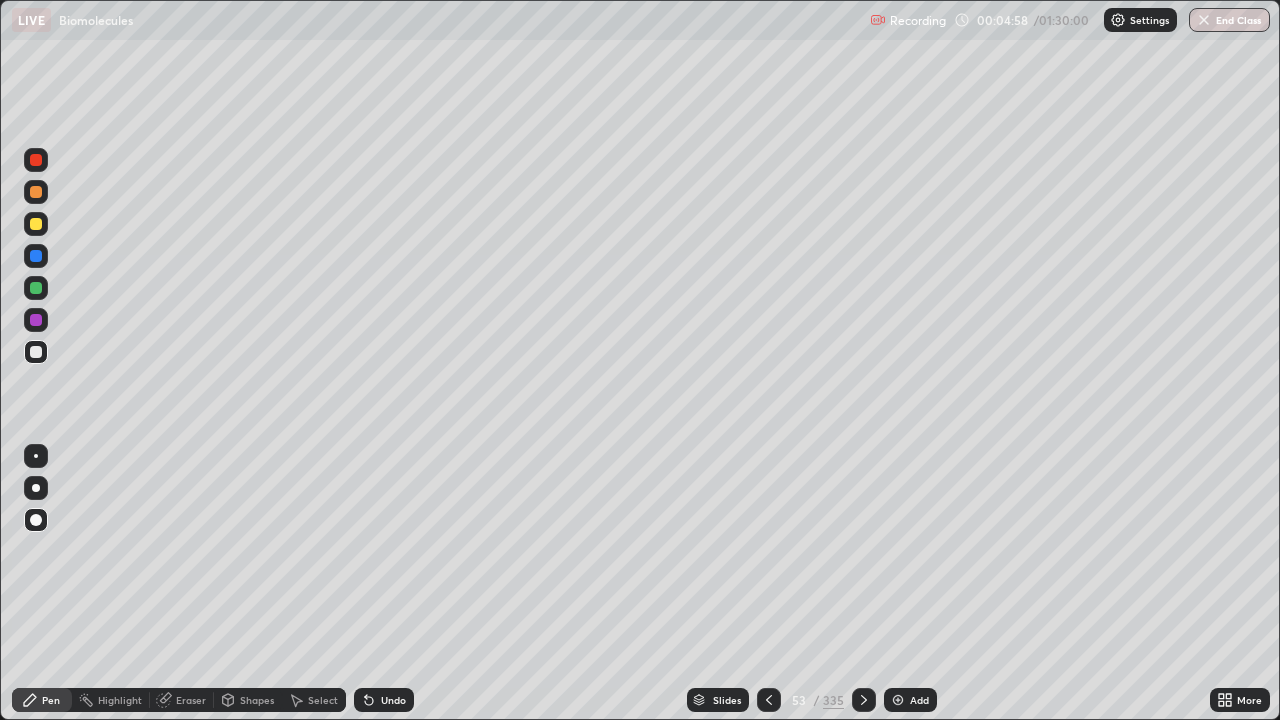 click on "Highlight" at bounding box center (120, 700) 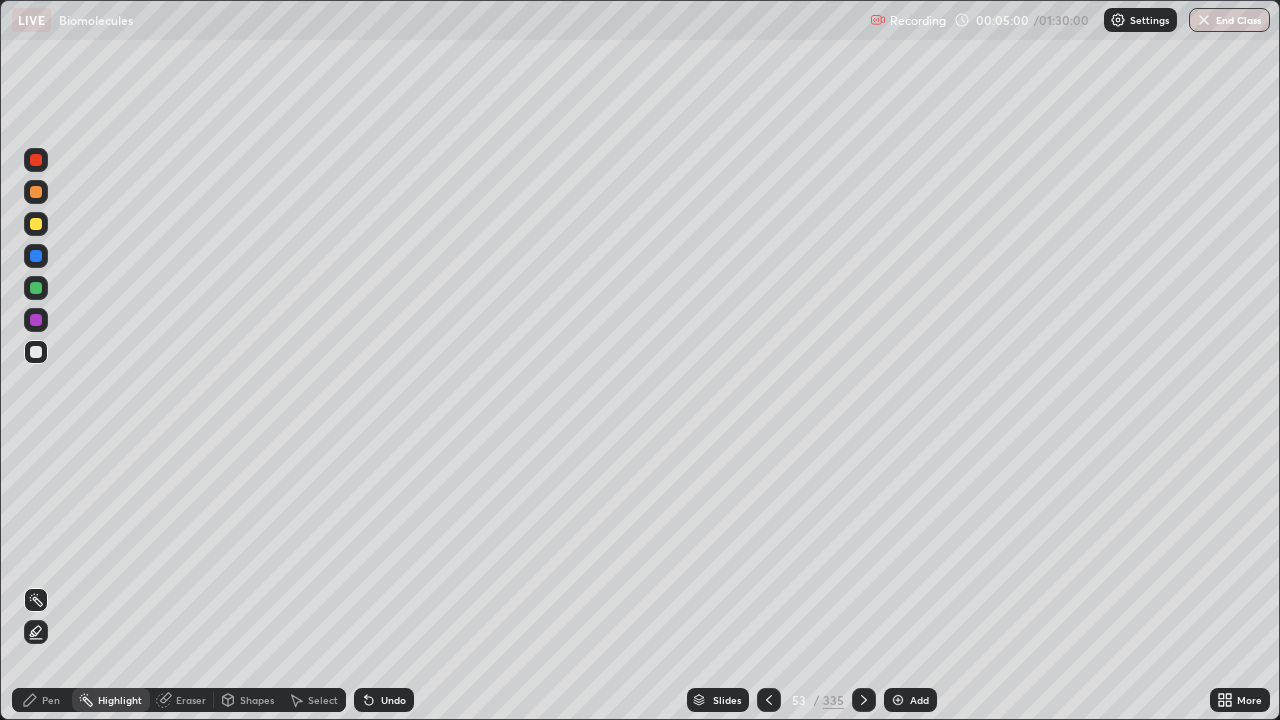click on "Pen" at bounding box center [51, 700] 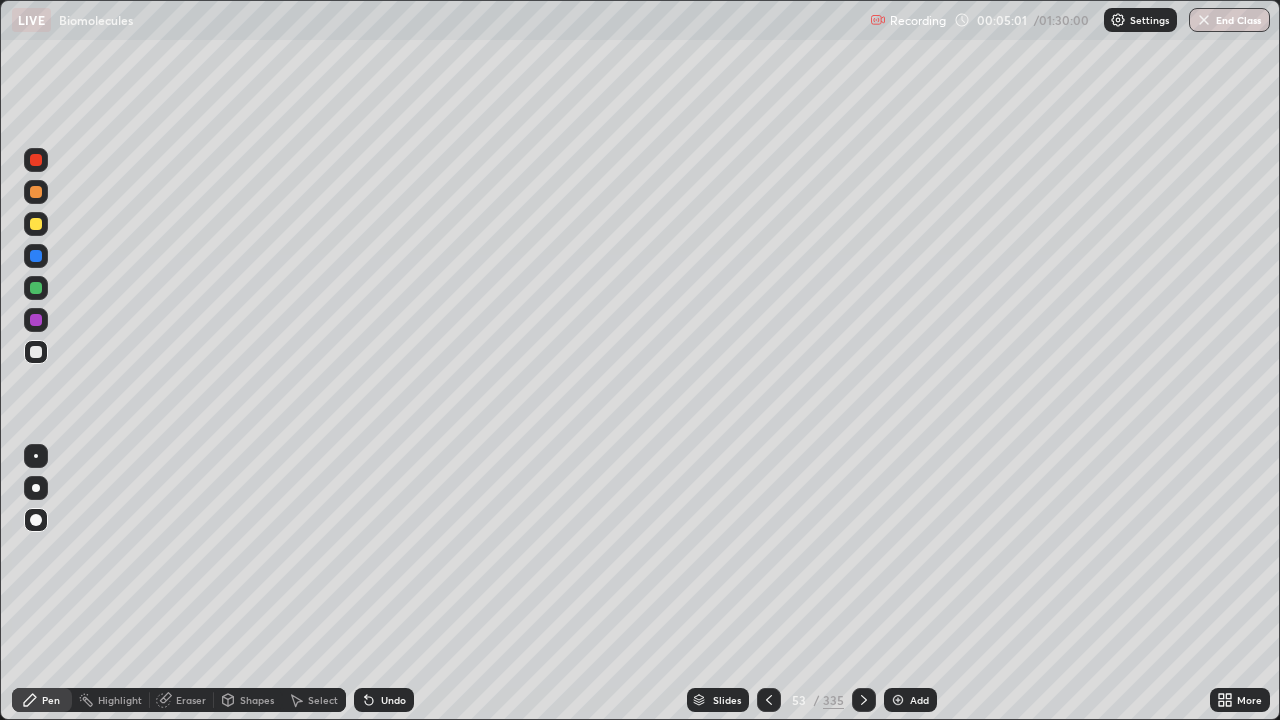 click at bounding box center [36, 520] 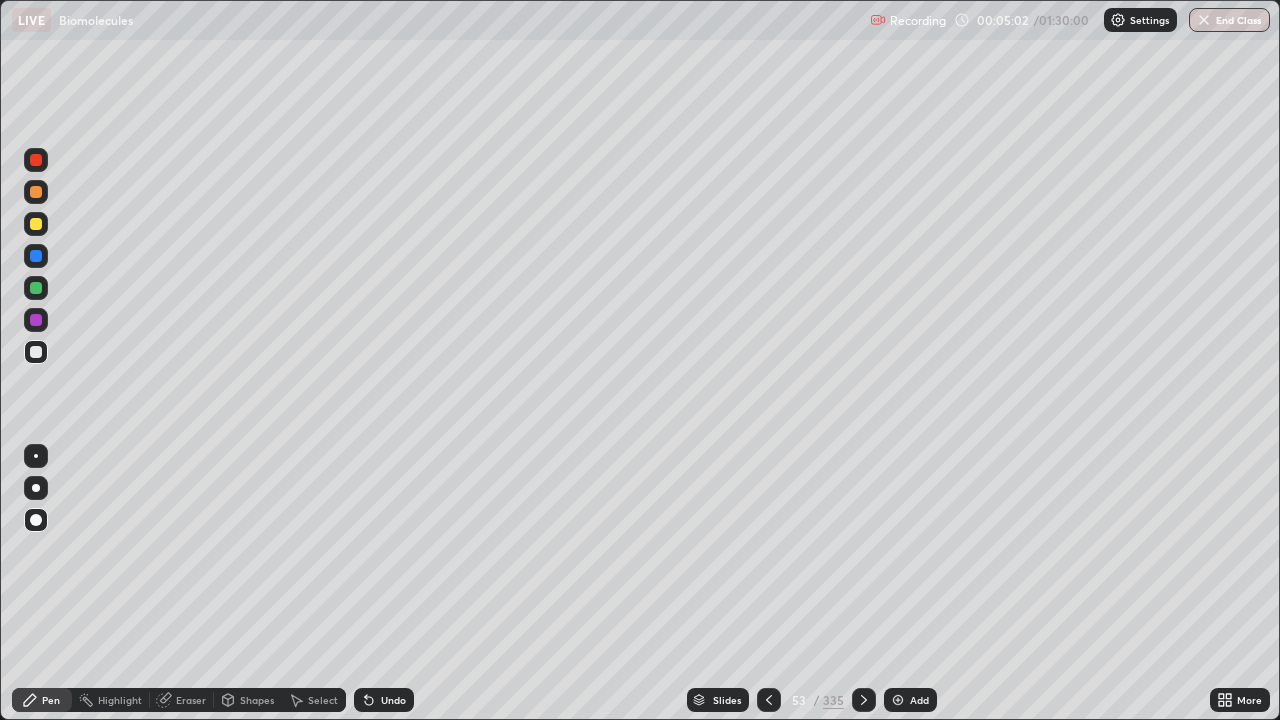click at bounding box center [36, 352] 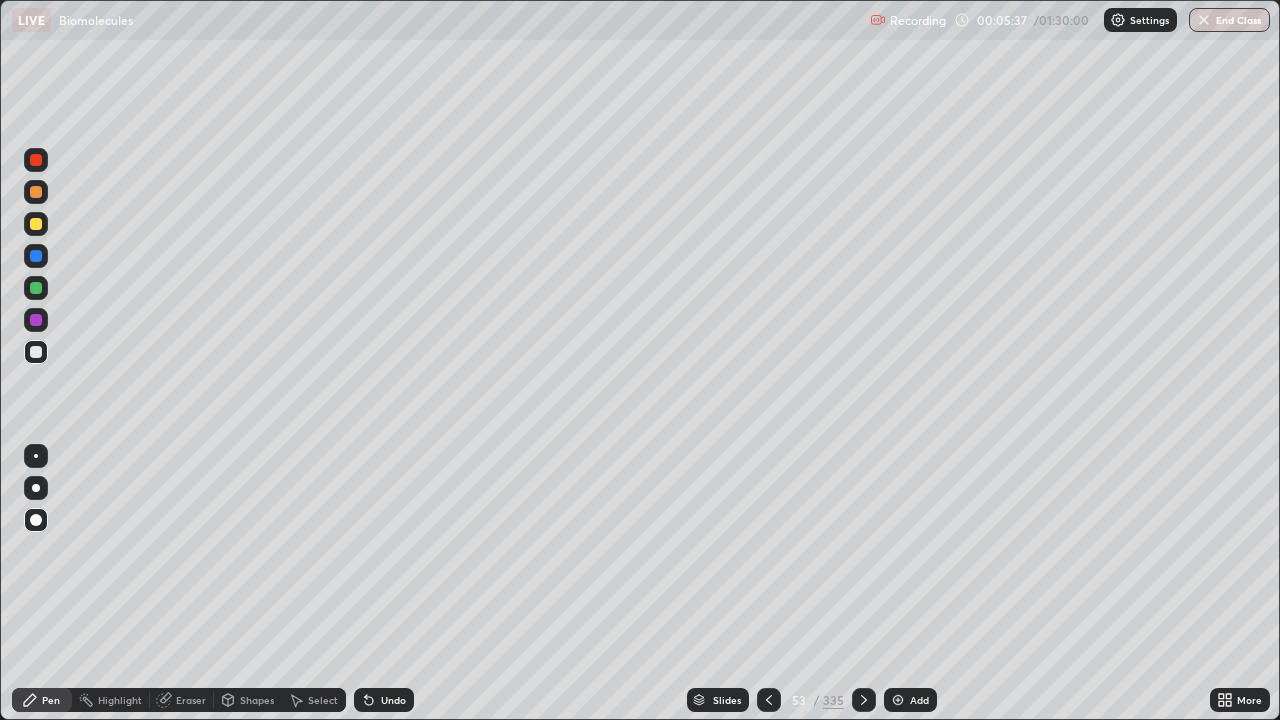 click at bounding box center (36, 456) 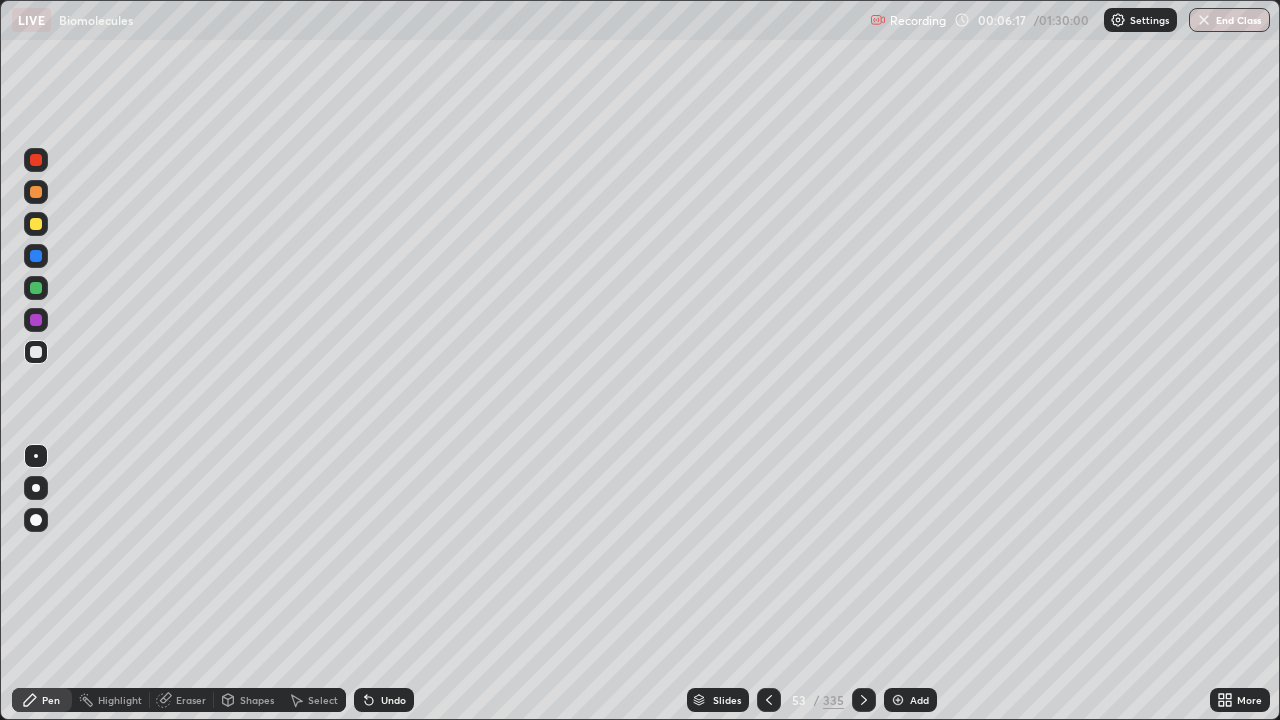 click on "Undo" at bounding box center [380, 700] 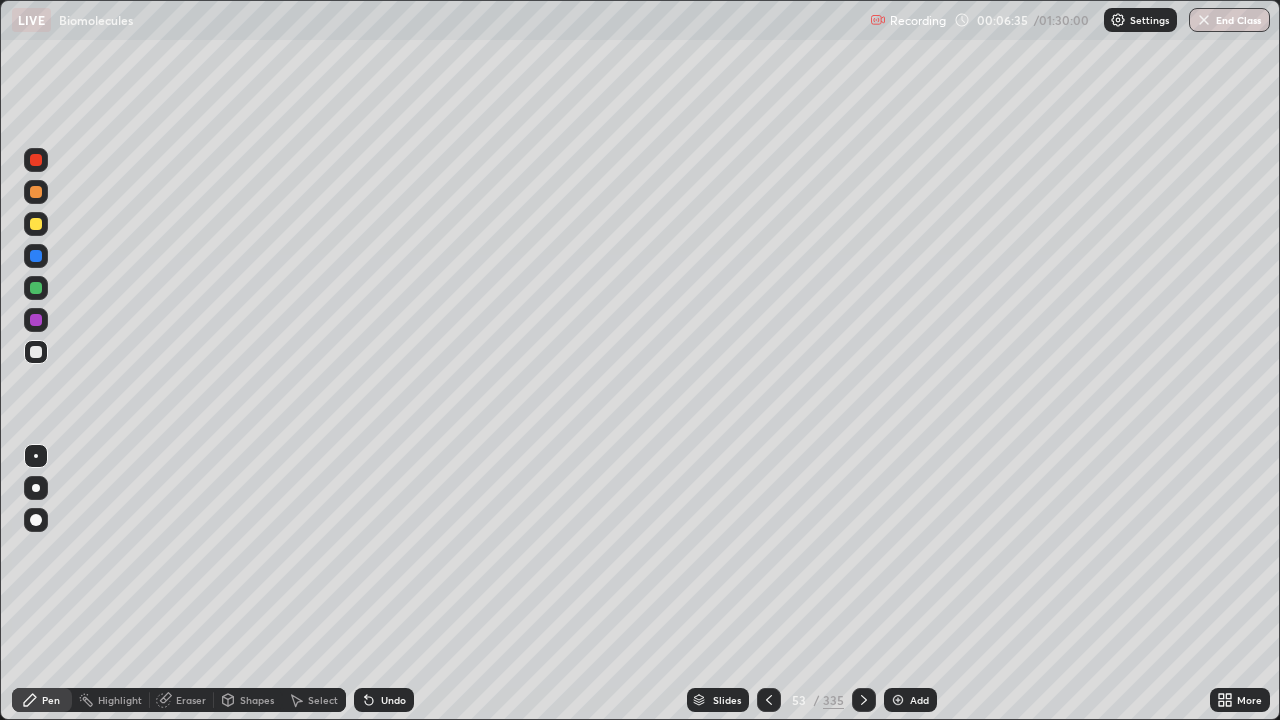 click at bounding box center [36, 352] 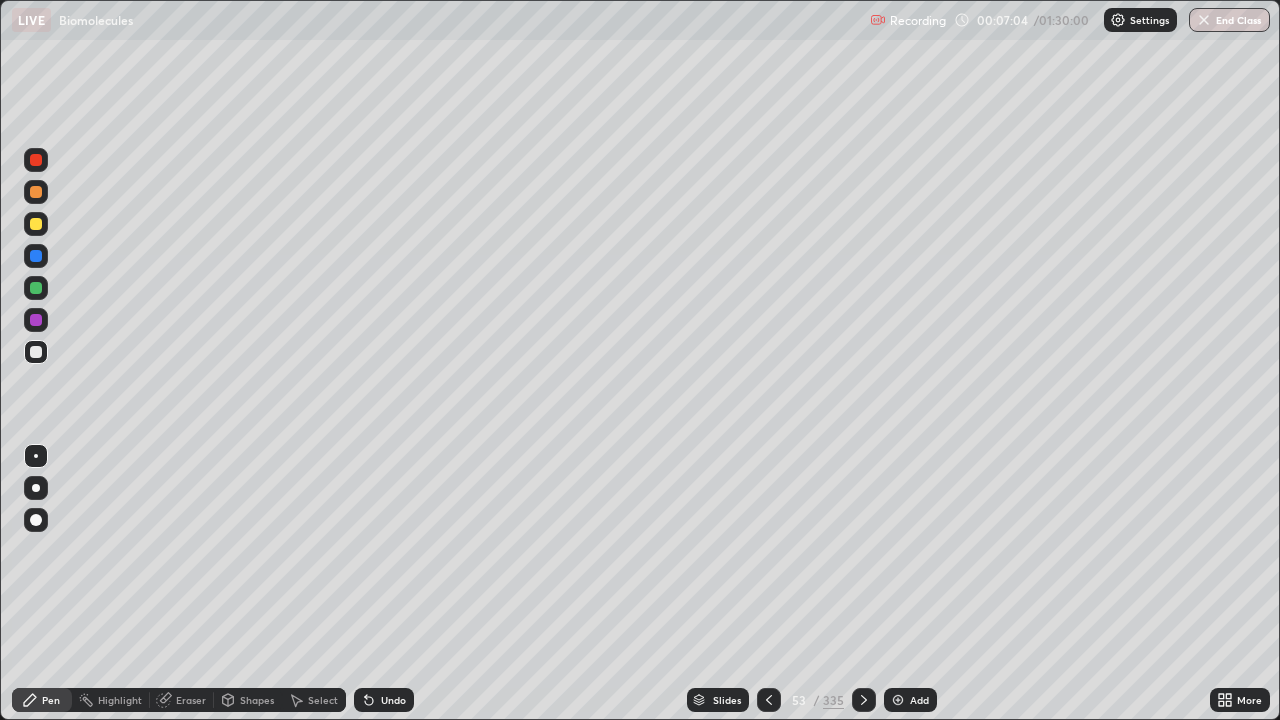 click on "Undo" at bounding box center [384, 700] 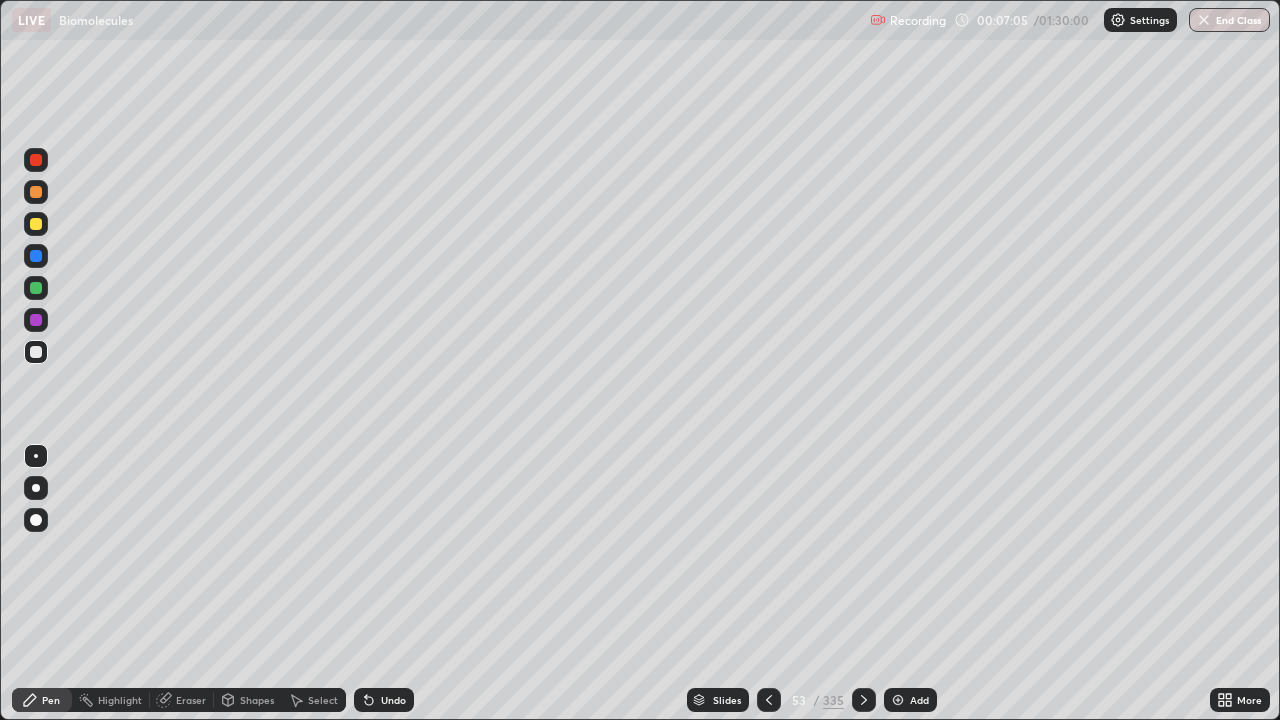 click on "Undo" at bounding box center (393, 700) 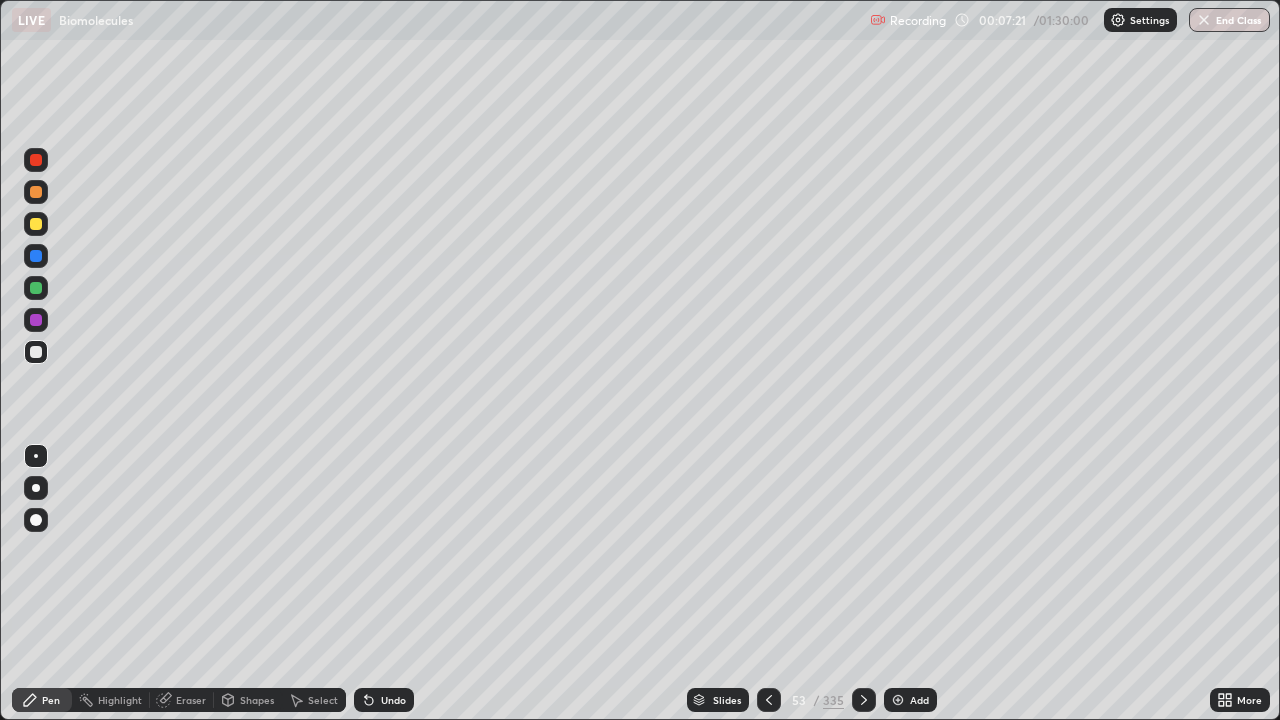 click on "Undo" at bounding box center [393, 700] 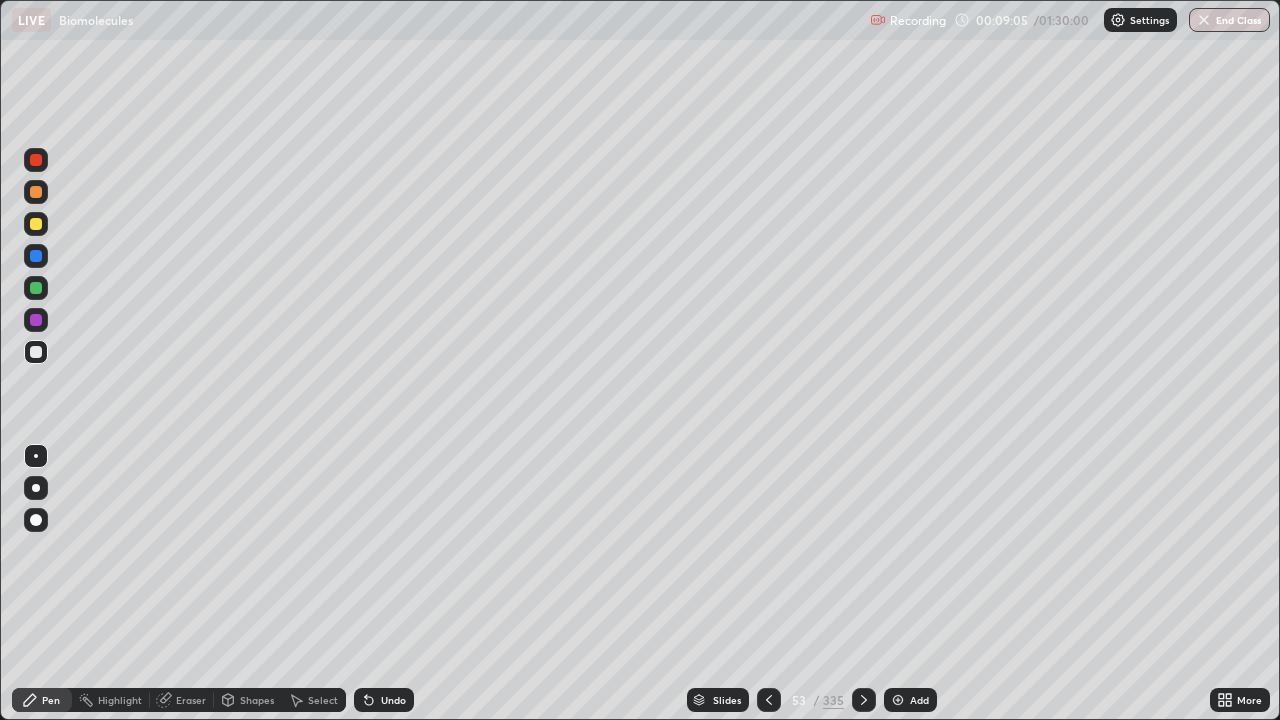 click at bounding box center (898, 700) 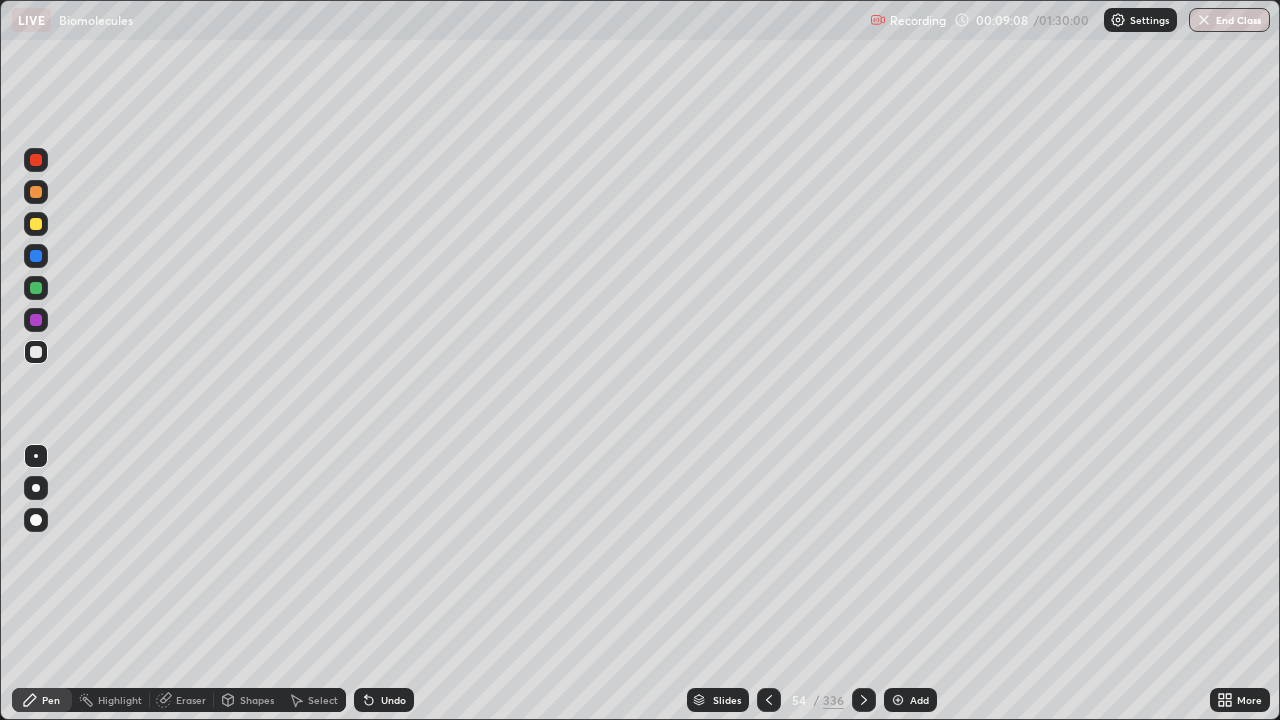click at bounding box center [36, 520] 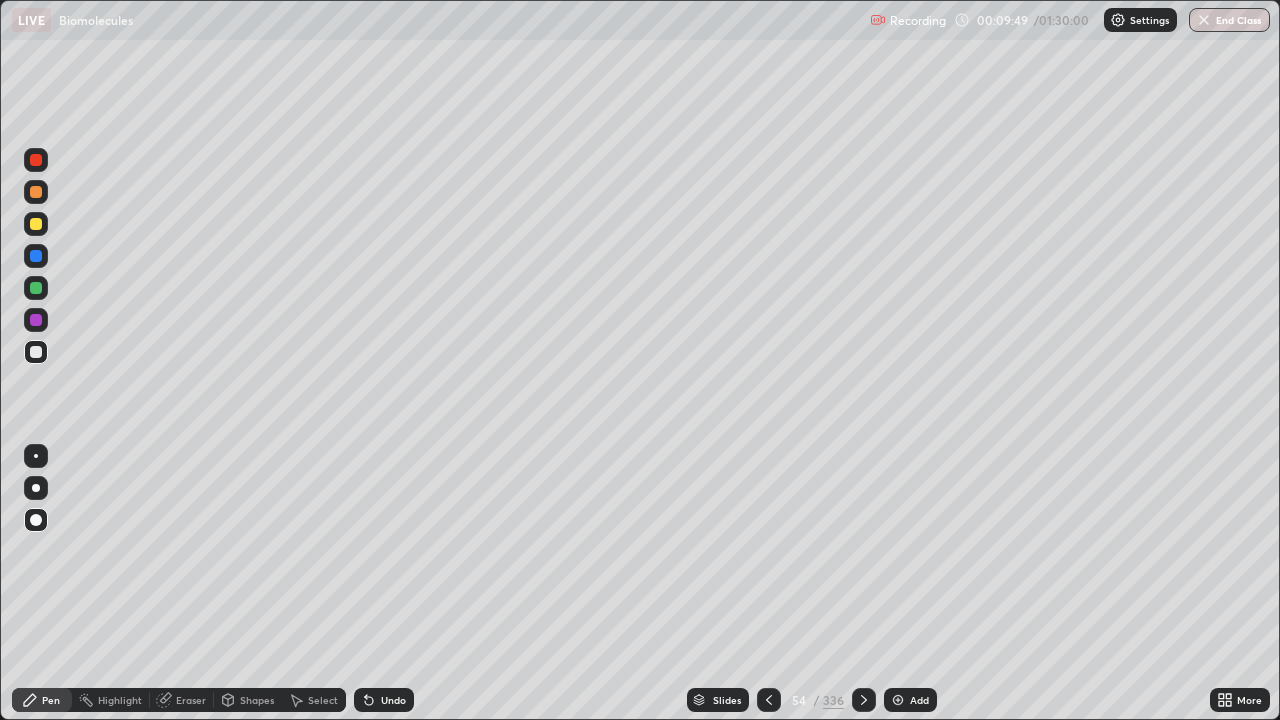 click on "Shapes" at bounding box center (257, 700) 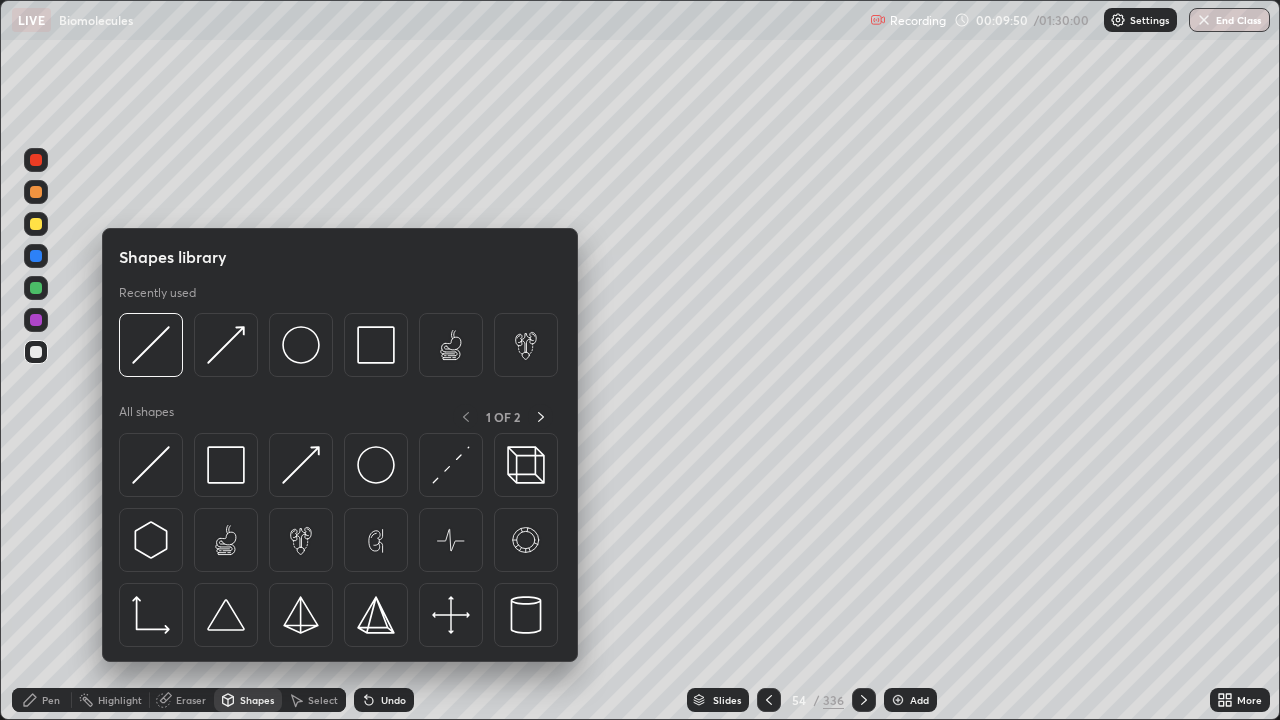 click at bounding box center (151, 465) 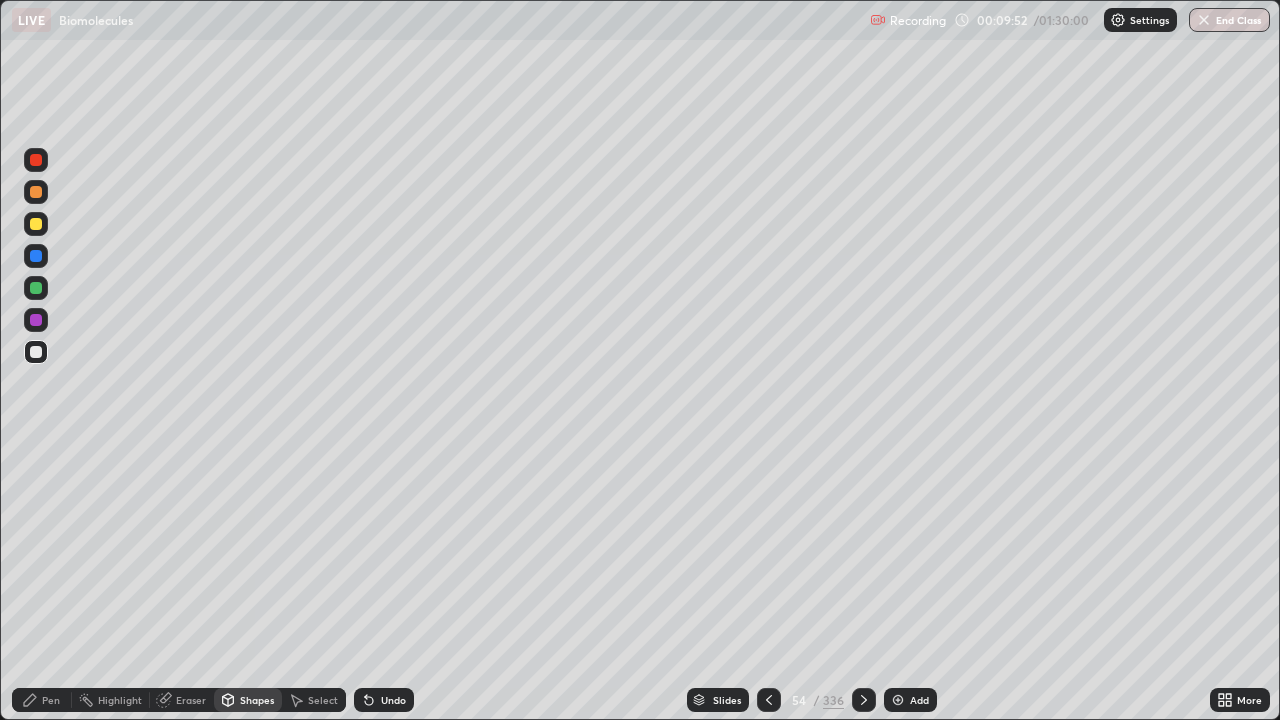 click on "Pen" at bounding box center [51, 700] 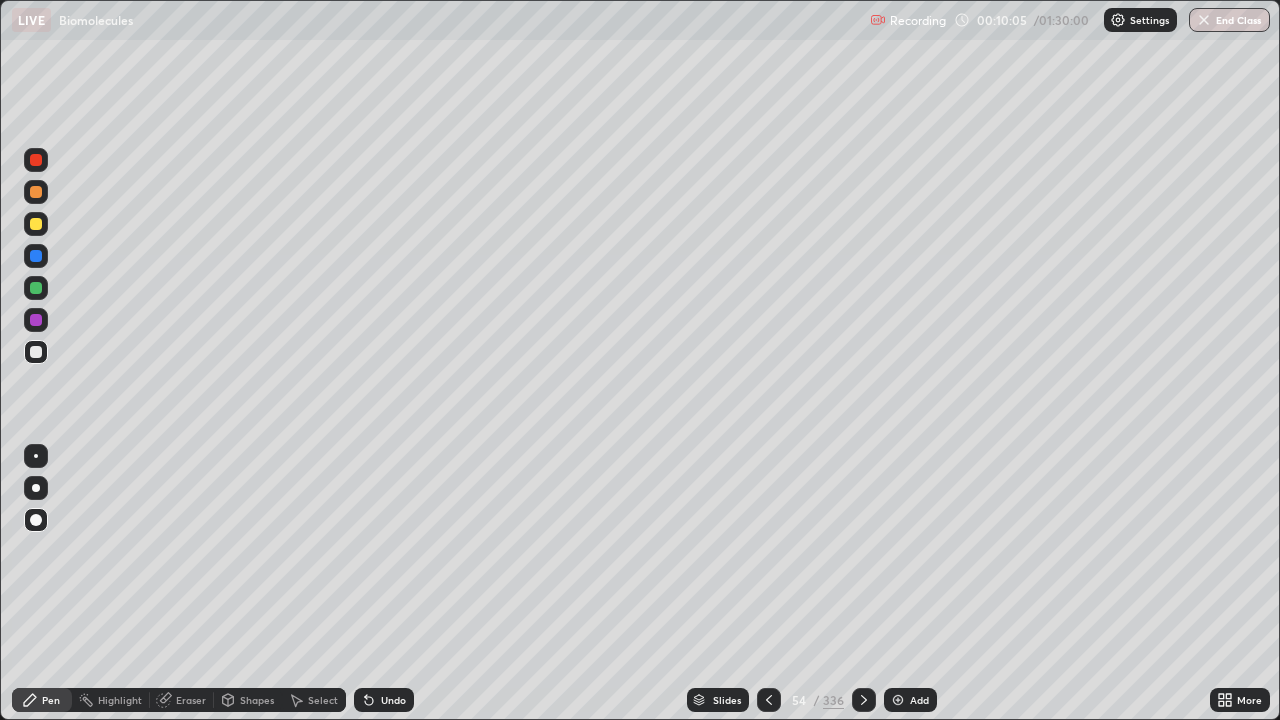 click on "Shapes" at bounding box center (248, 700) 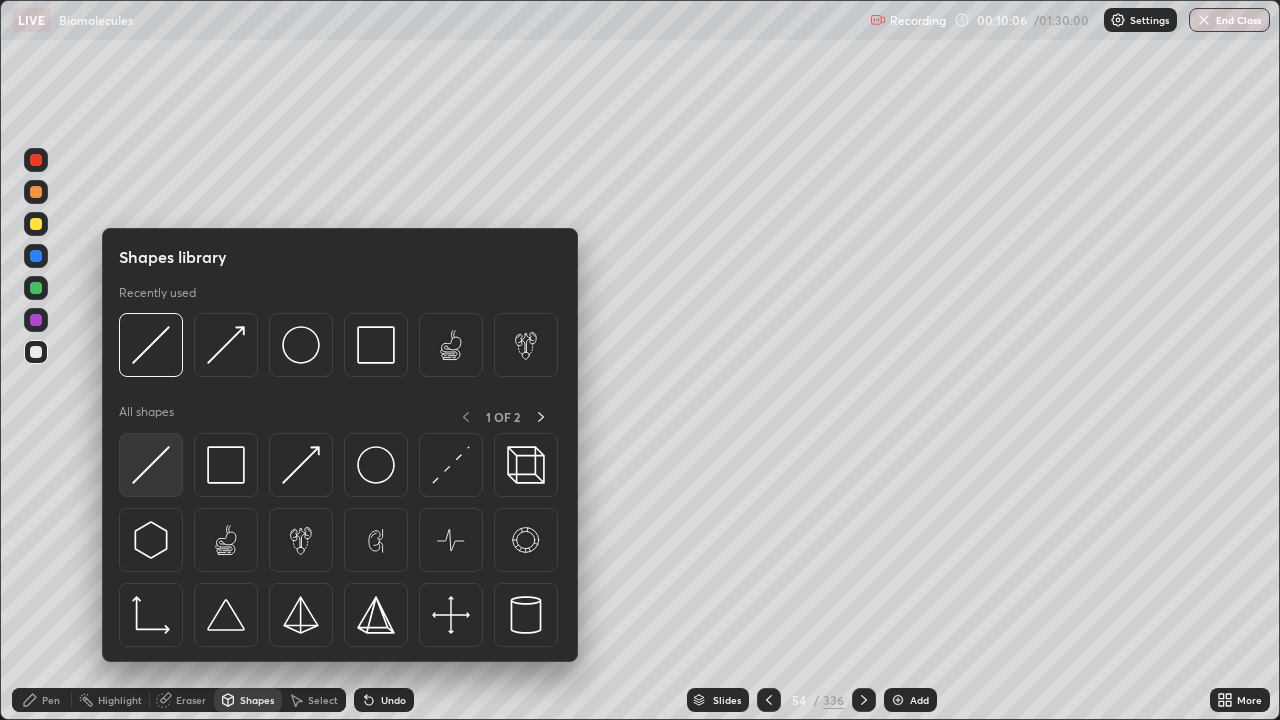 click at bounding box center (151, 465) 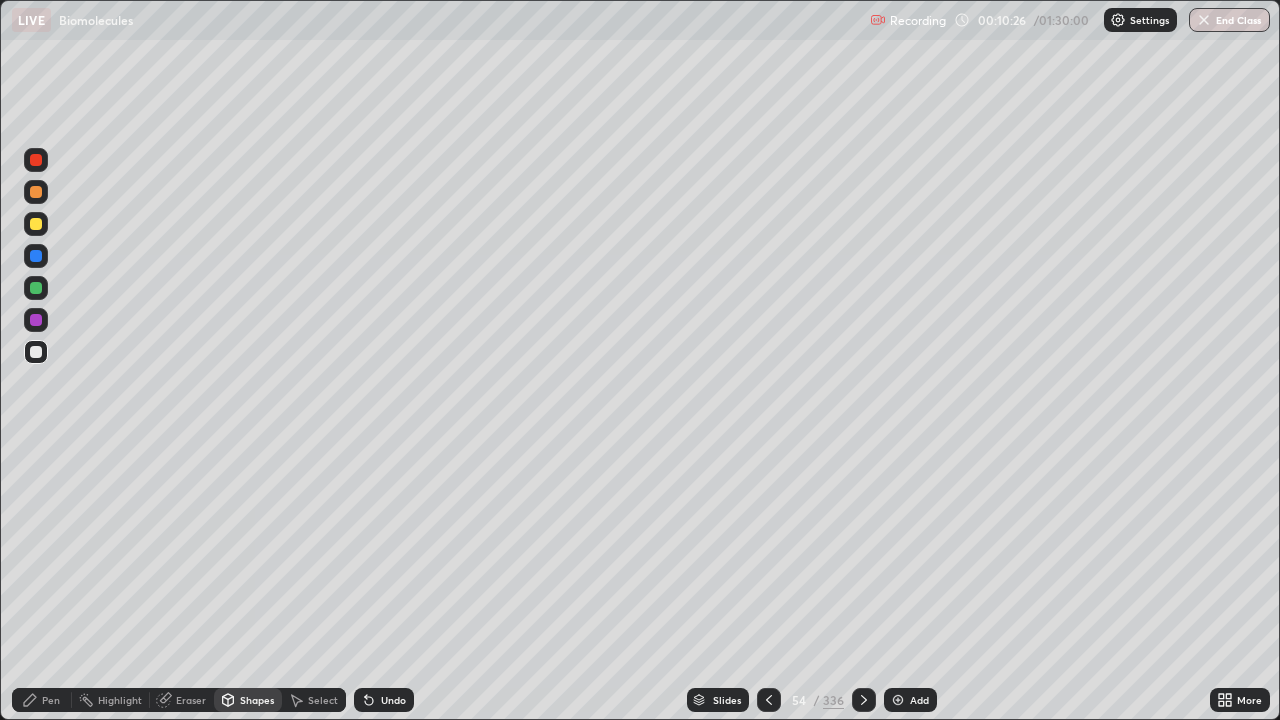 click on "Pen" at bounding box center (51, 700) 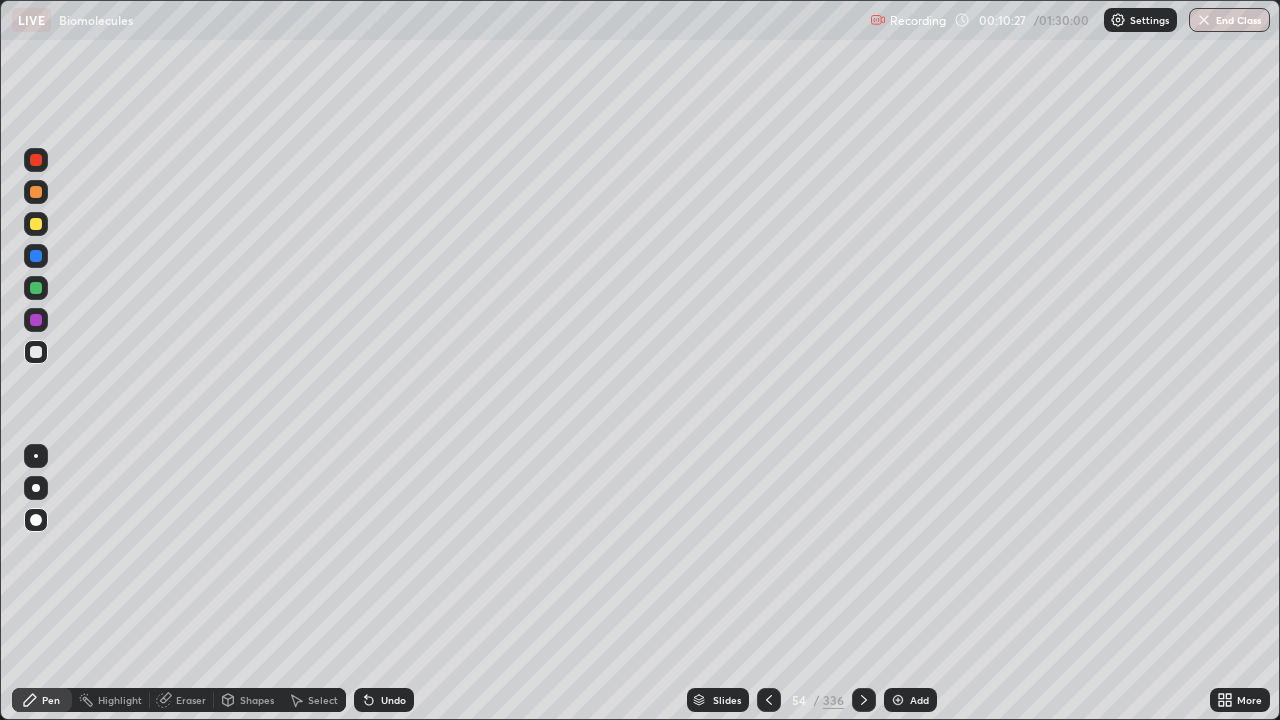 click at bounding box center (36, 488) 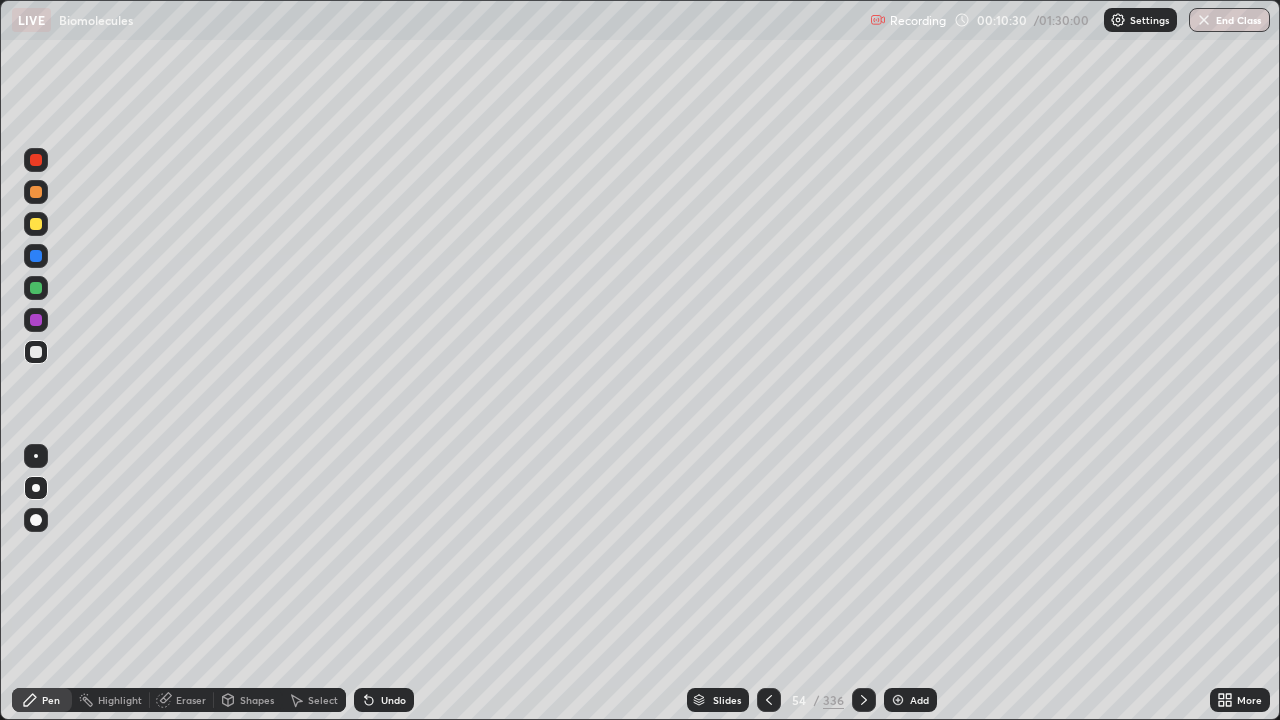 click at bounding box center (36, 224) 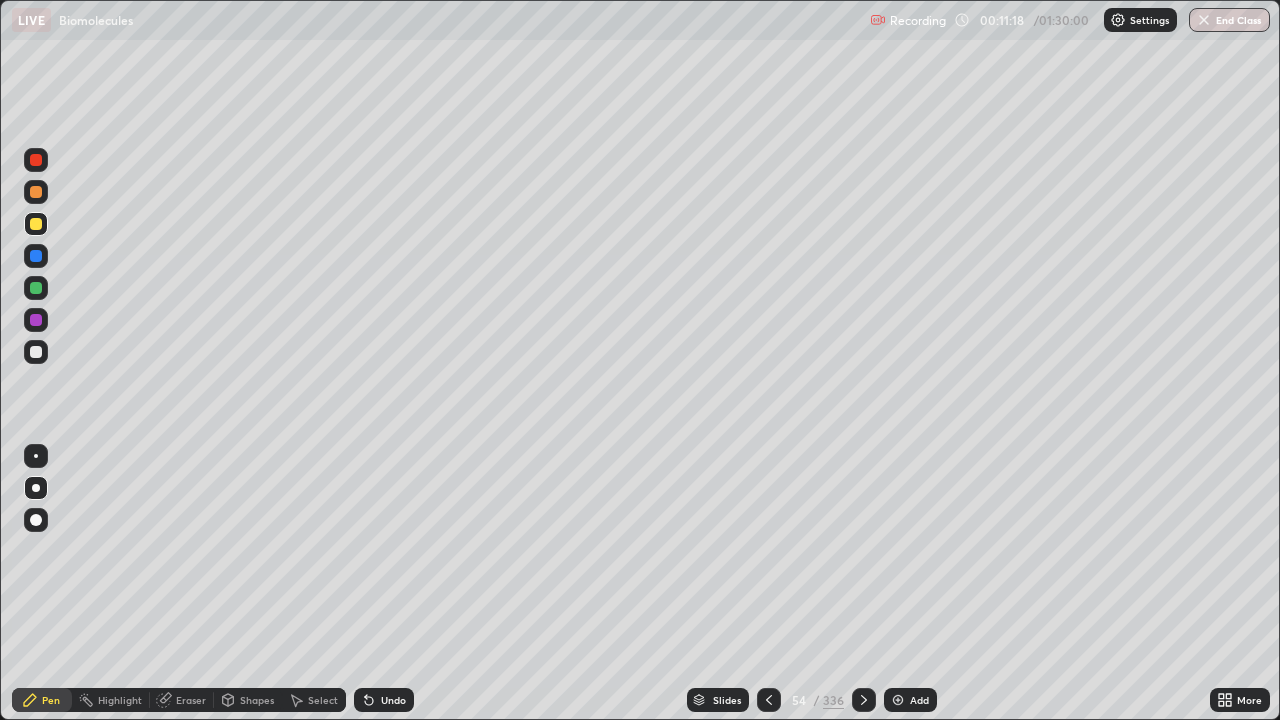 click at bounding box center [36, 192] 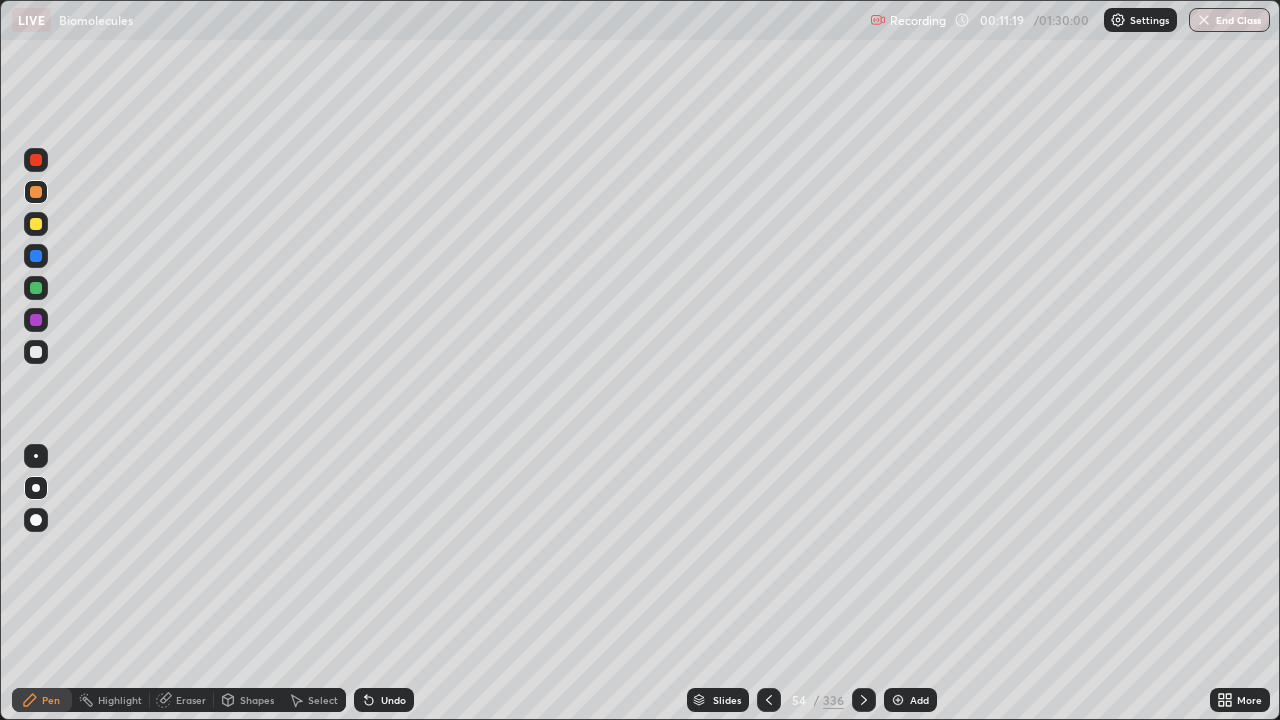 click at bounding box center [36, 192] 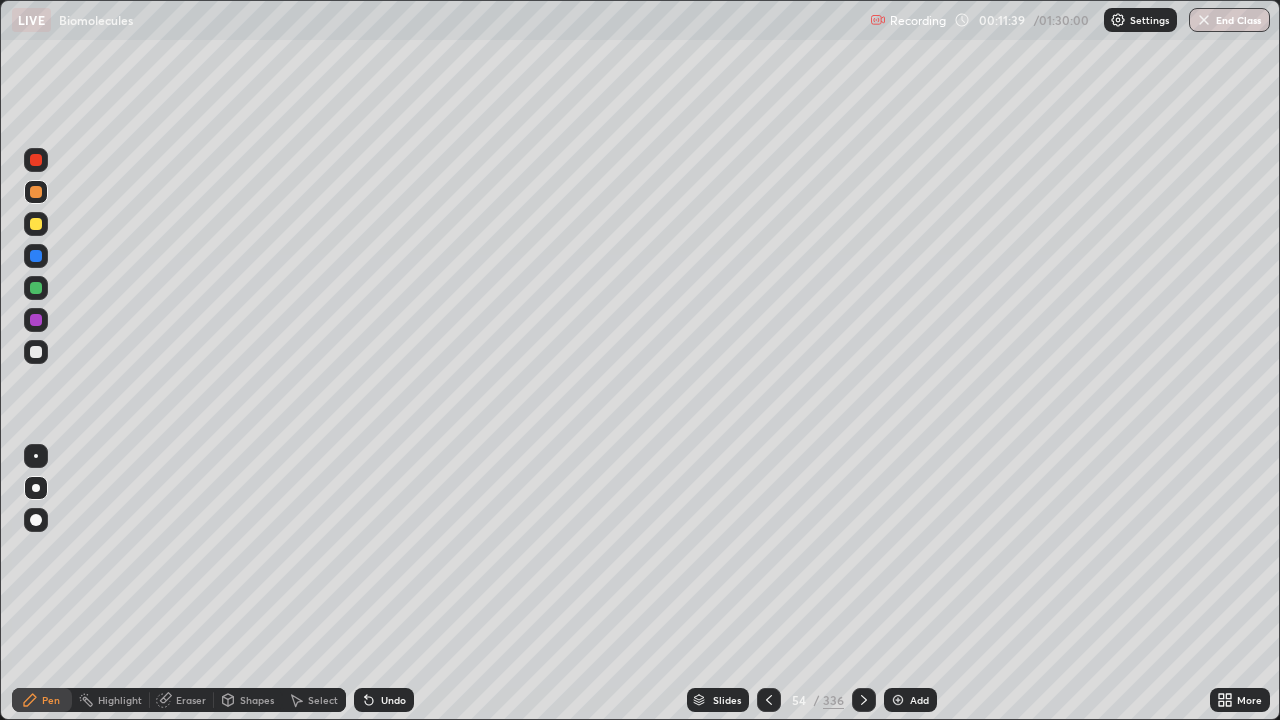 click on "Add" at bounding box center (919, 700) 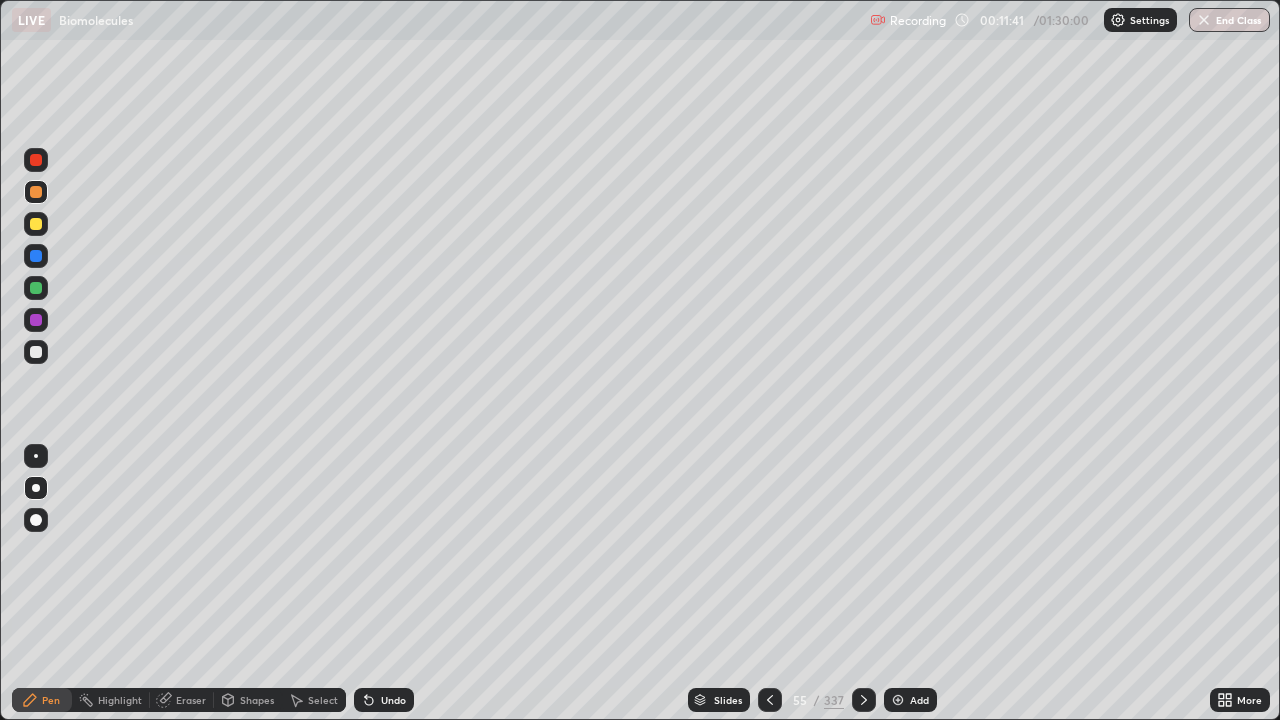 click at bounding box center (36, 352) 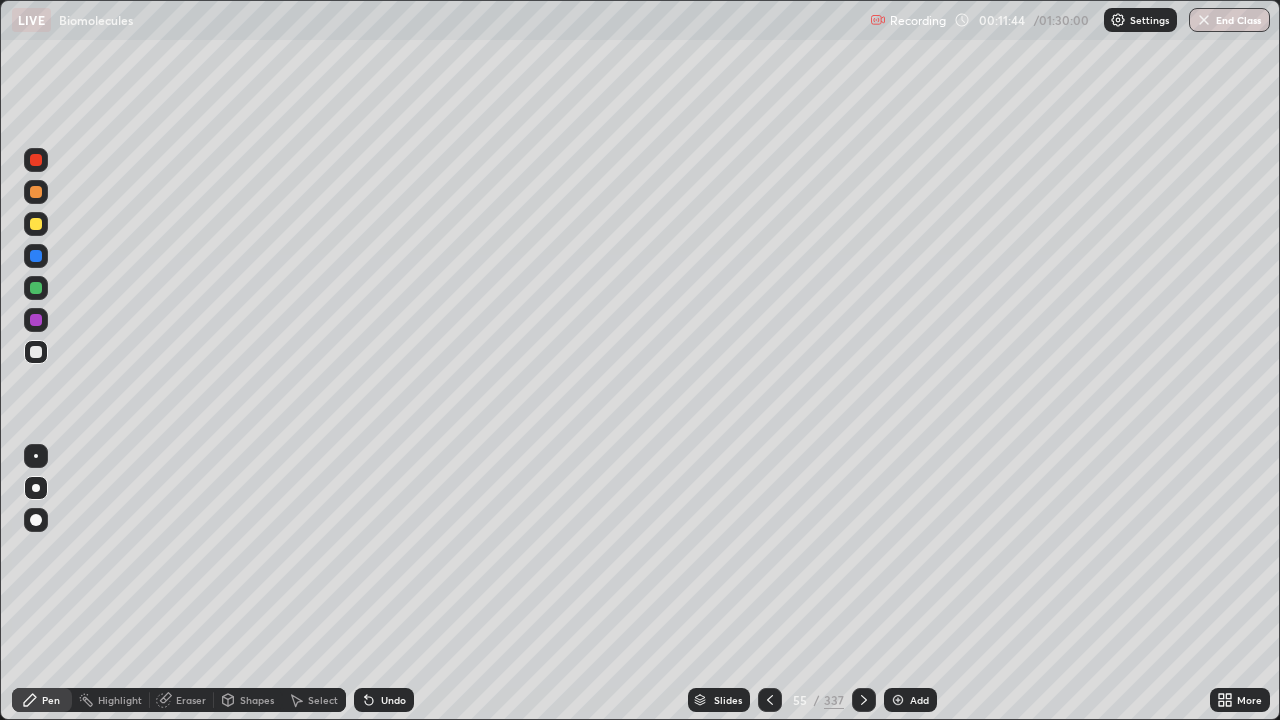 click on "Undo" at bounding box center [384, 700] 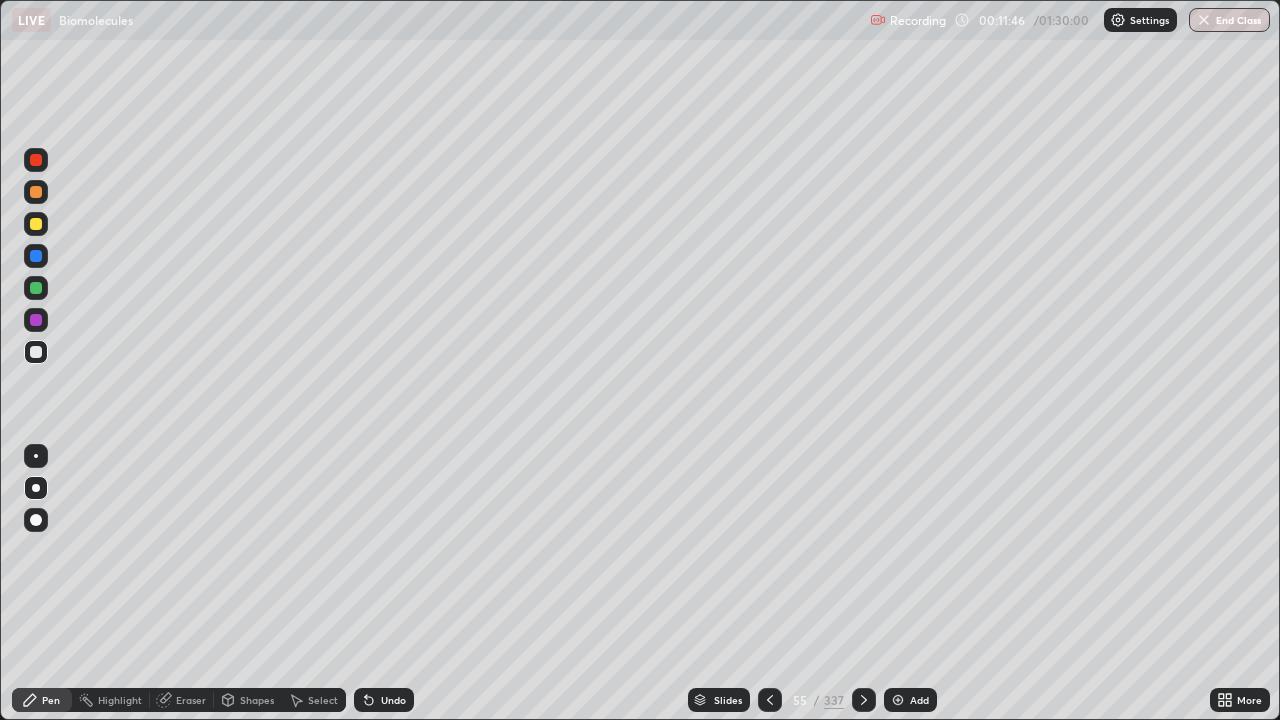 click on "Shapes" at bounding box center [257, 700] 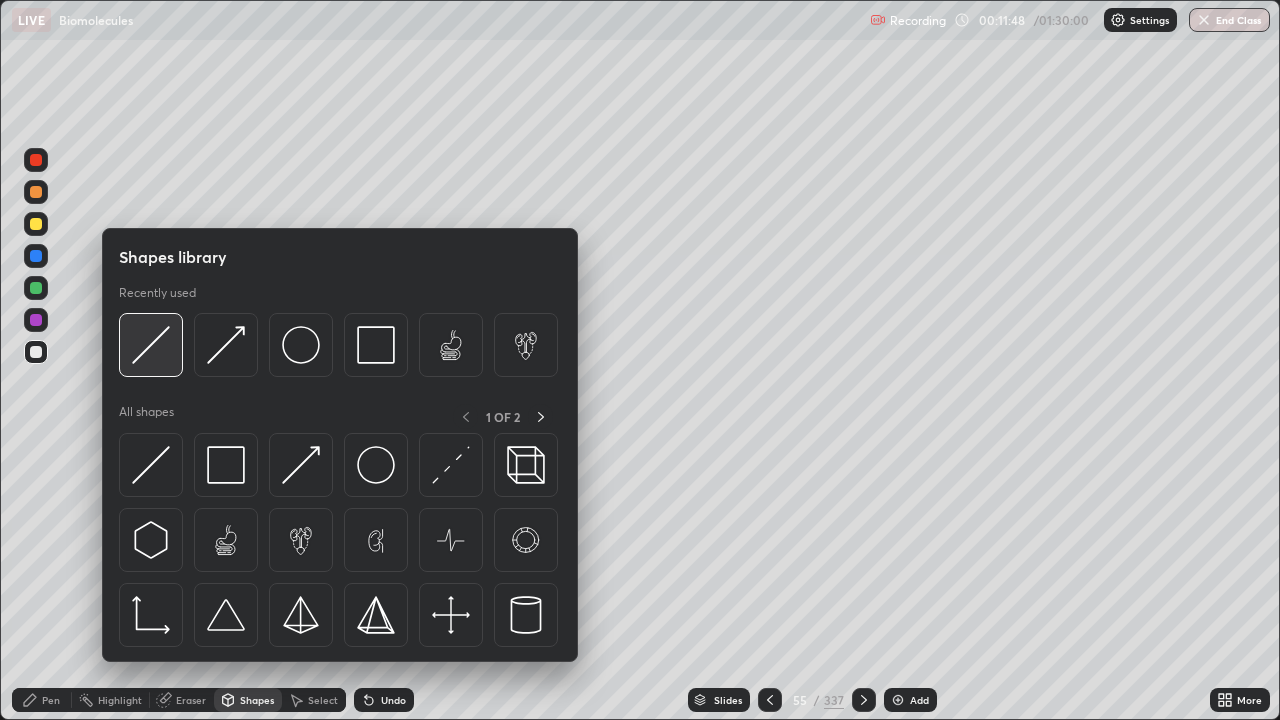 click at bounding box center [151, 345] 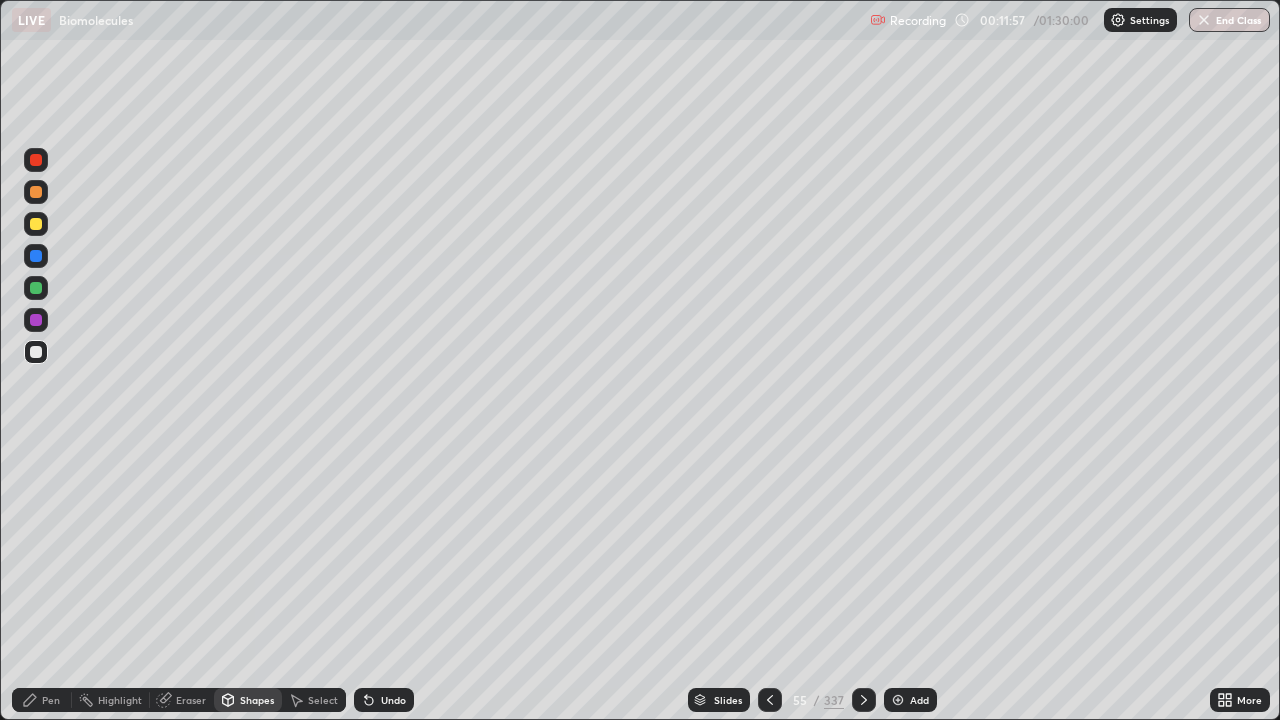 click on "Pen" at bounding box center [42, 700] 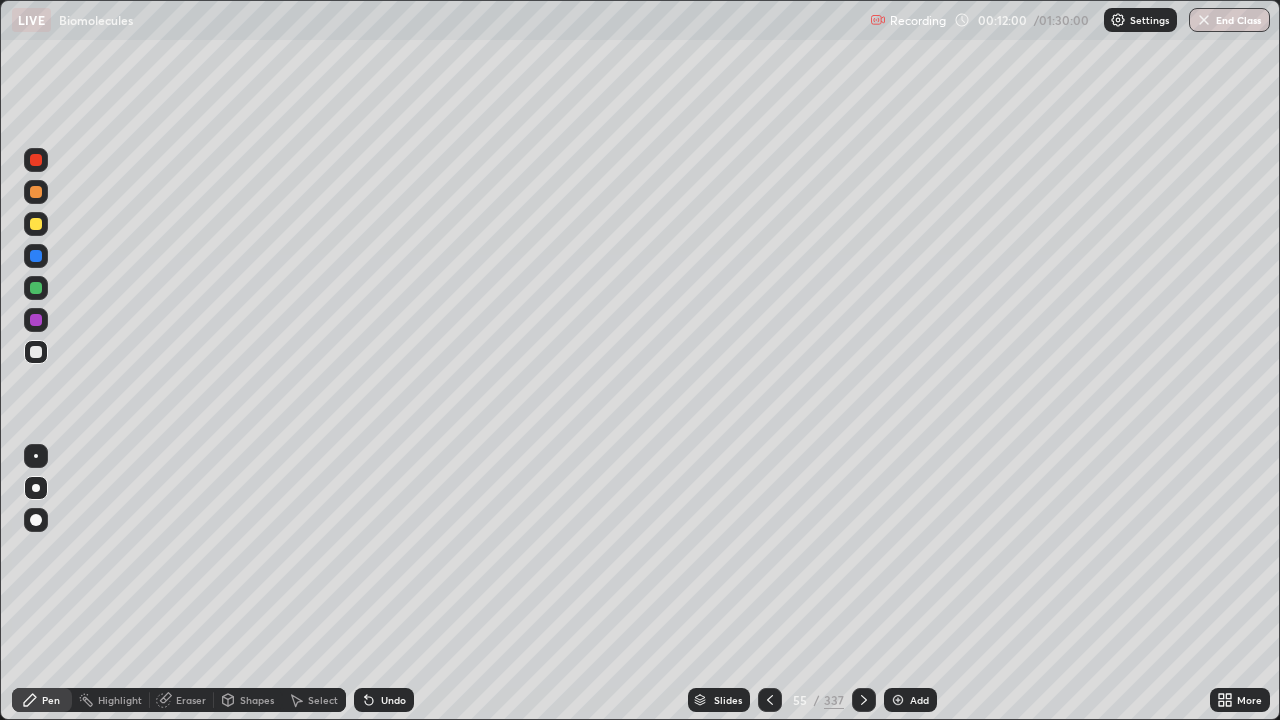 click on "Shapes" at bounding box center (248, 700) 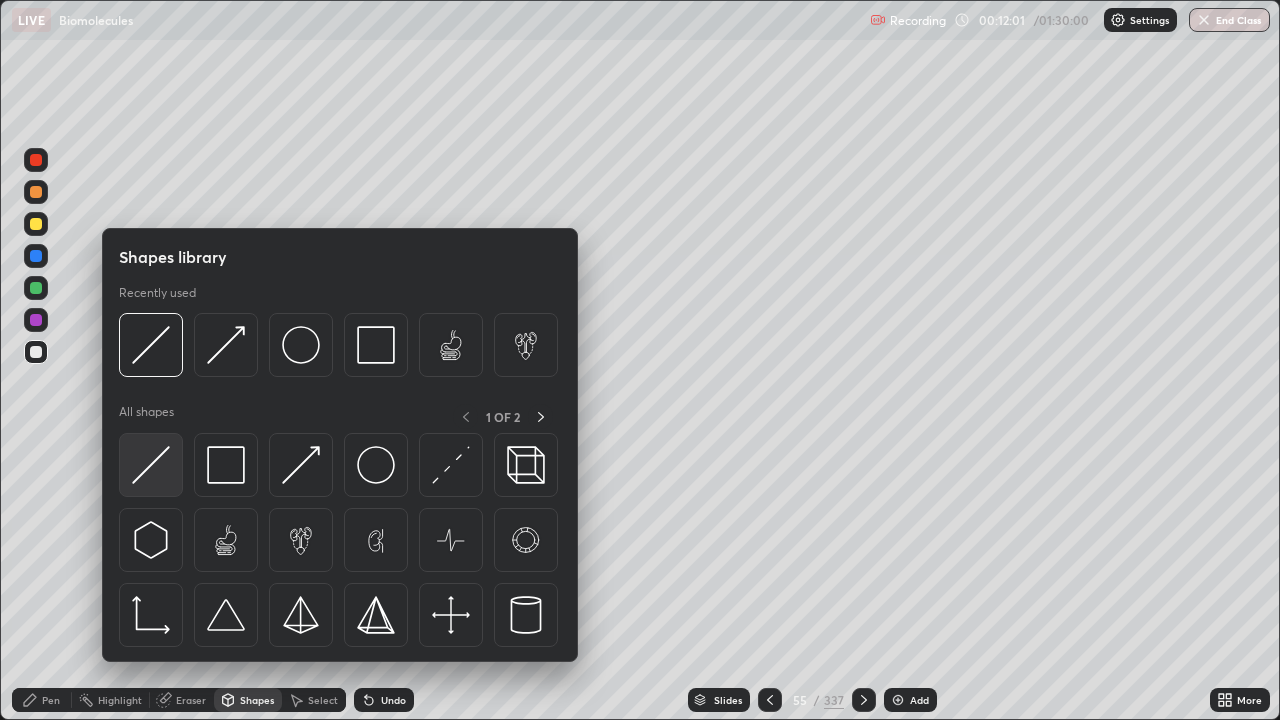 click at bounding box center (151, 465) 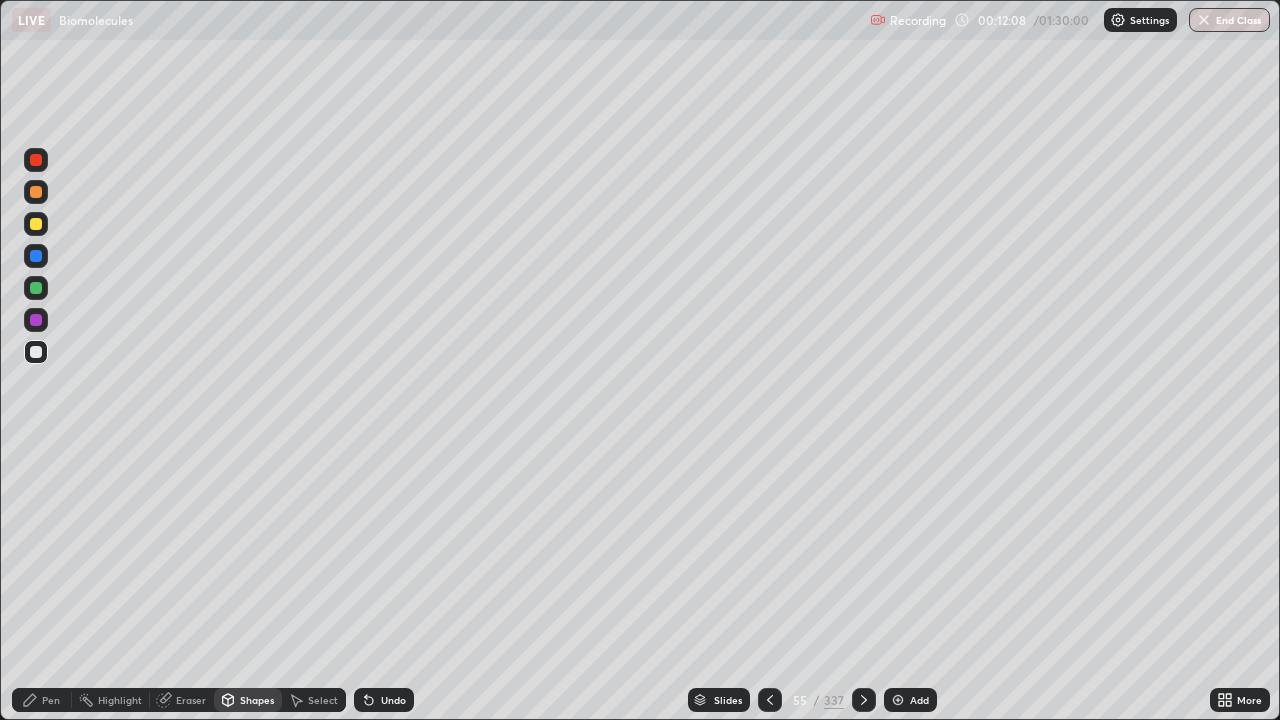 click 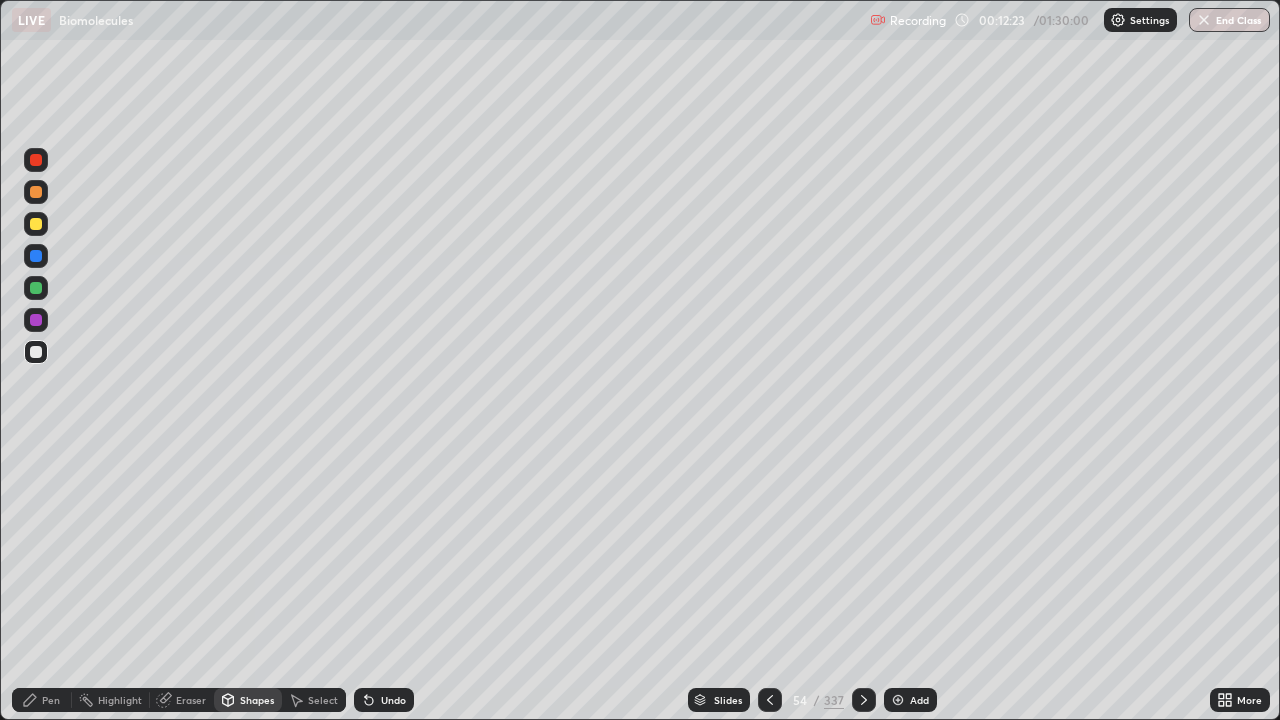 click 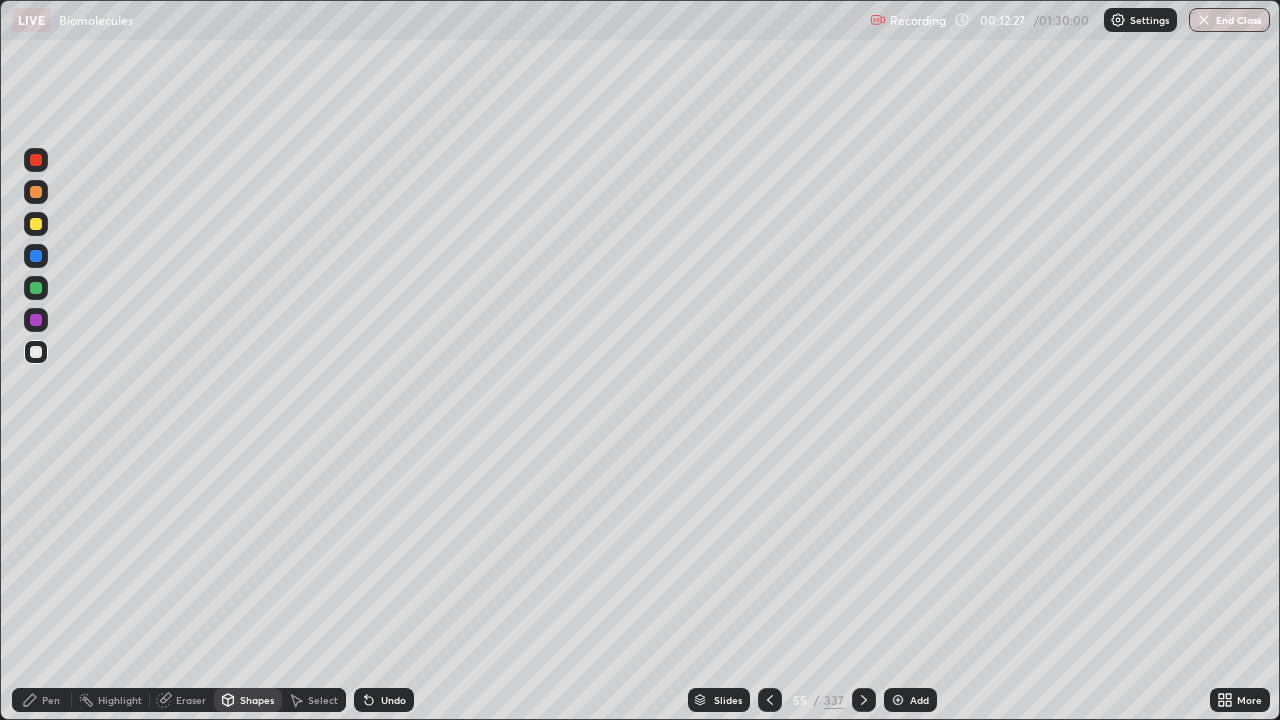 click on "Undo" at bounding box center (393, 700) 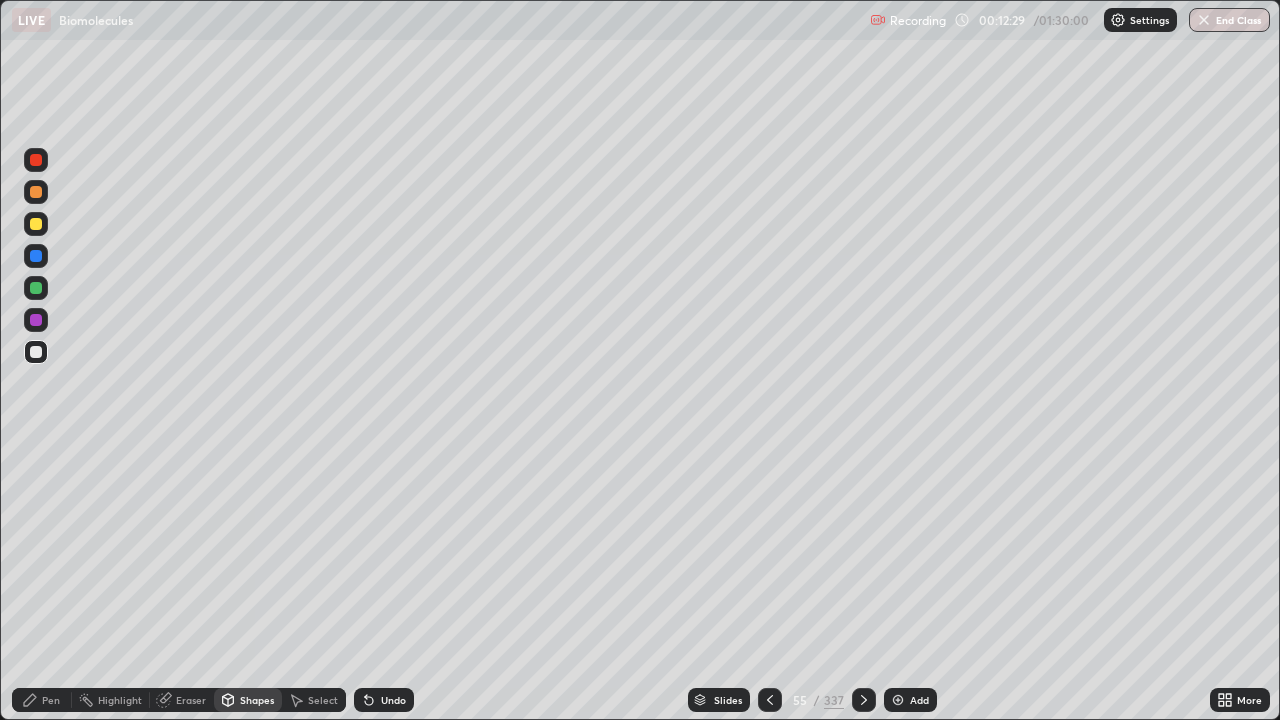 click on "Pen" at bounding box center (42, 700) 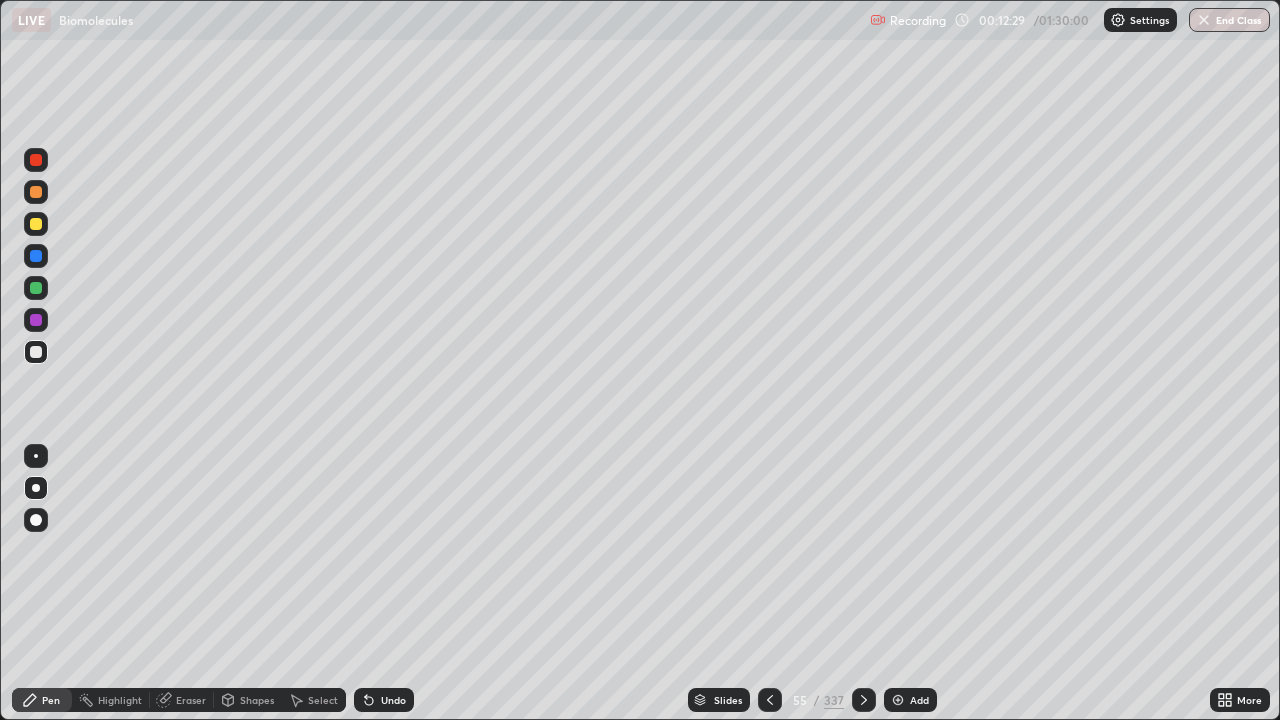 click at bounding box center (36, 288) 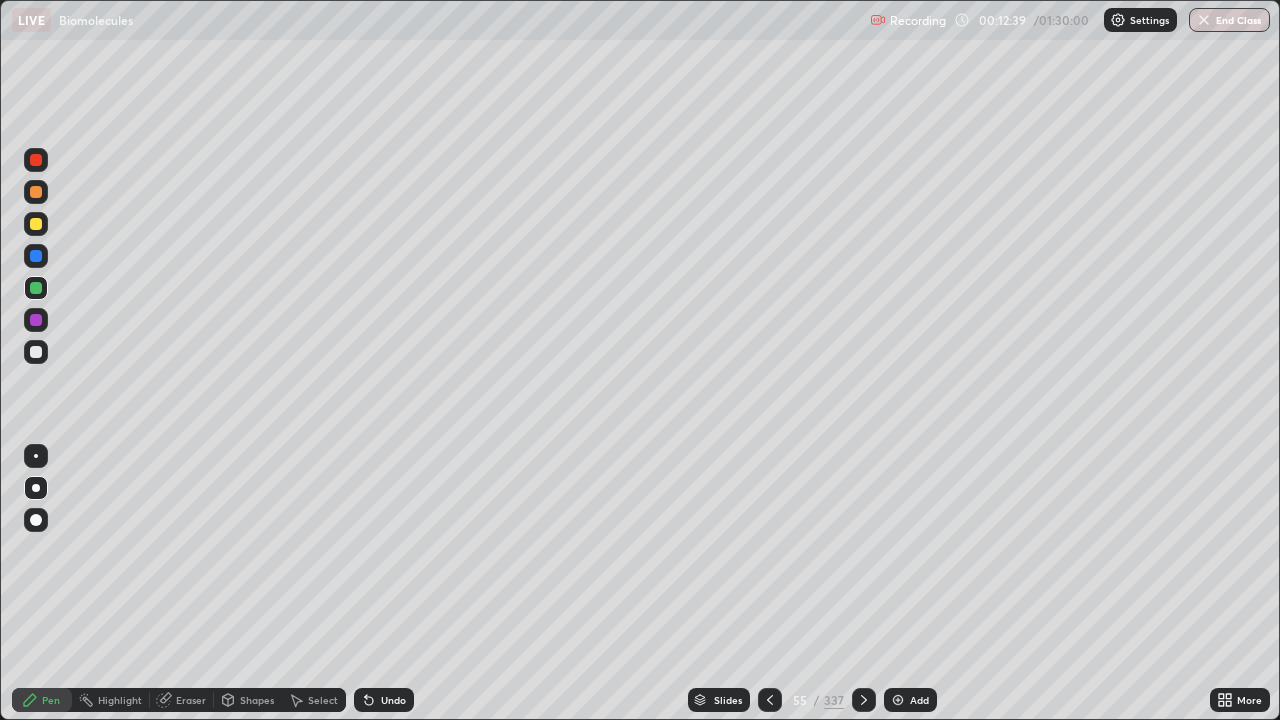 click on "Shapes" at bounding box center [257, 700] 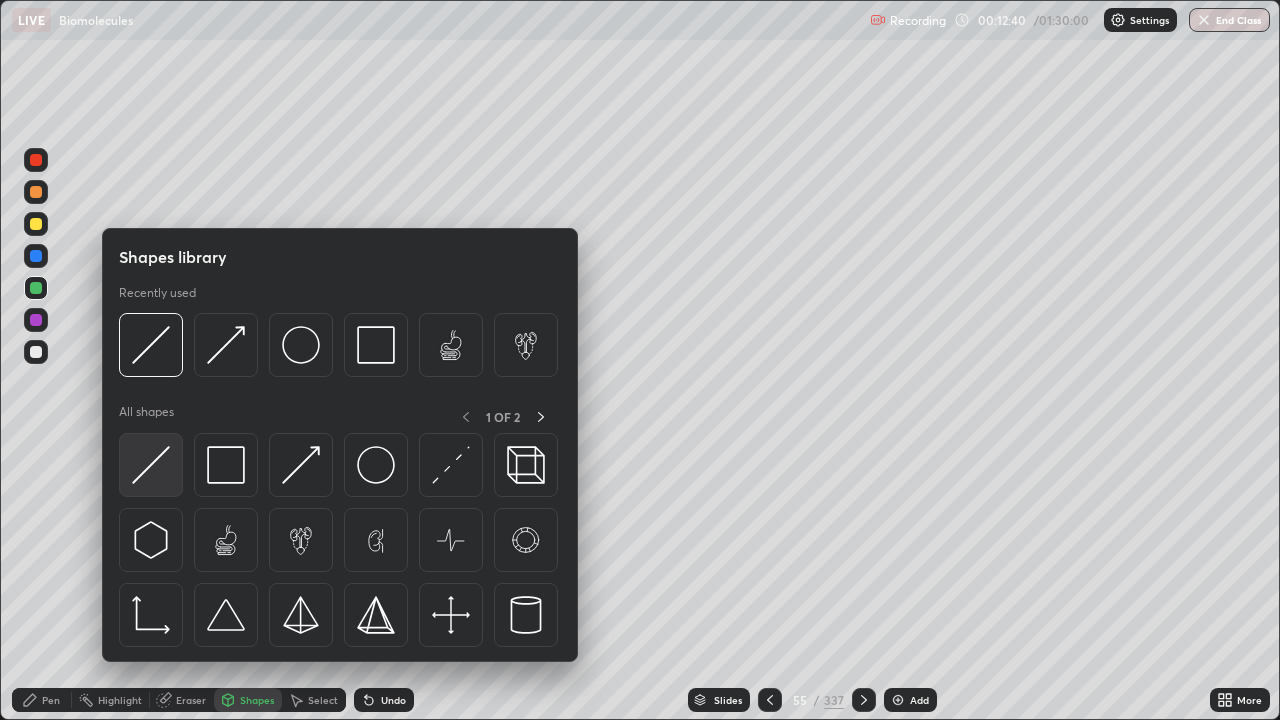 click at bounding box center (151, 465) 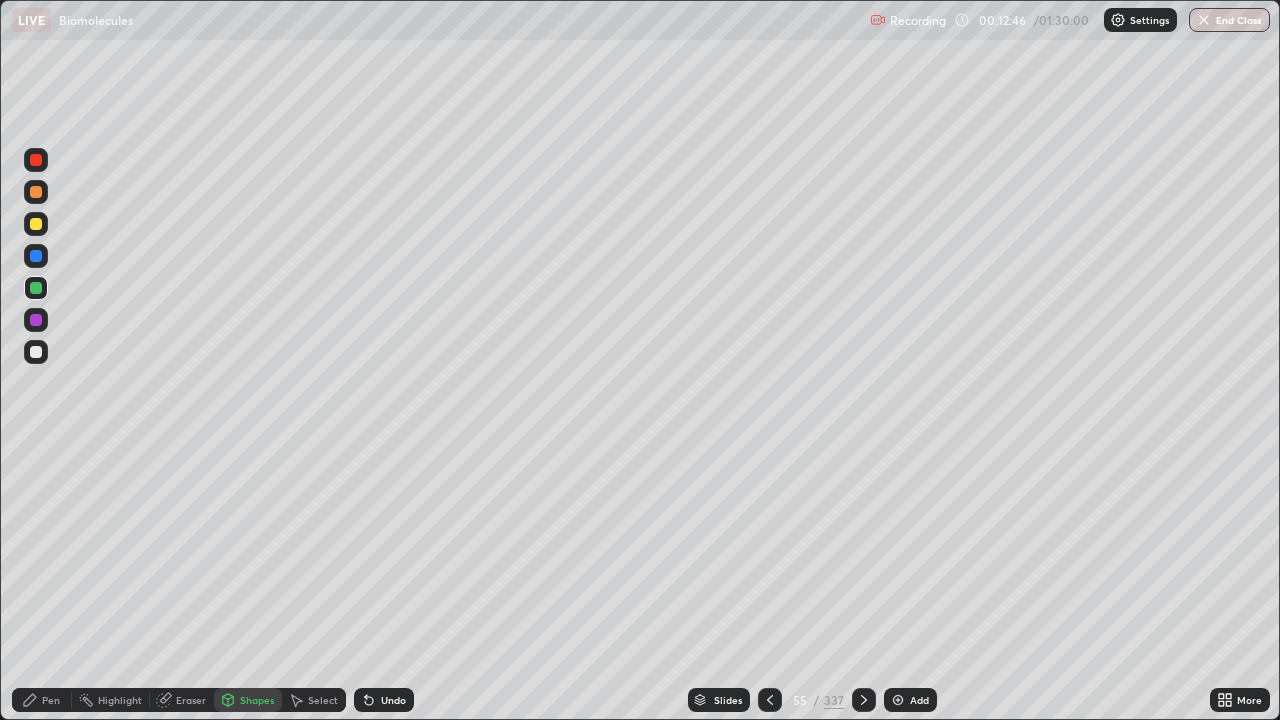 click 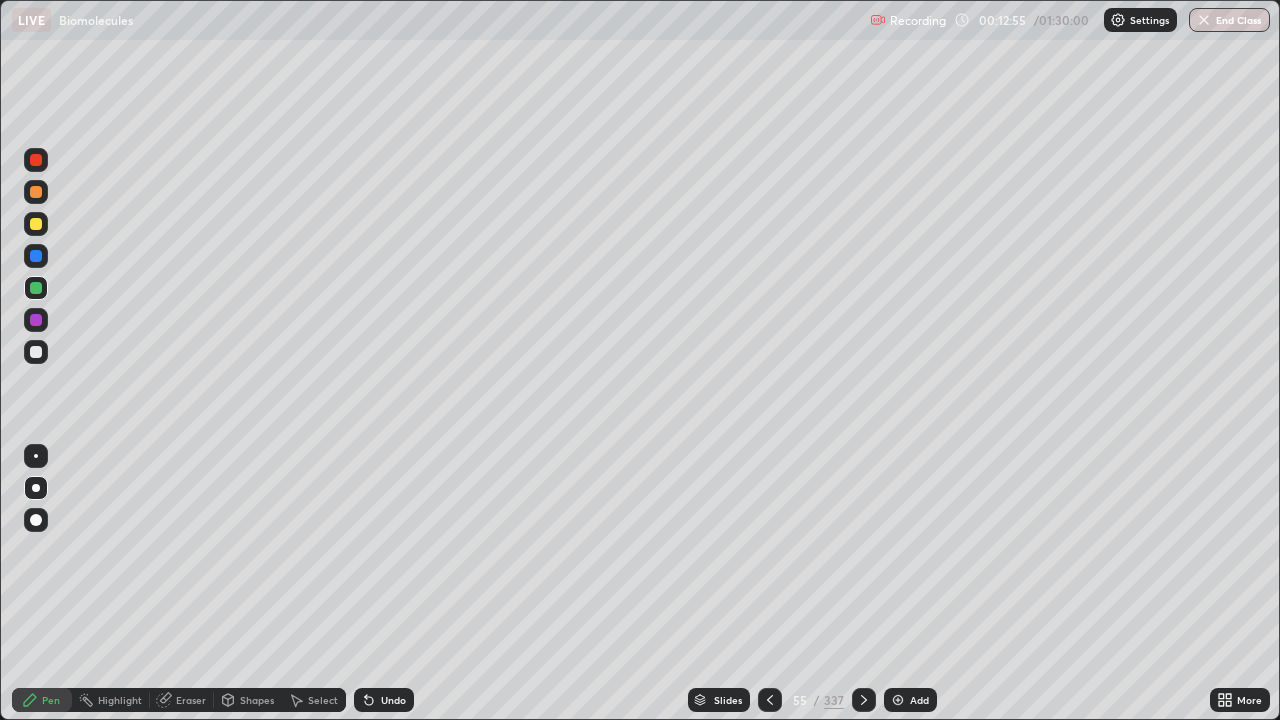 click 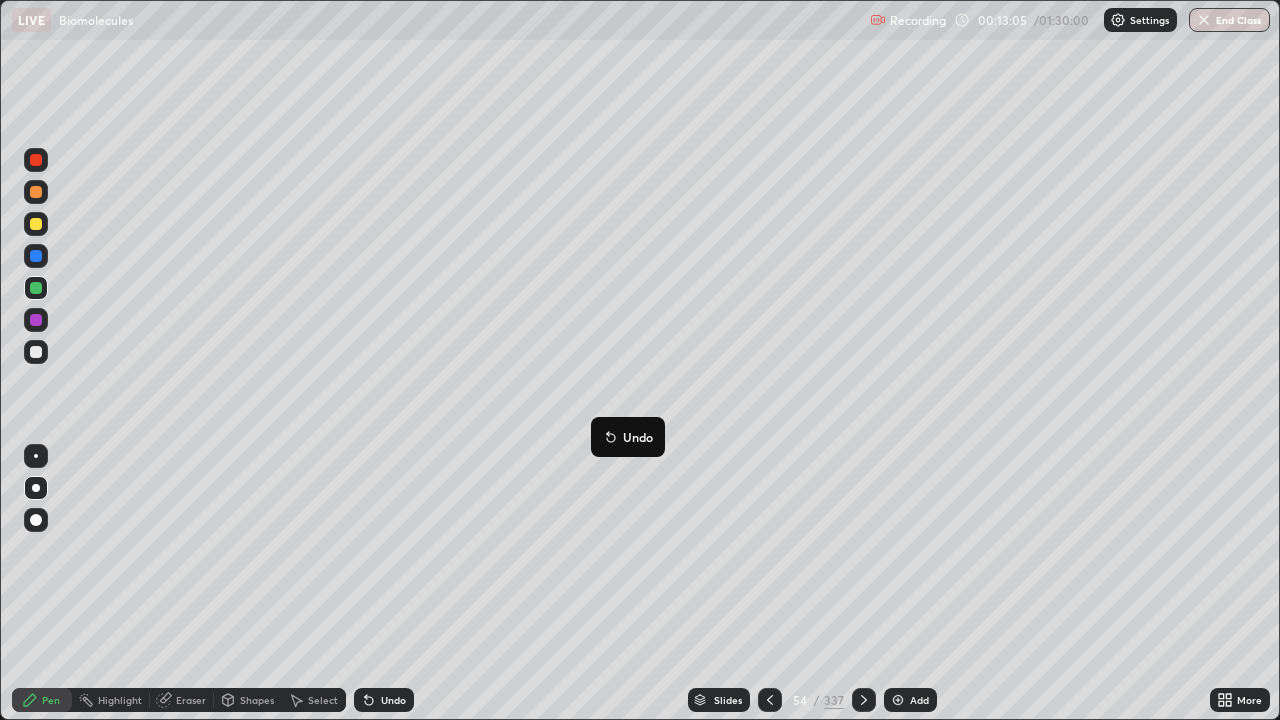 click 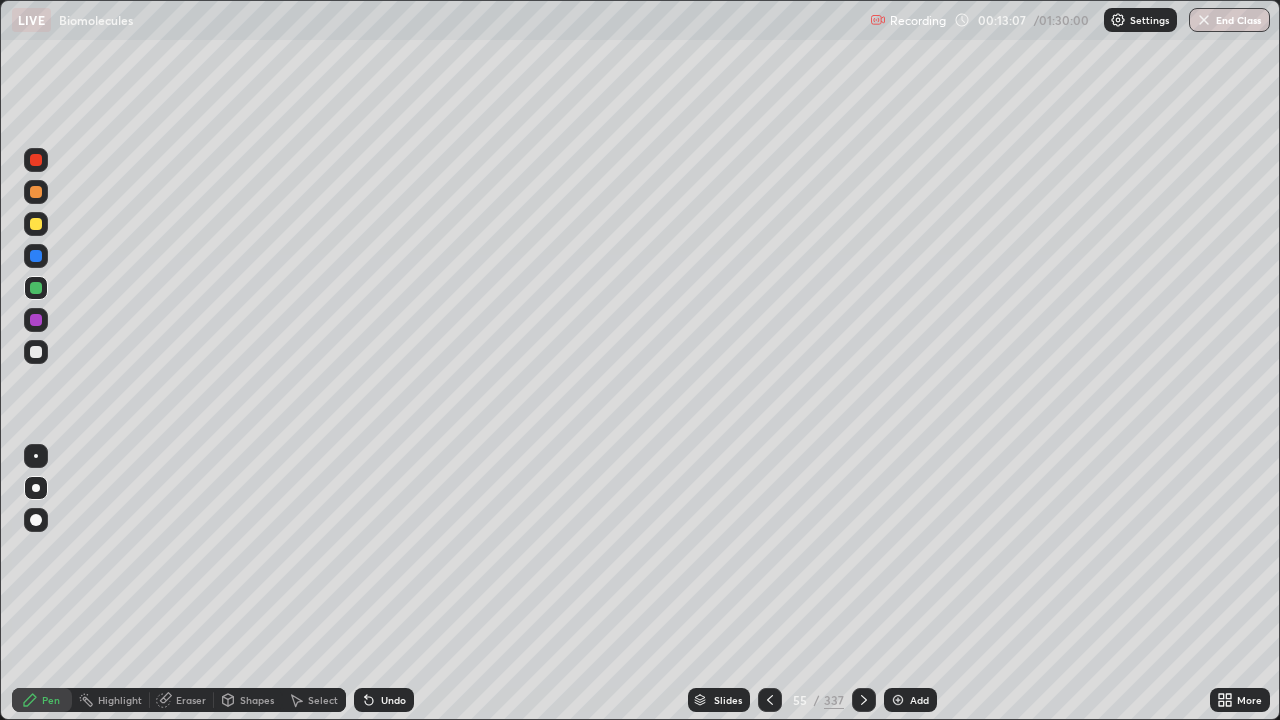 click on "Shapes" at bounding box center (257, 700) 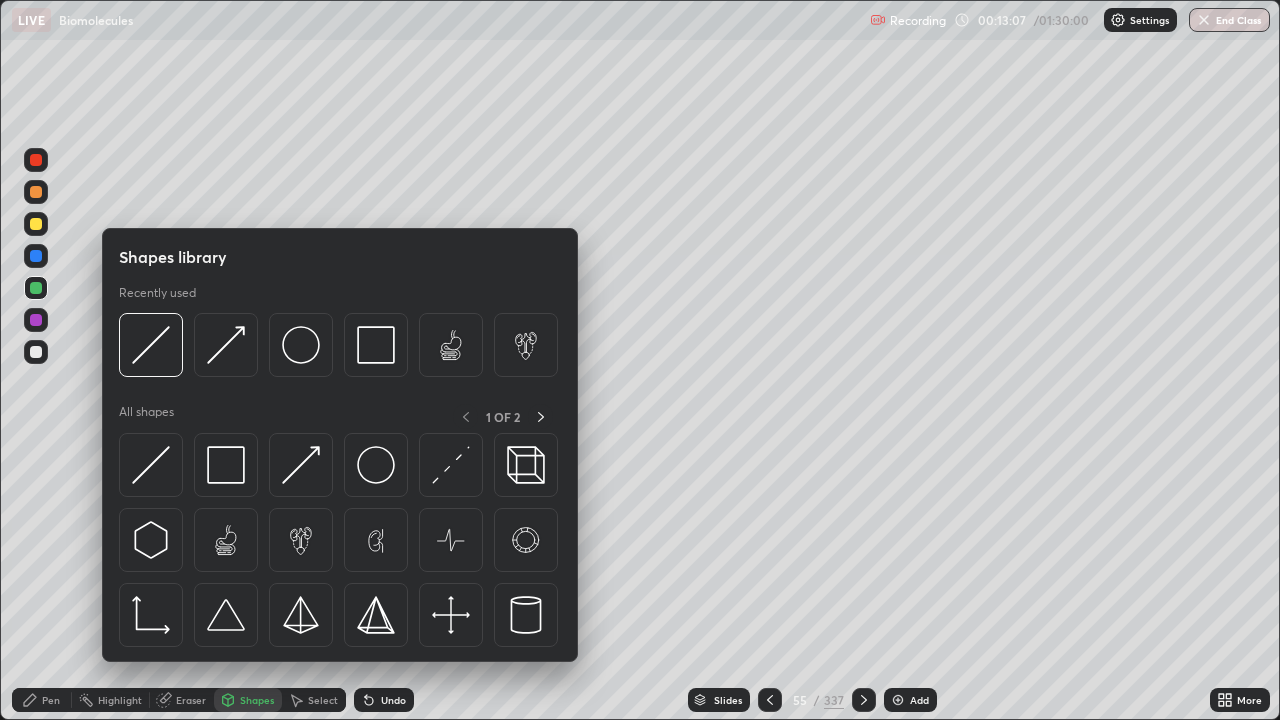 click at bounding box center [151, 465] 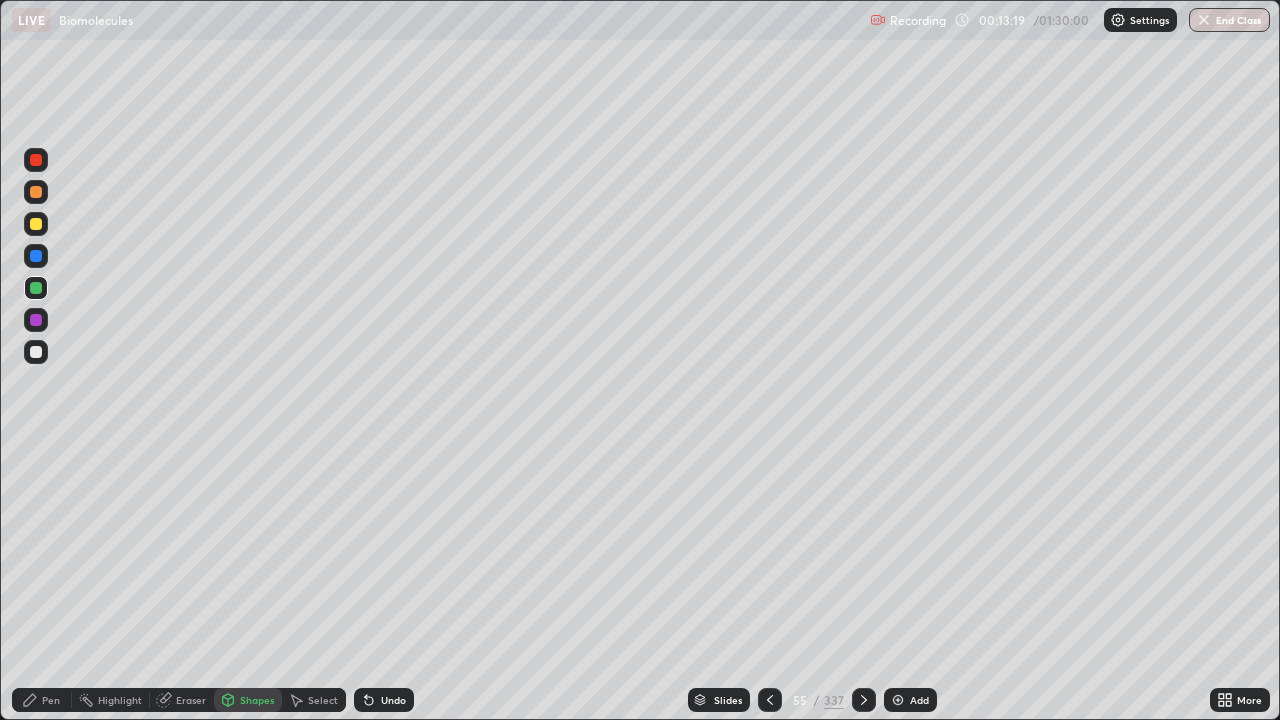 click 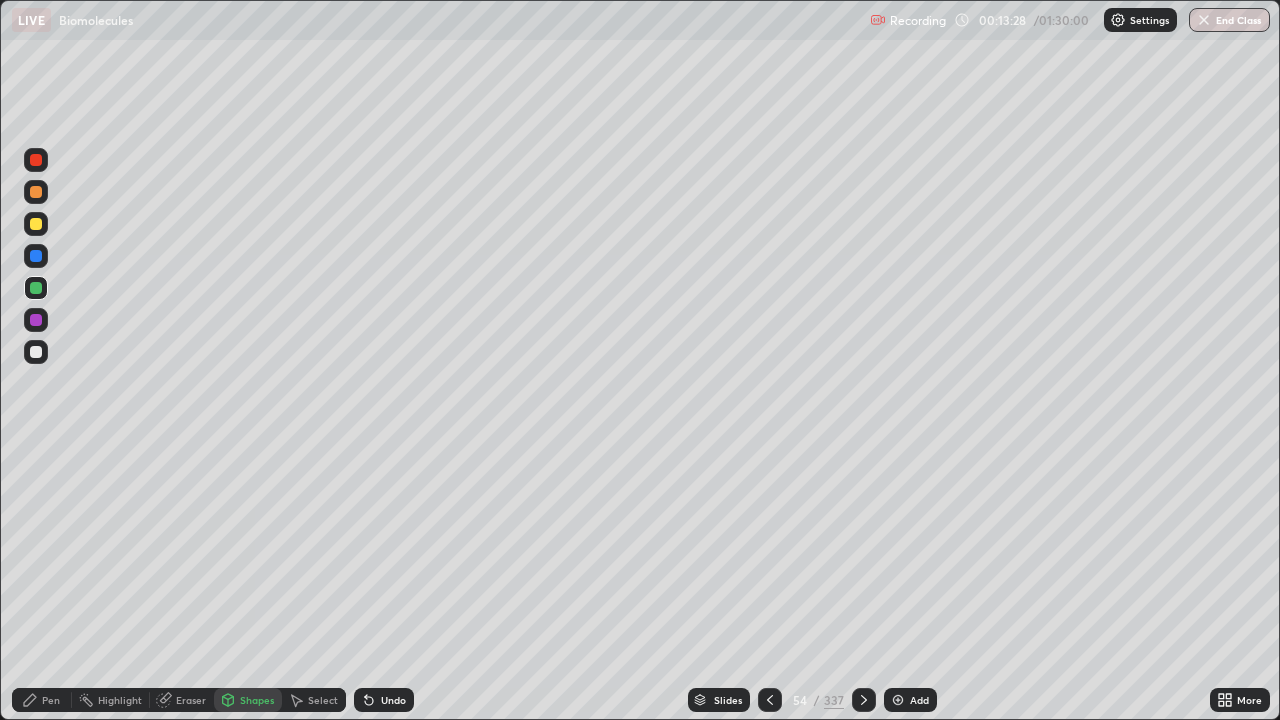 click 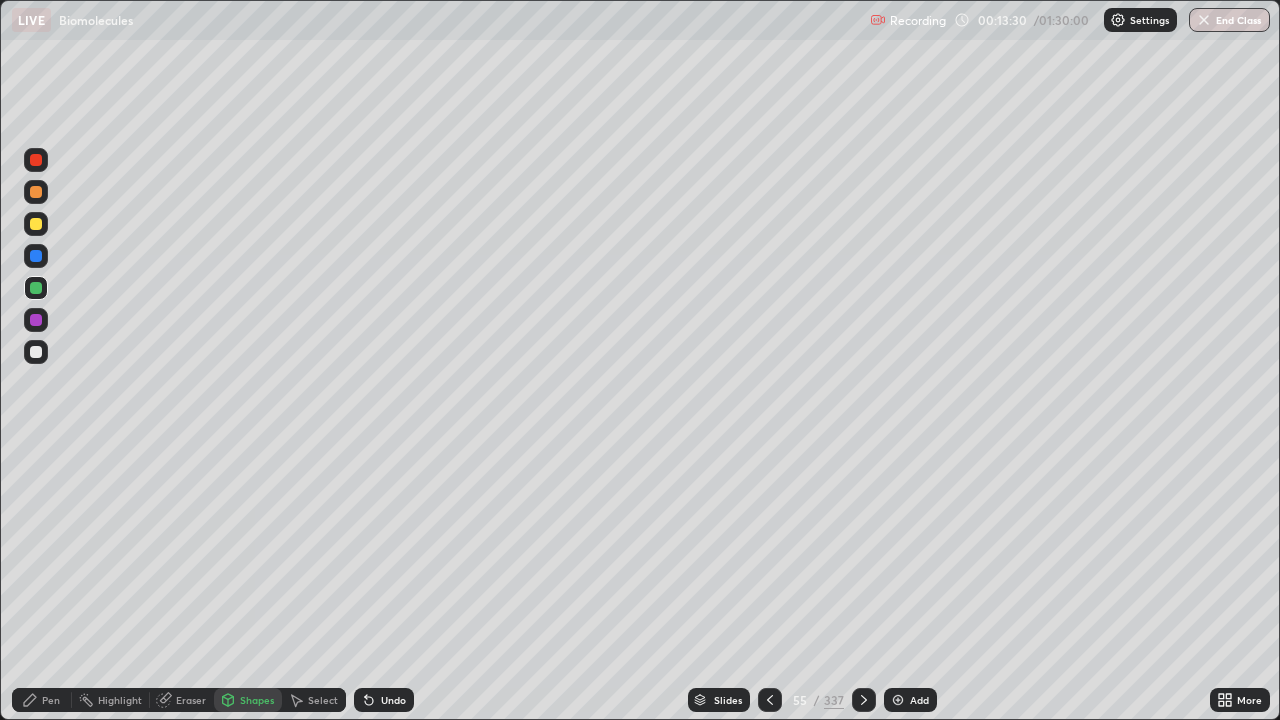 click on "Pen" at bounding box center [42, 700] 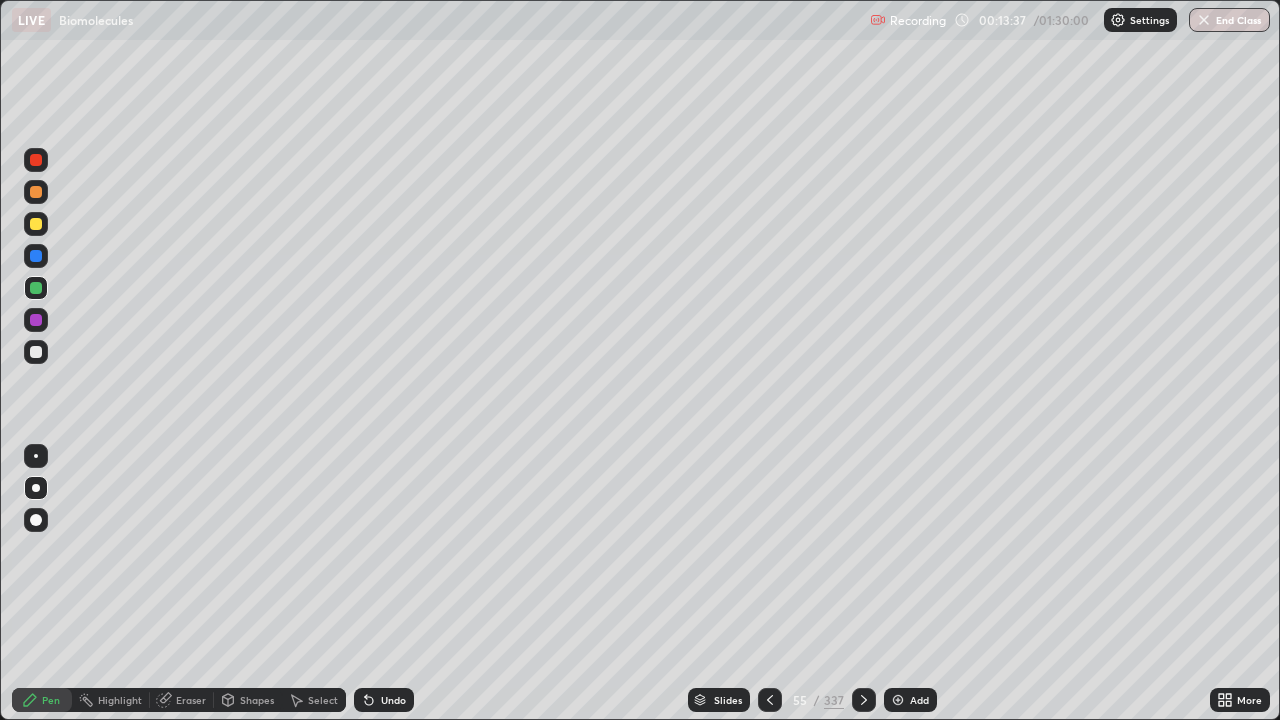 click at bounding box center (36, 224) 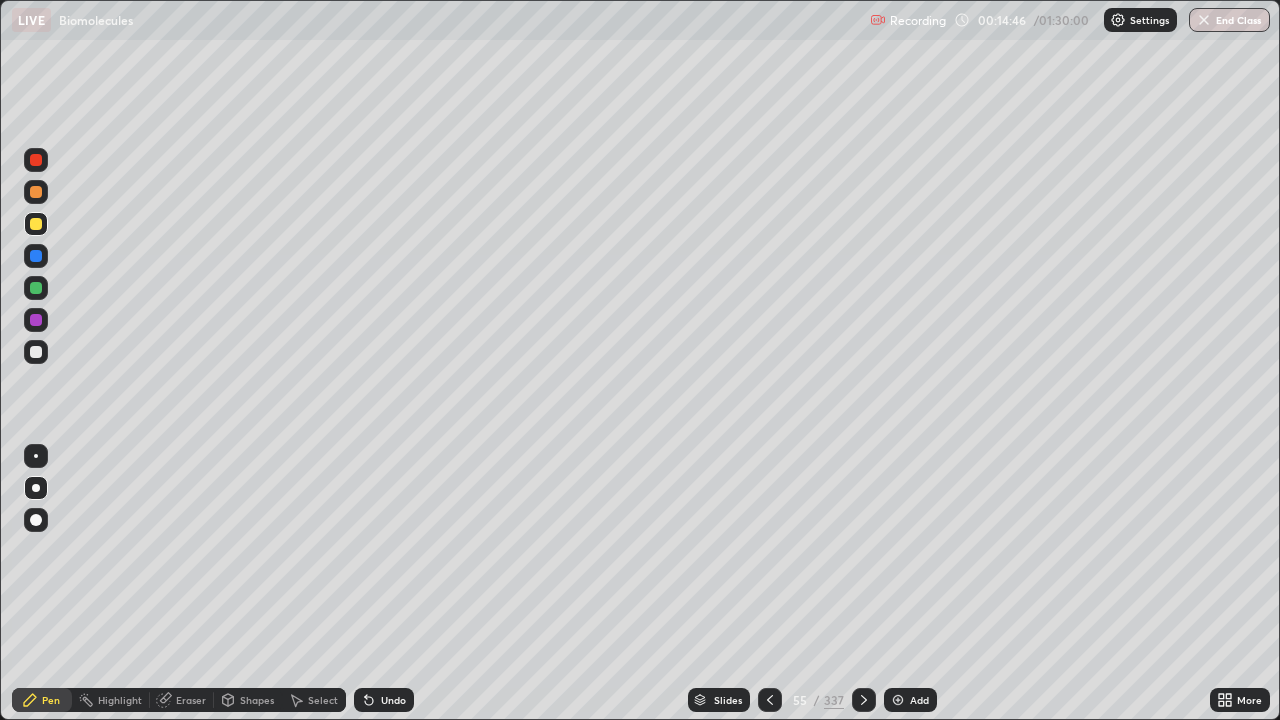 click 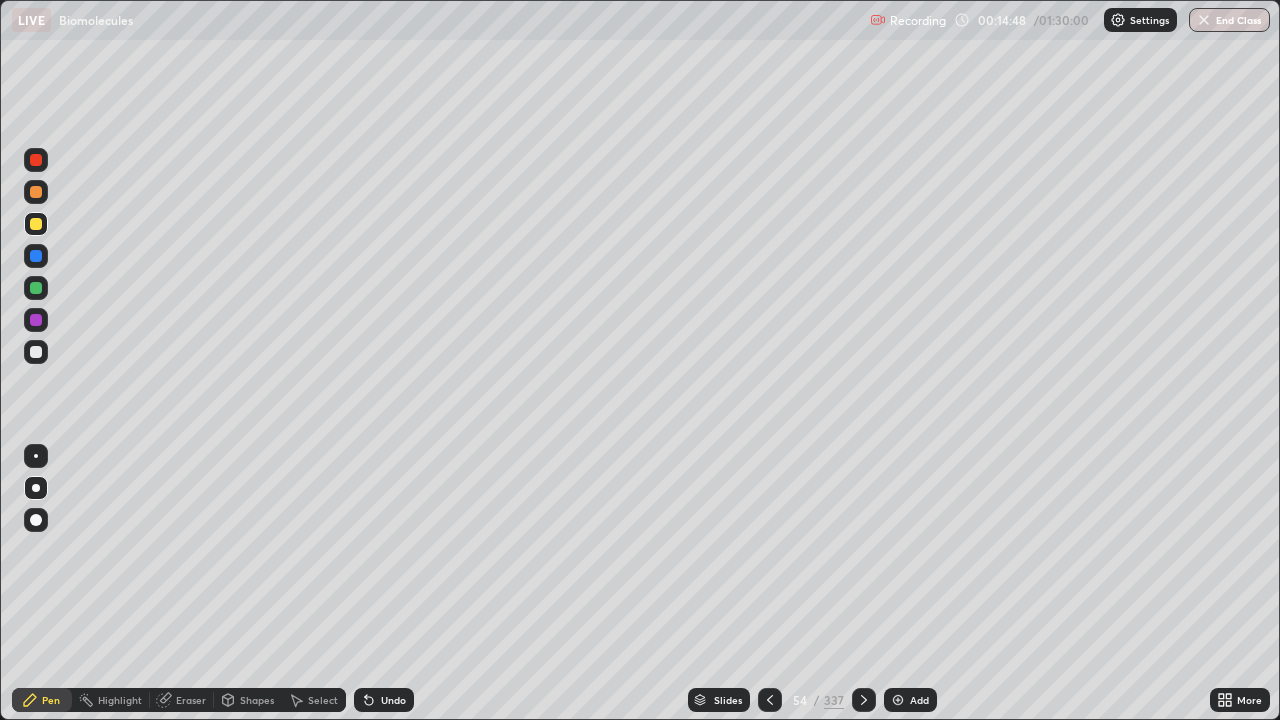 click 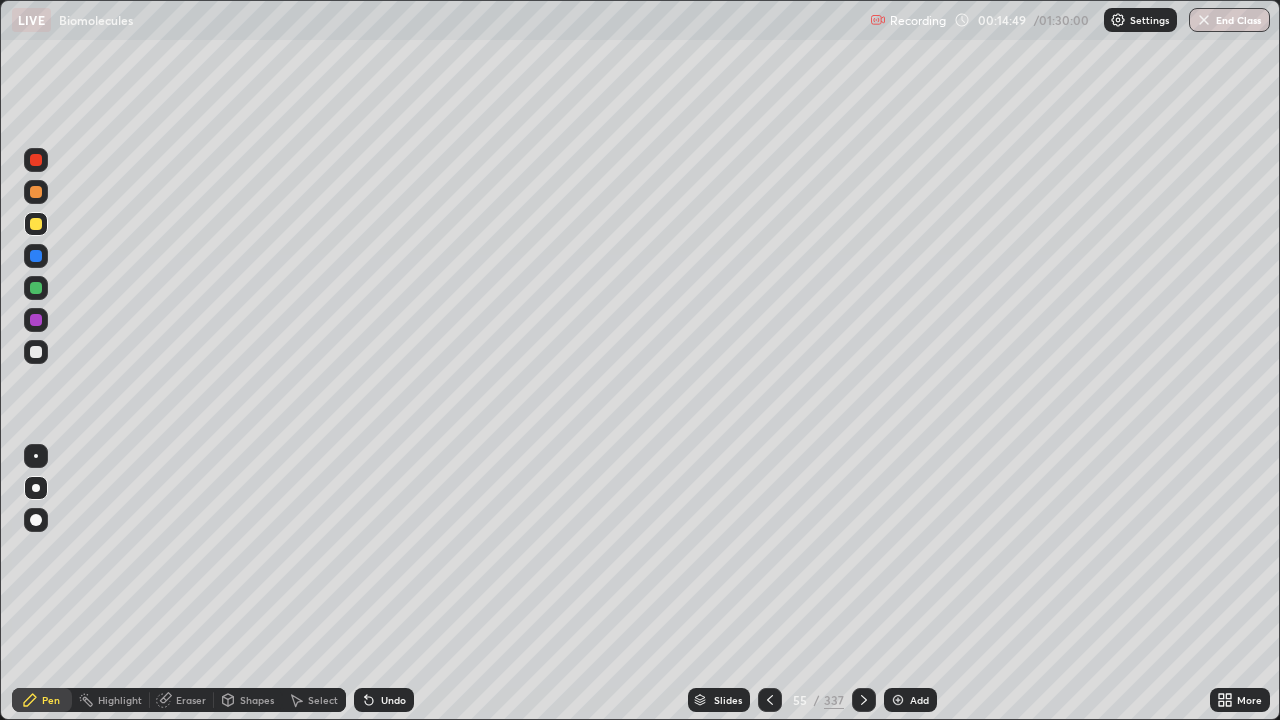 click 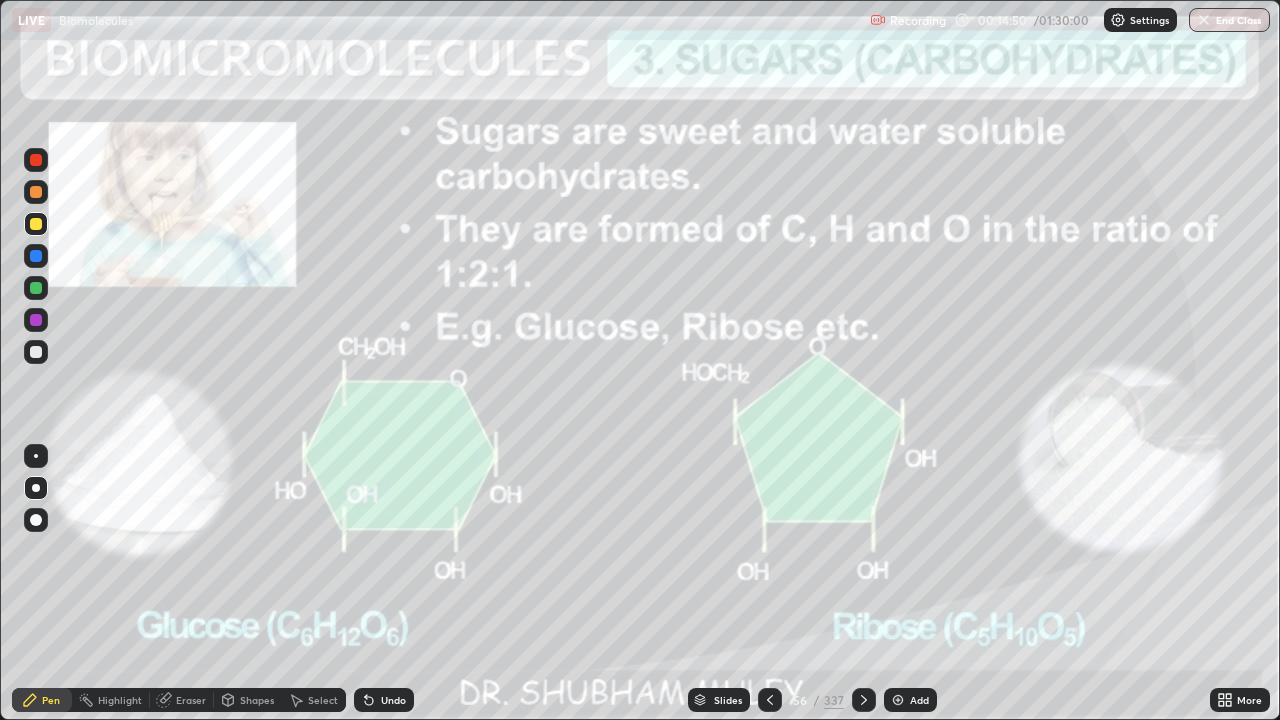 click 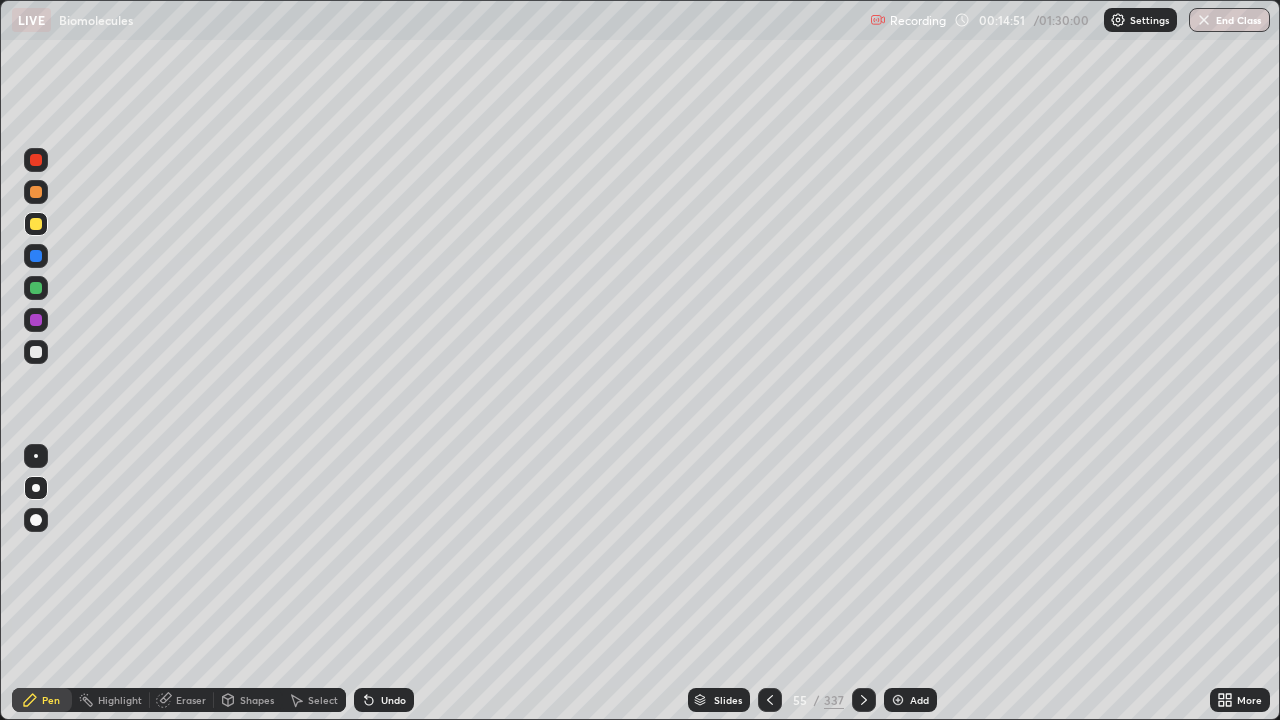 click on "Add" at bounding box center [919, 700] 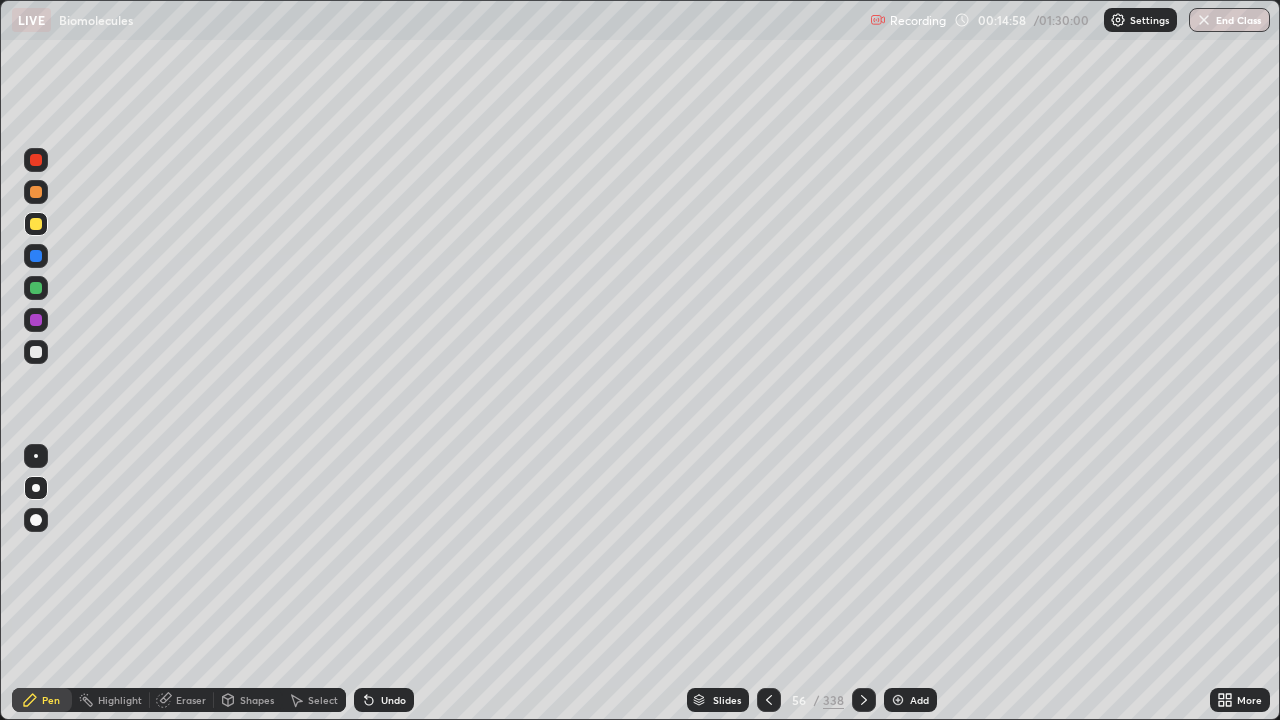 click at bounding box center [36, 520] 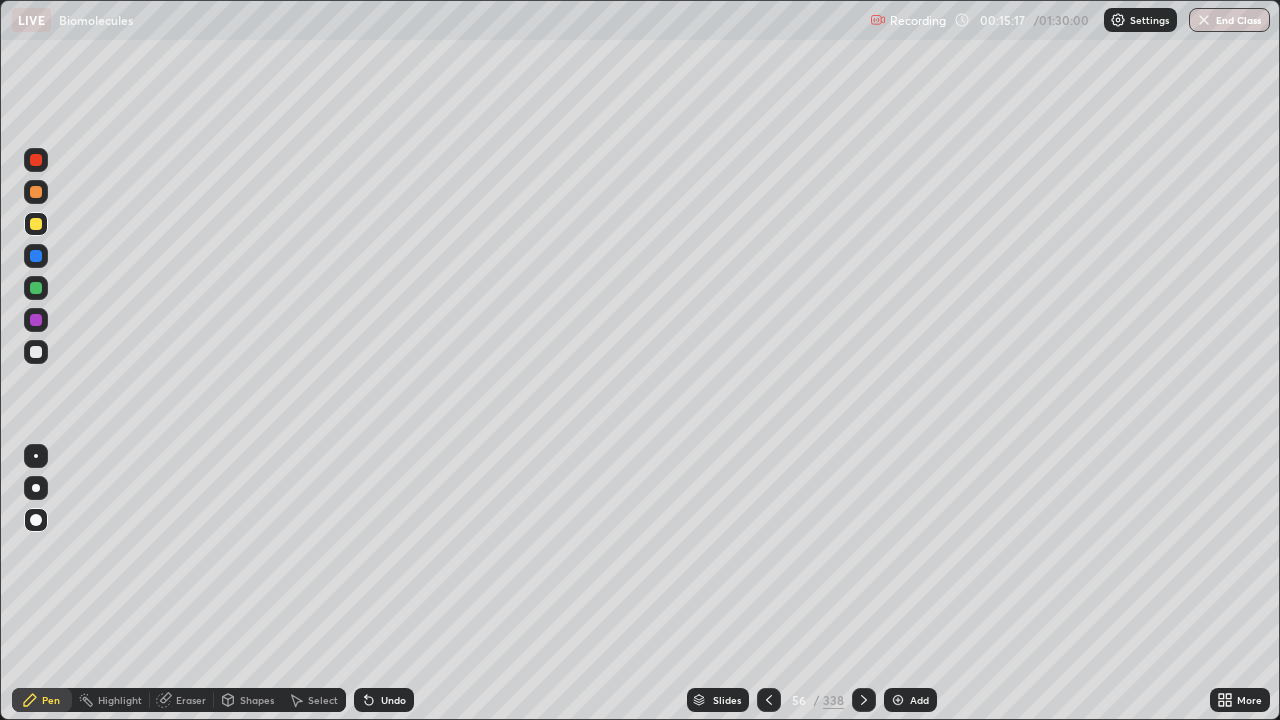 click on "Shapes" at bounding box center [257, 700] 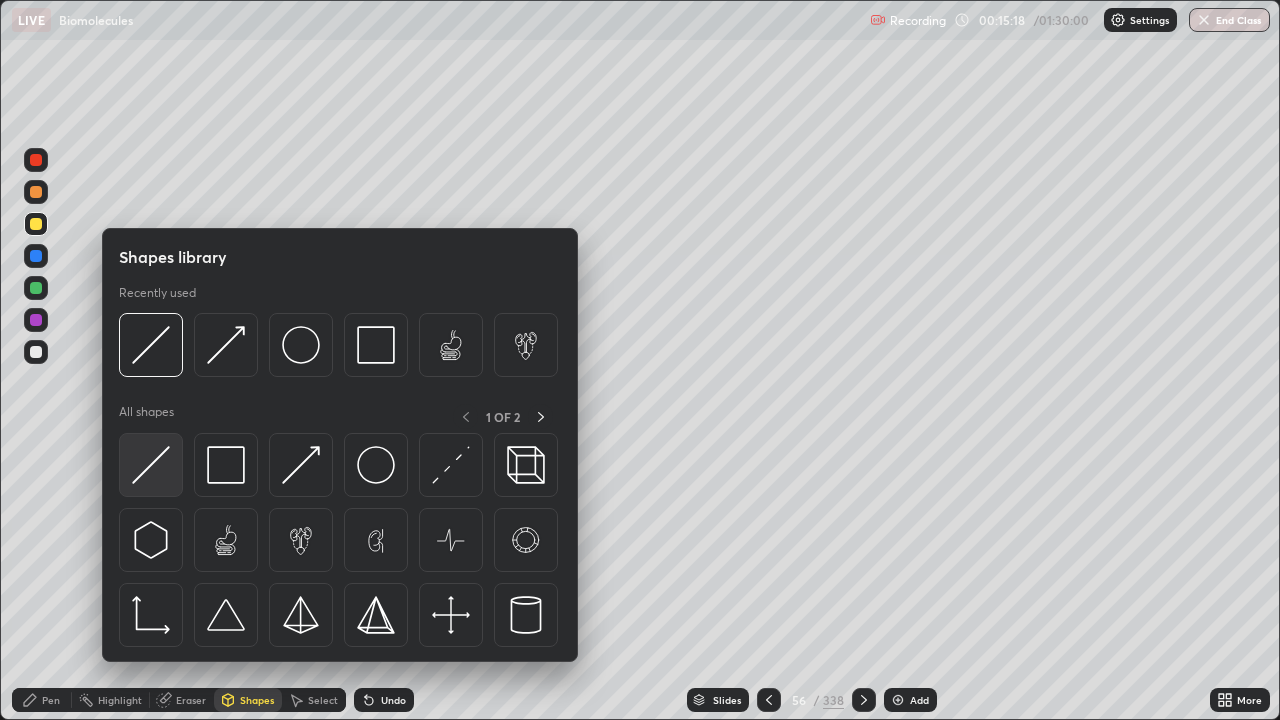 click at bounding box center (151, 465) 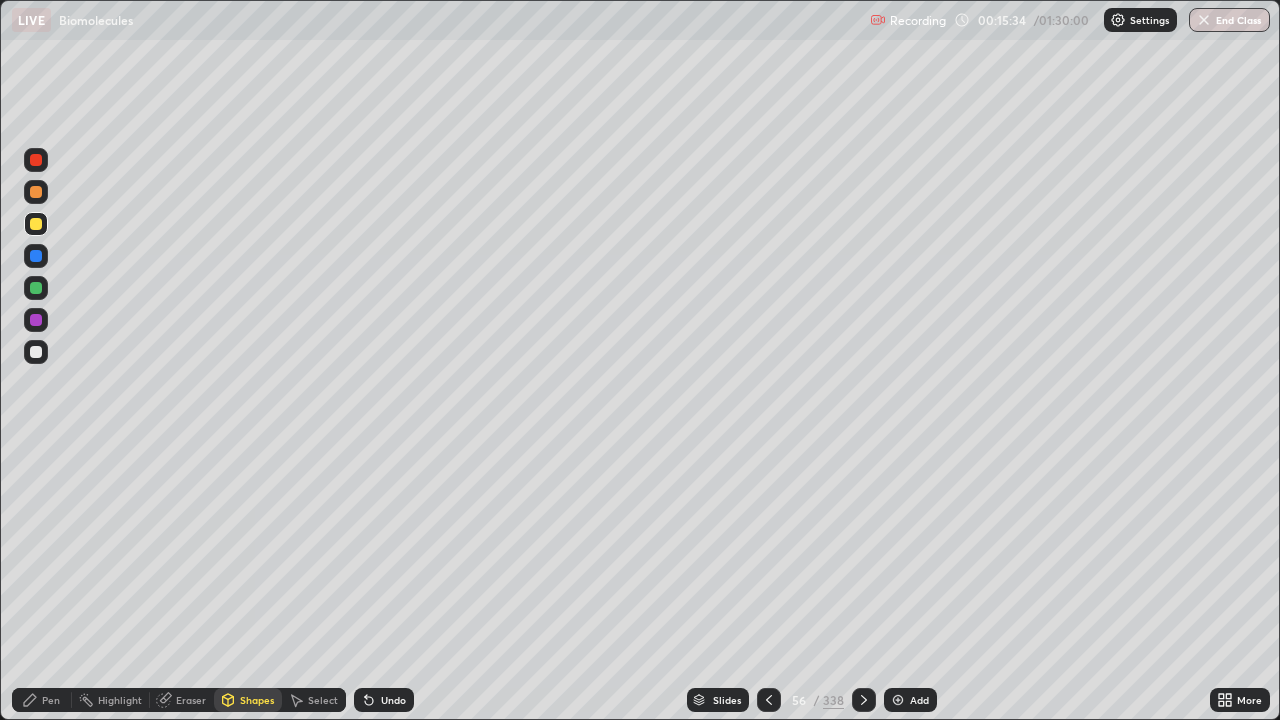 click on "Pen" at bounding box center [51, 700] 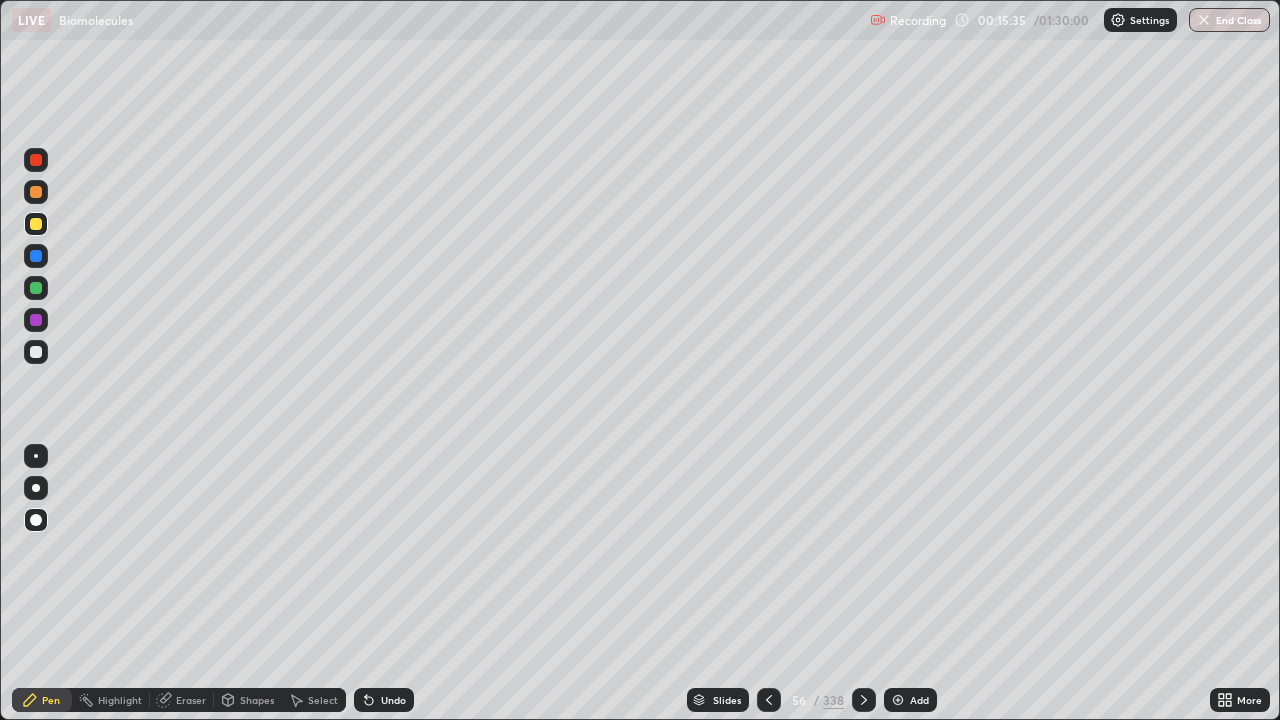 click at bounding box center (36, 352) 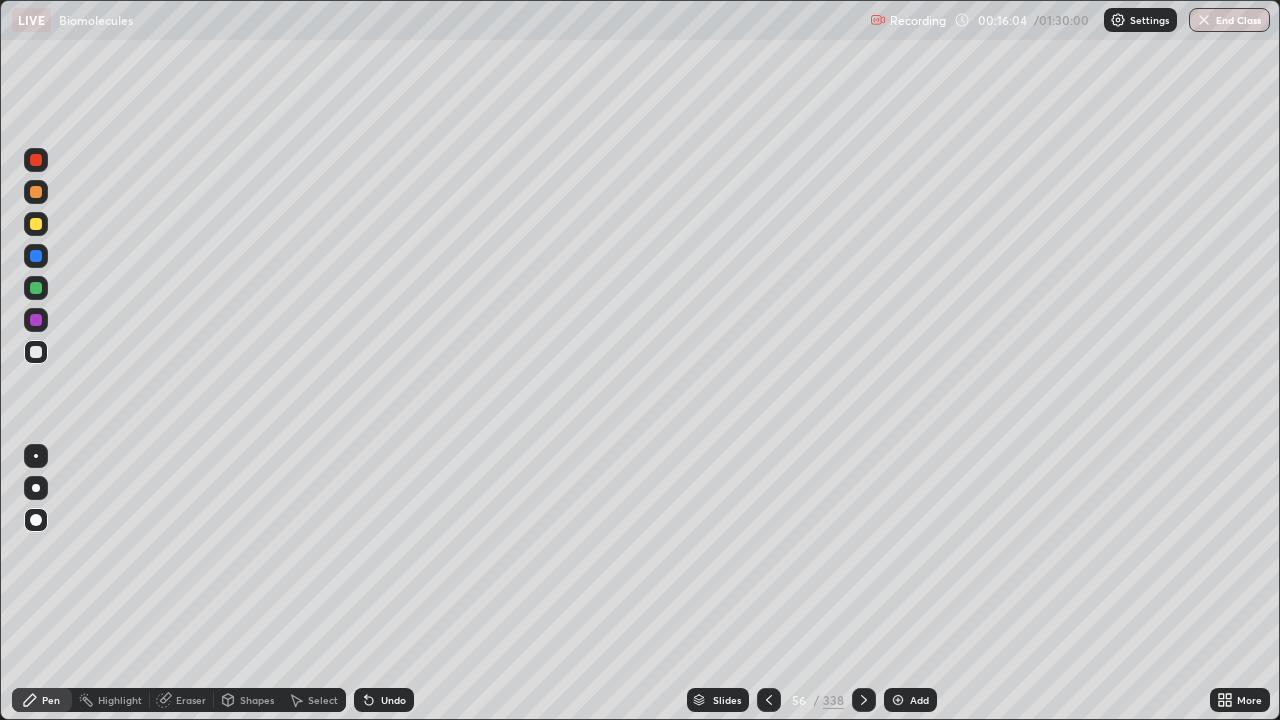 click 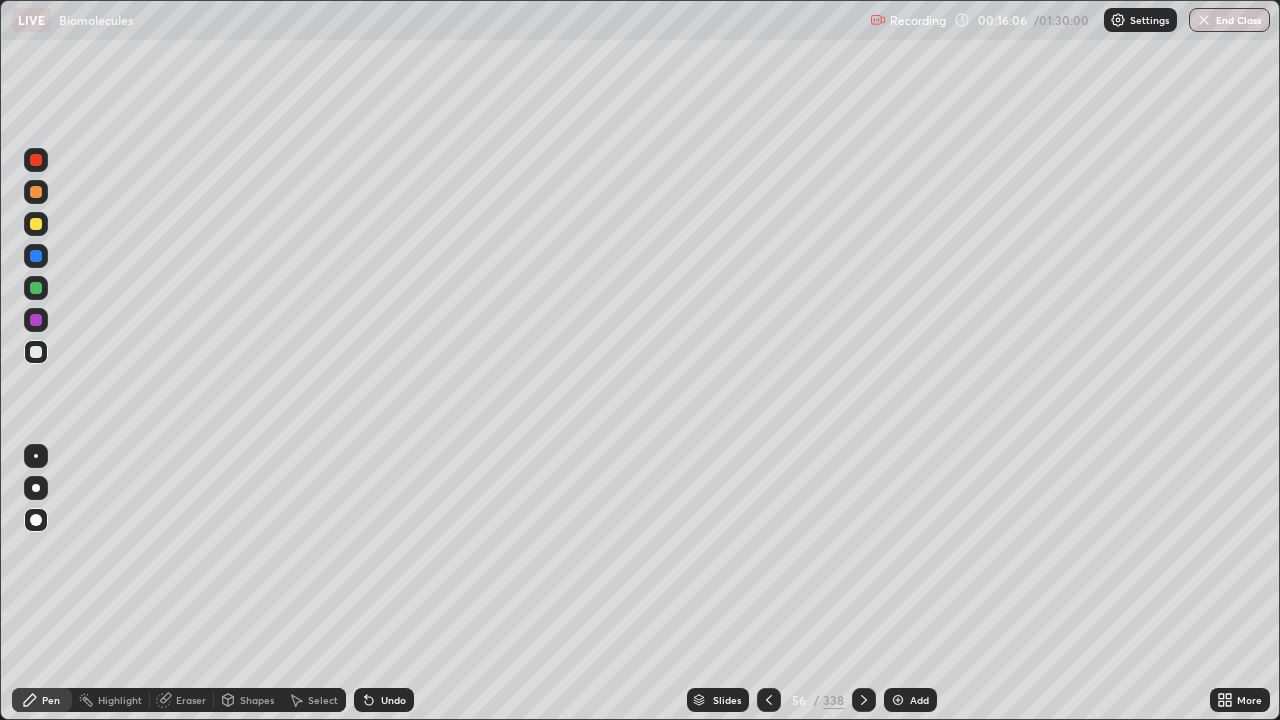 click on "Shapes" at bounding box center [257, 700] 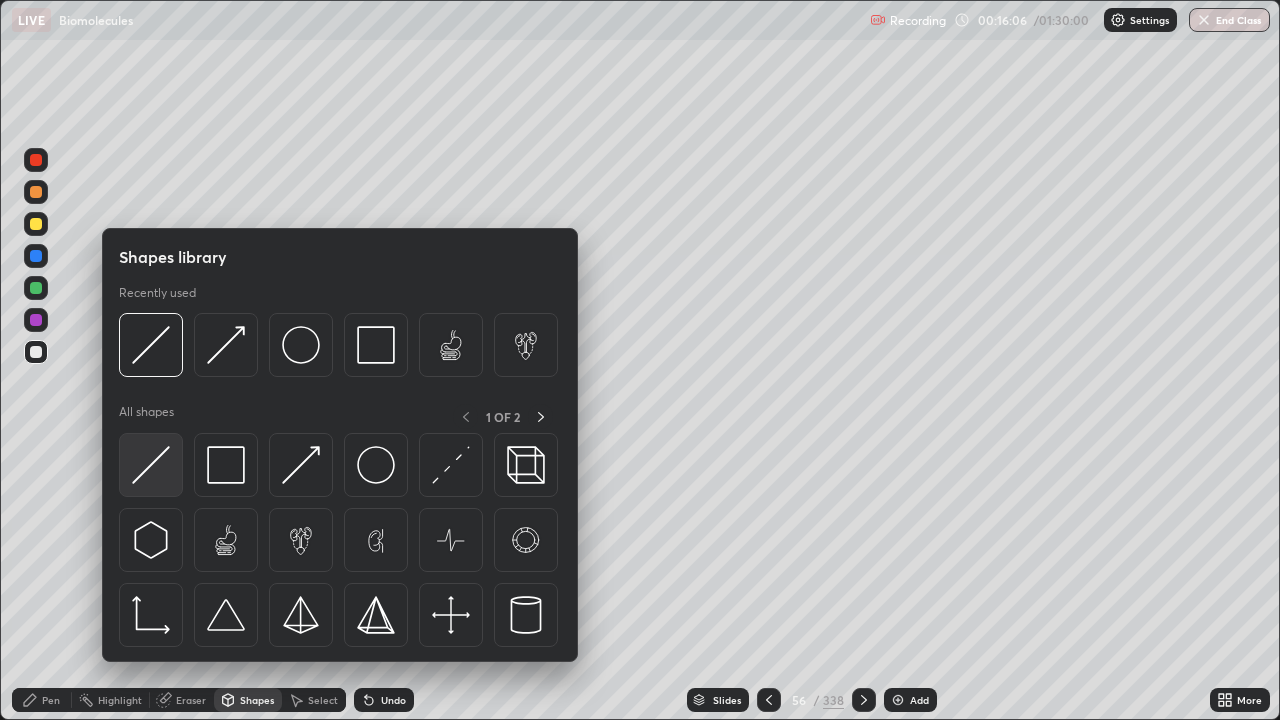 click at bounding box center [151, 465] 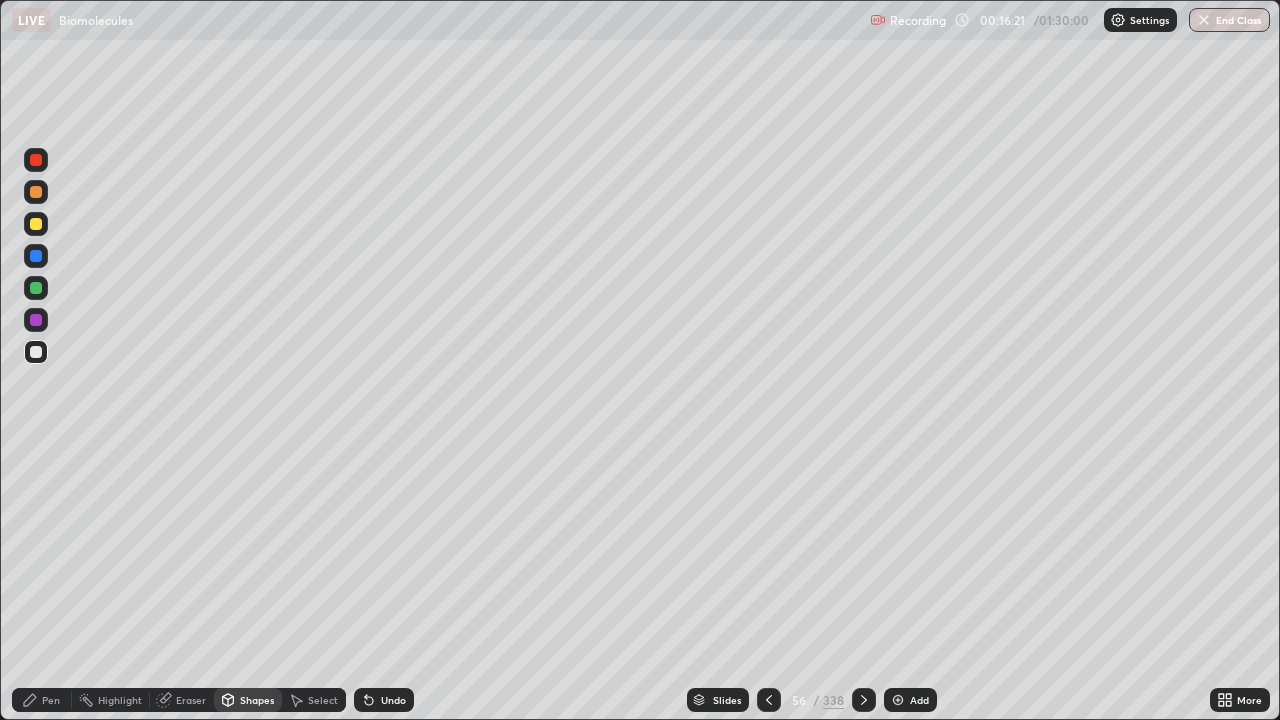 click on "Pen" at bounding box center [42, 700] 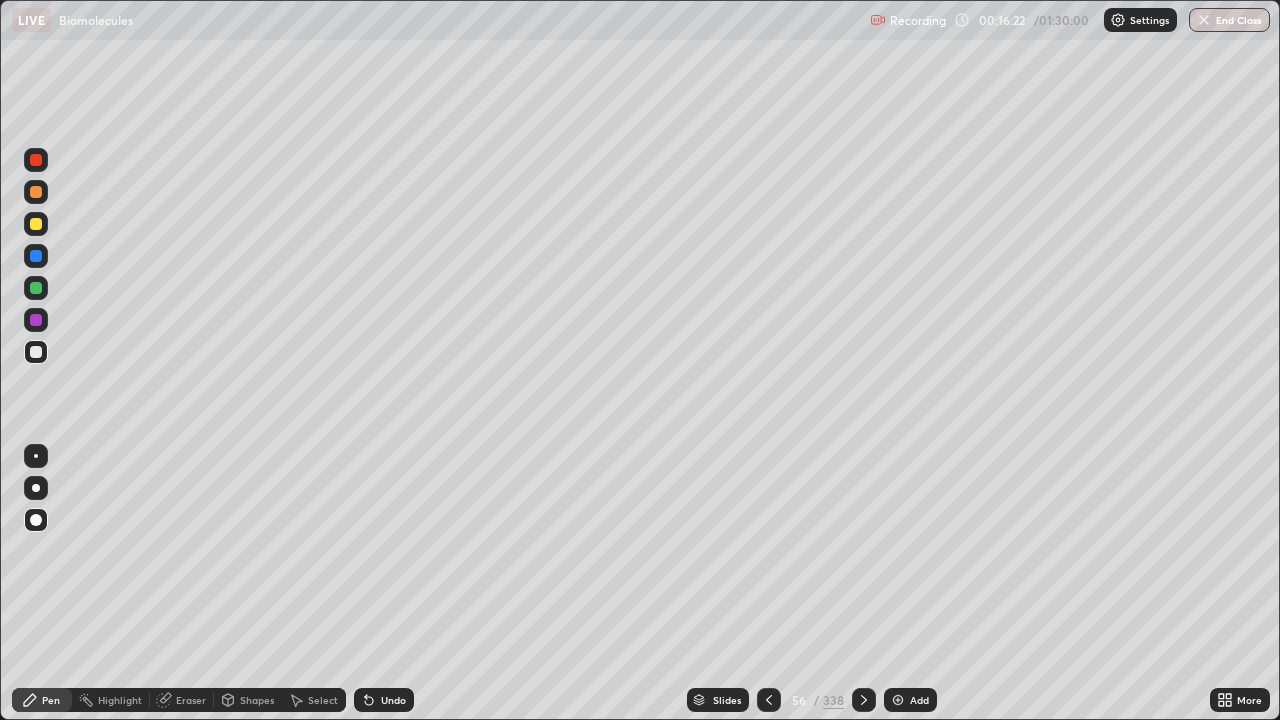 click at bounding box center [36, 352] 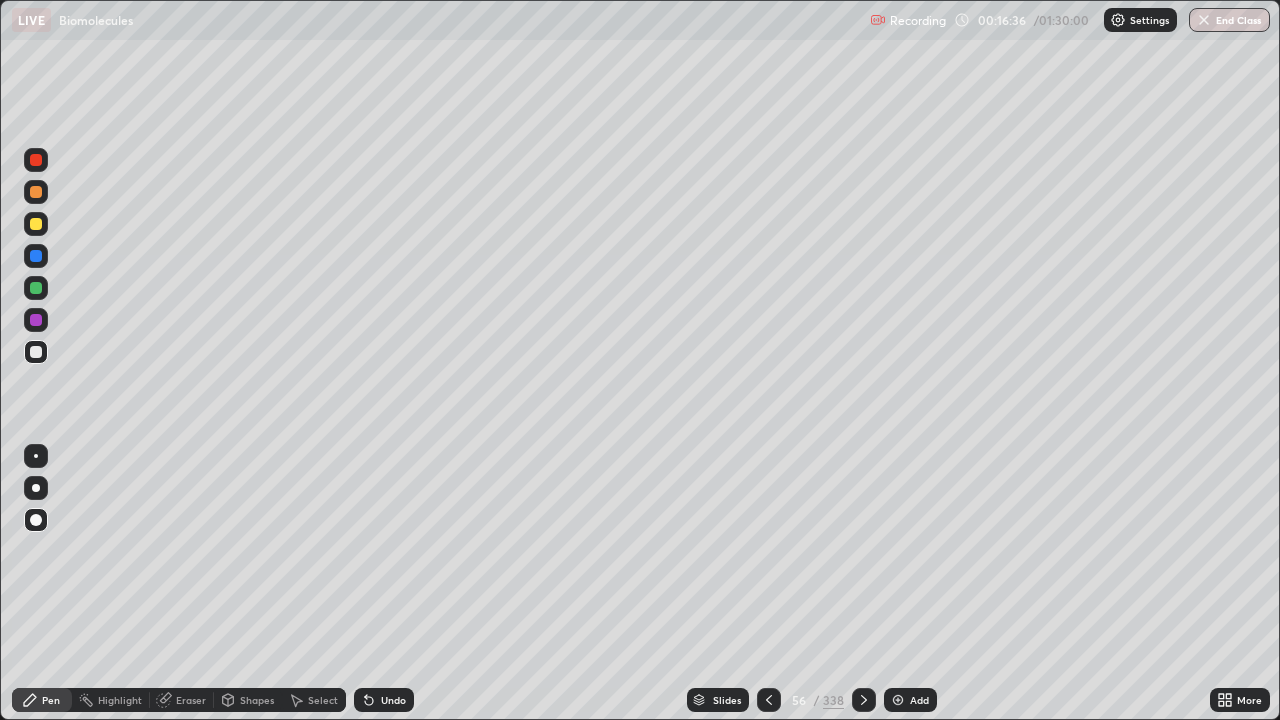 click on "Undo" at bounding box center (393, 700) 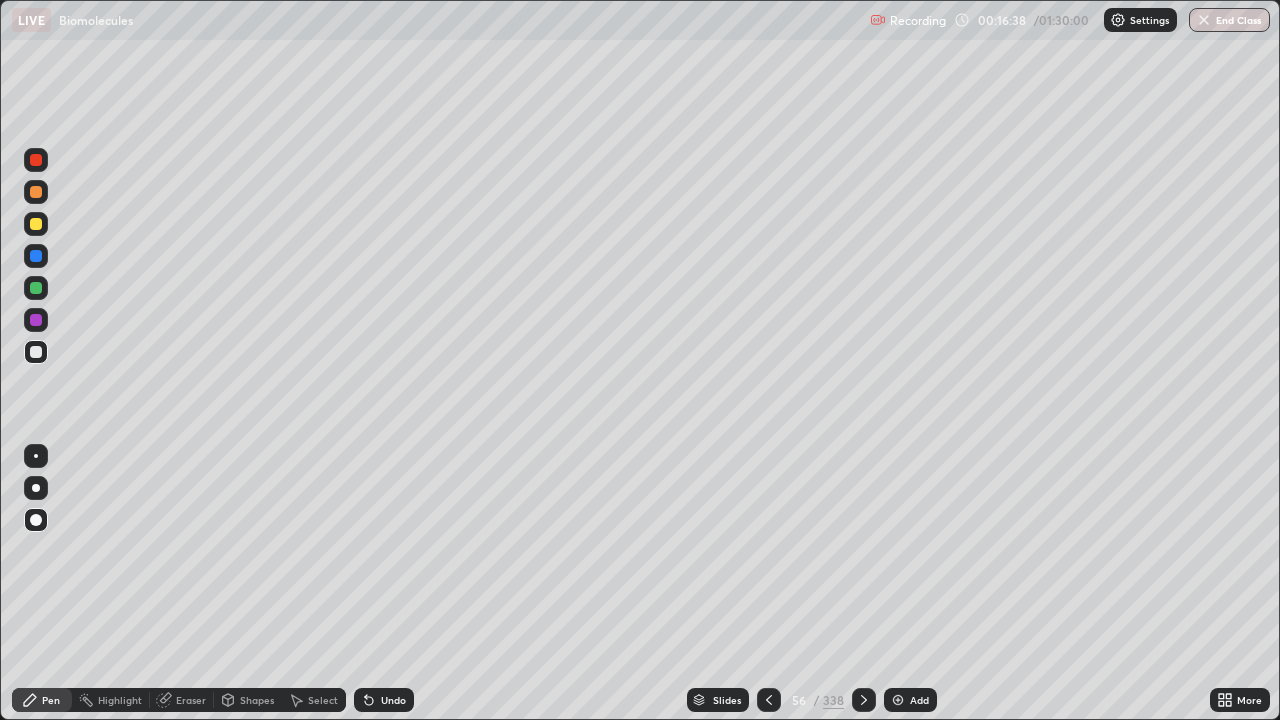 click on "Shapes" at bounding box center [257, 700] 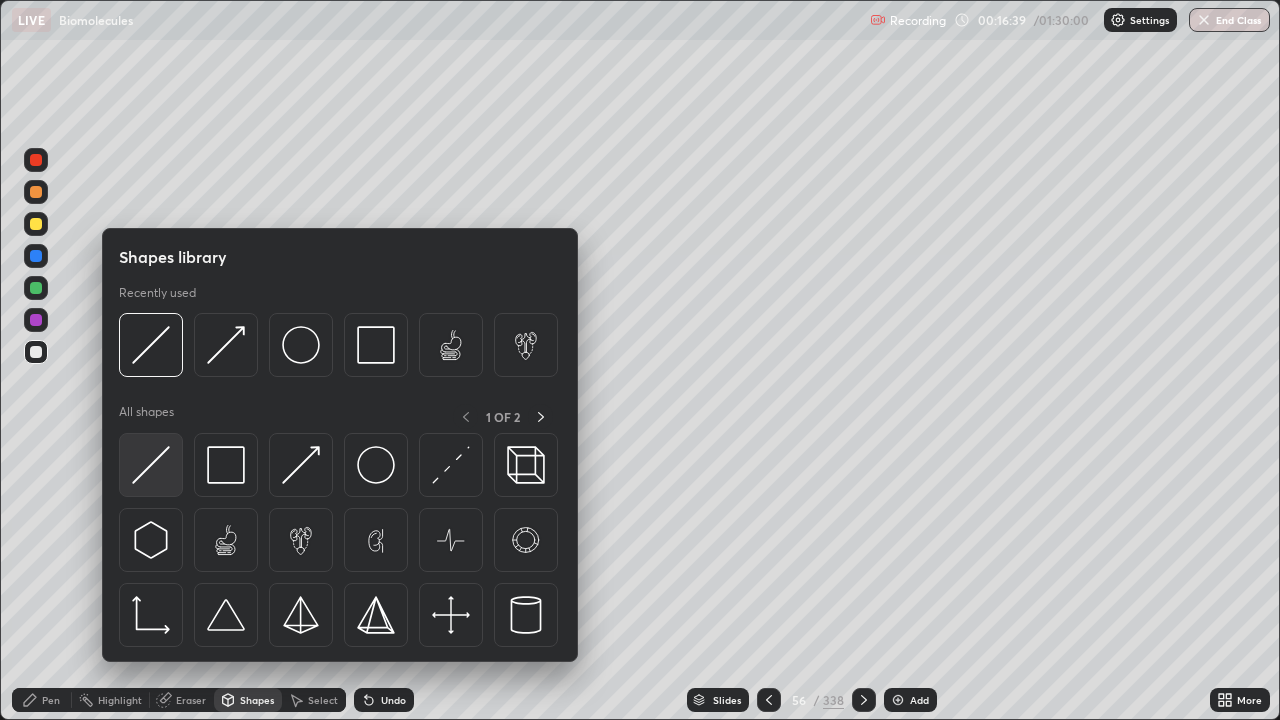 click at bounding box center (151, 465) 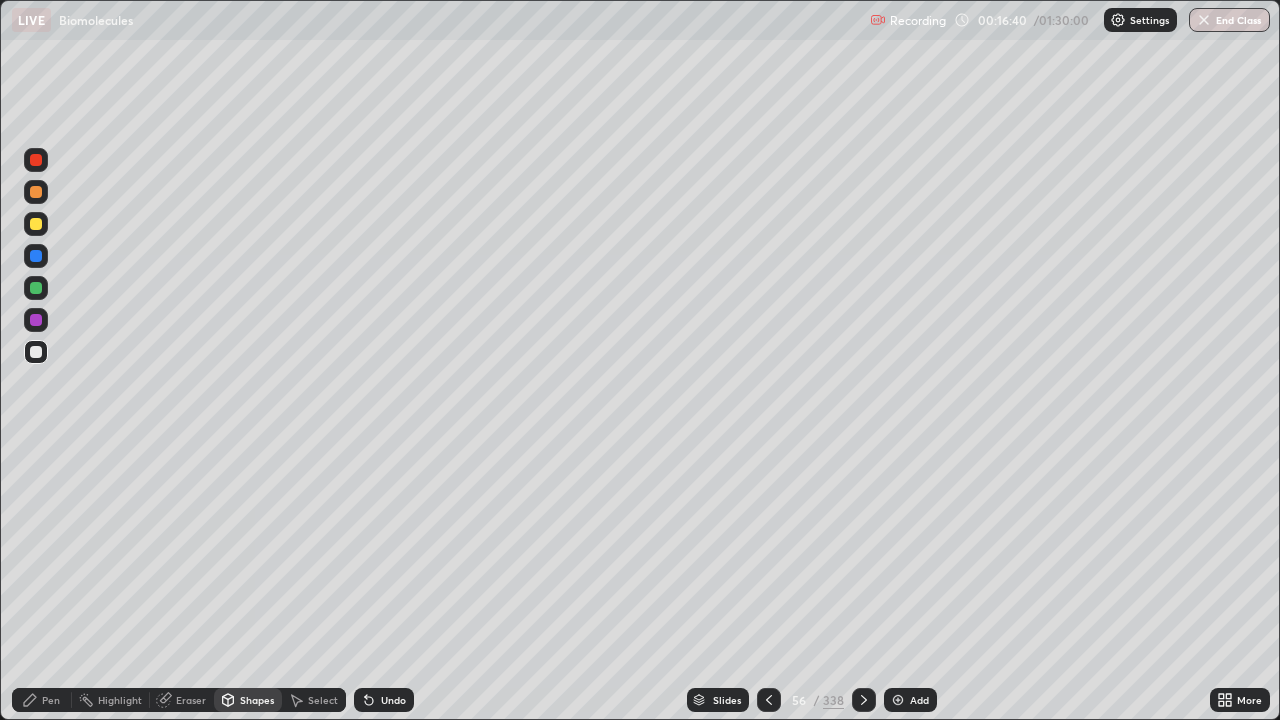 click at bounding box center (36, 224) 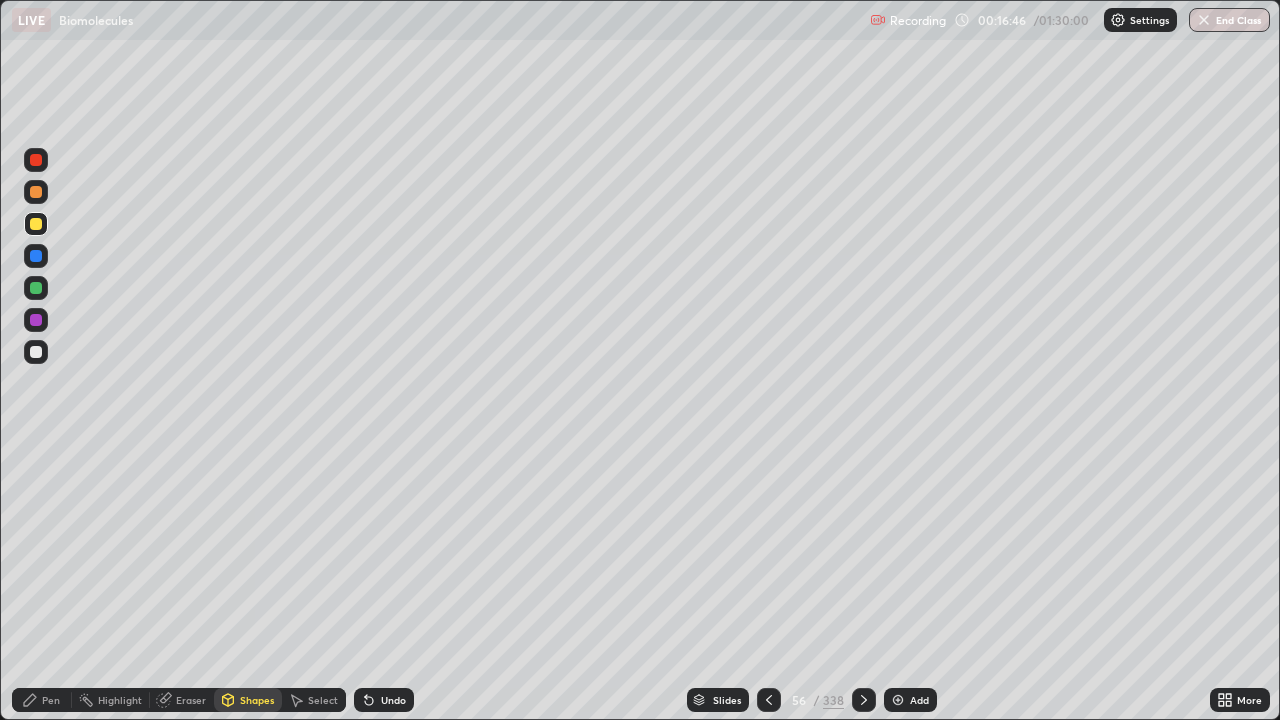 click on "Undo" at bounding box center (393, 700) 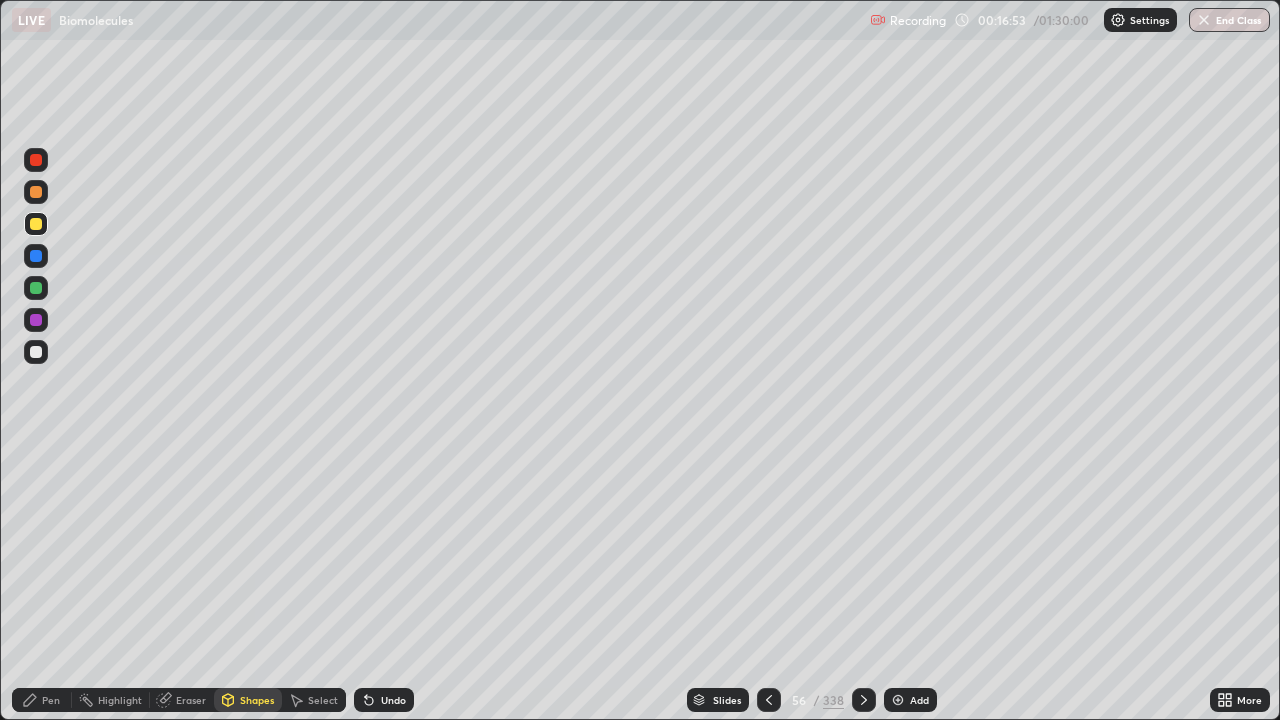 click on "Pen" at bounding box center (42, 700) 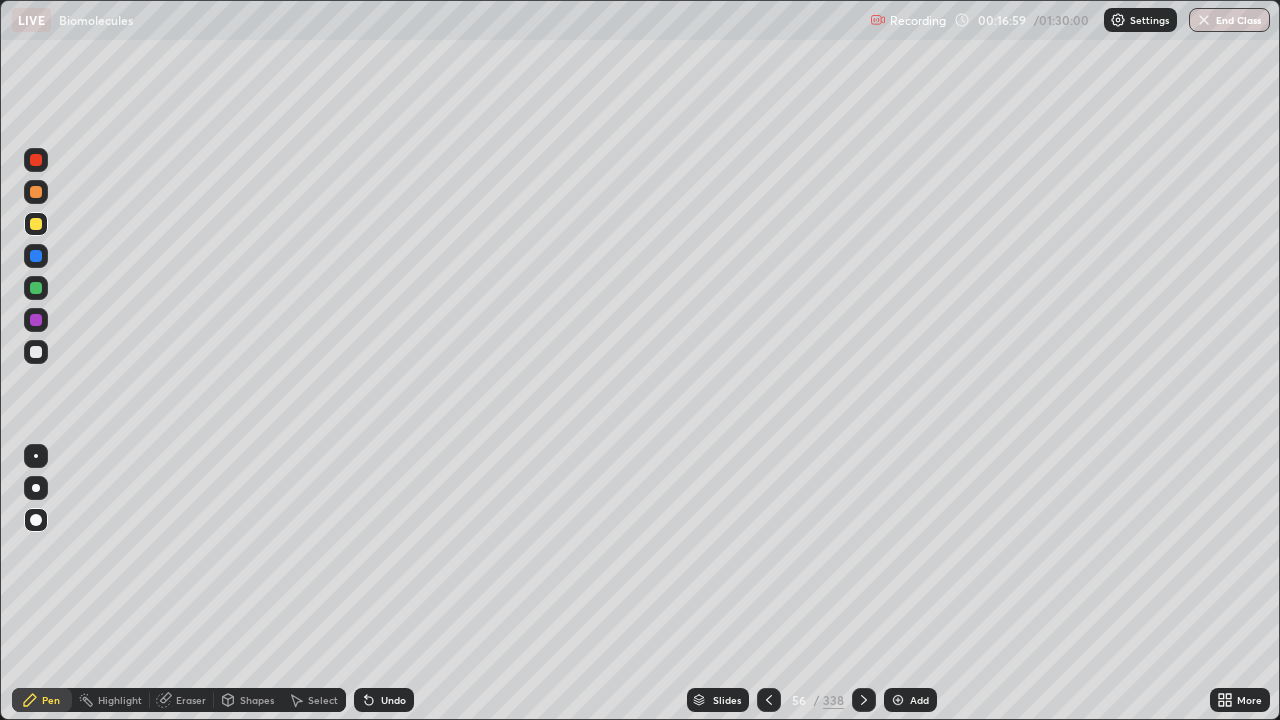 click on "Shapes" at bounding box center [257, 700] 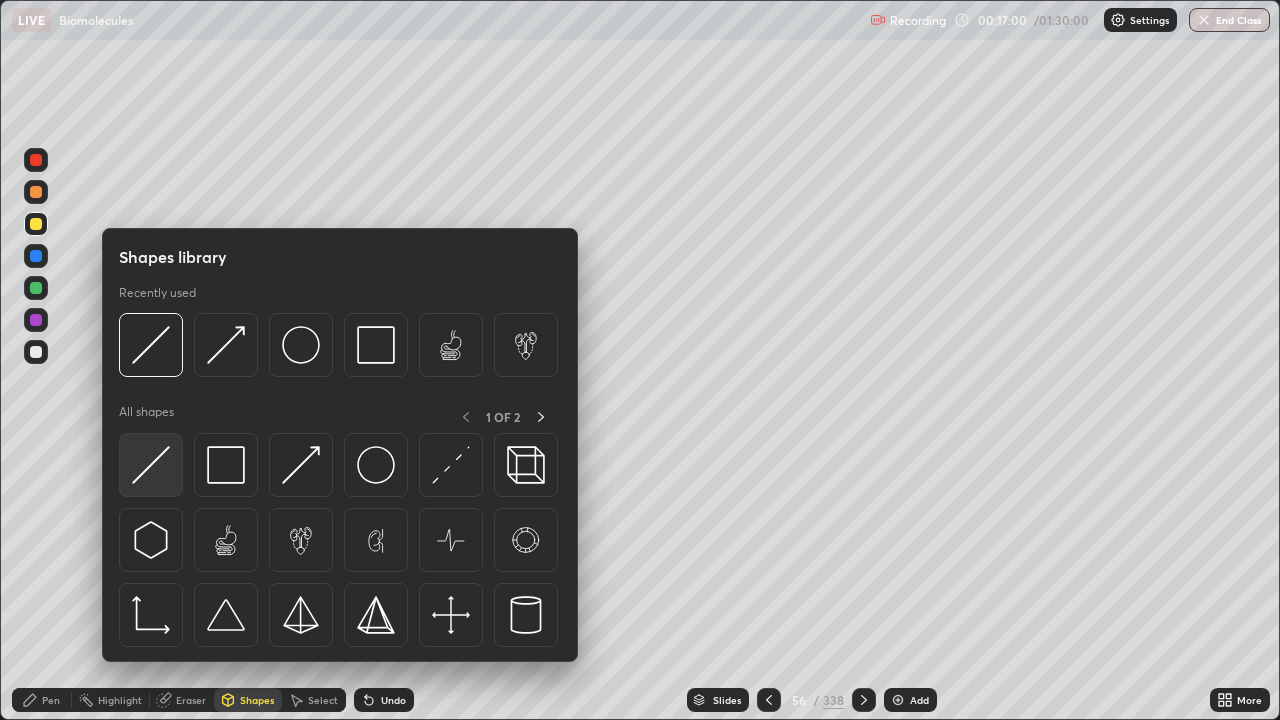 click at bounding box center (151, 465) 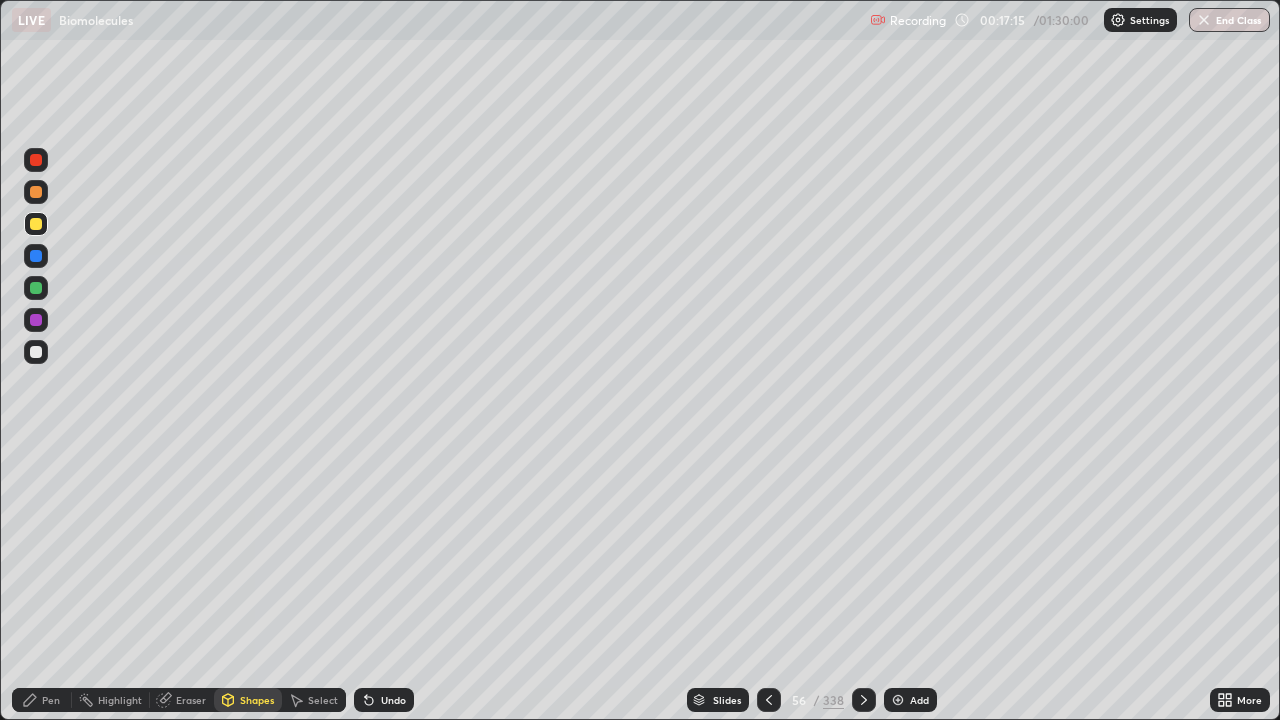 click on "Pen" at bounding box center (42, 700) 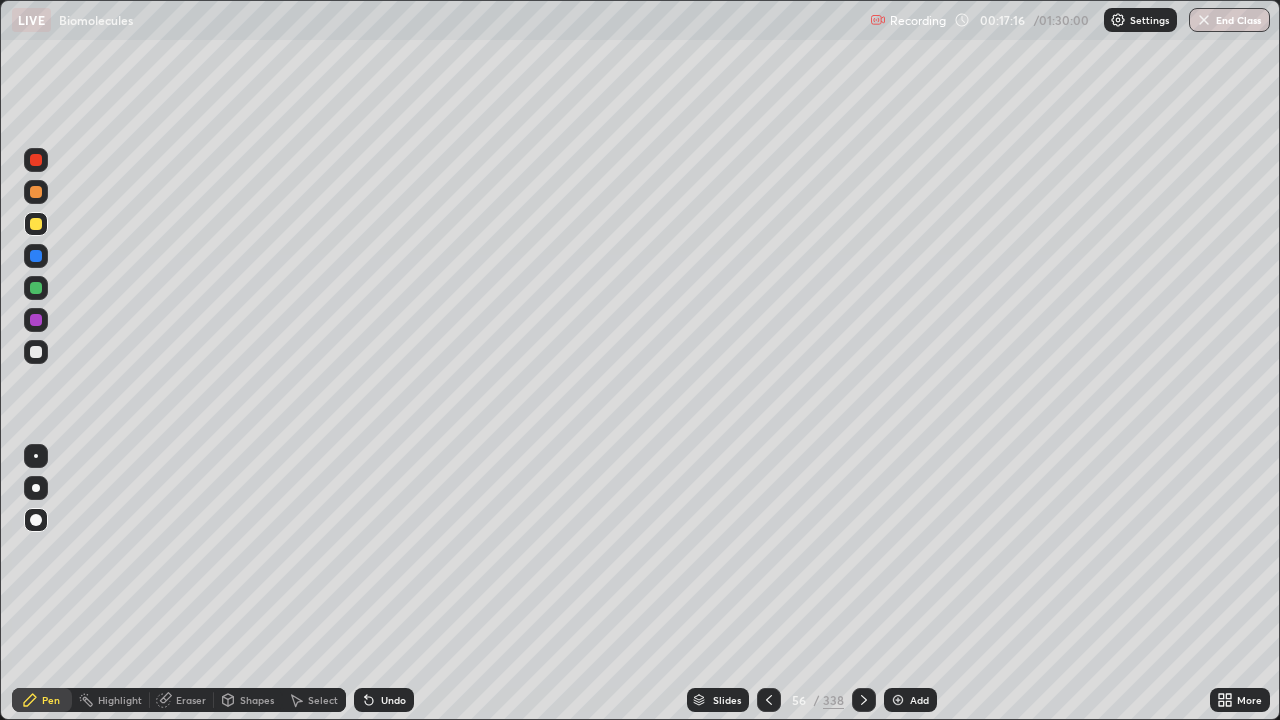 click at bounding box center [36, 352] 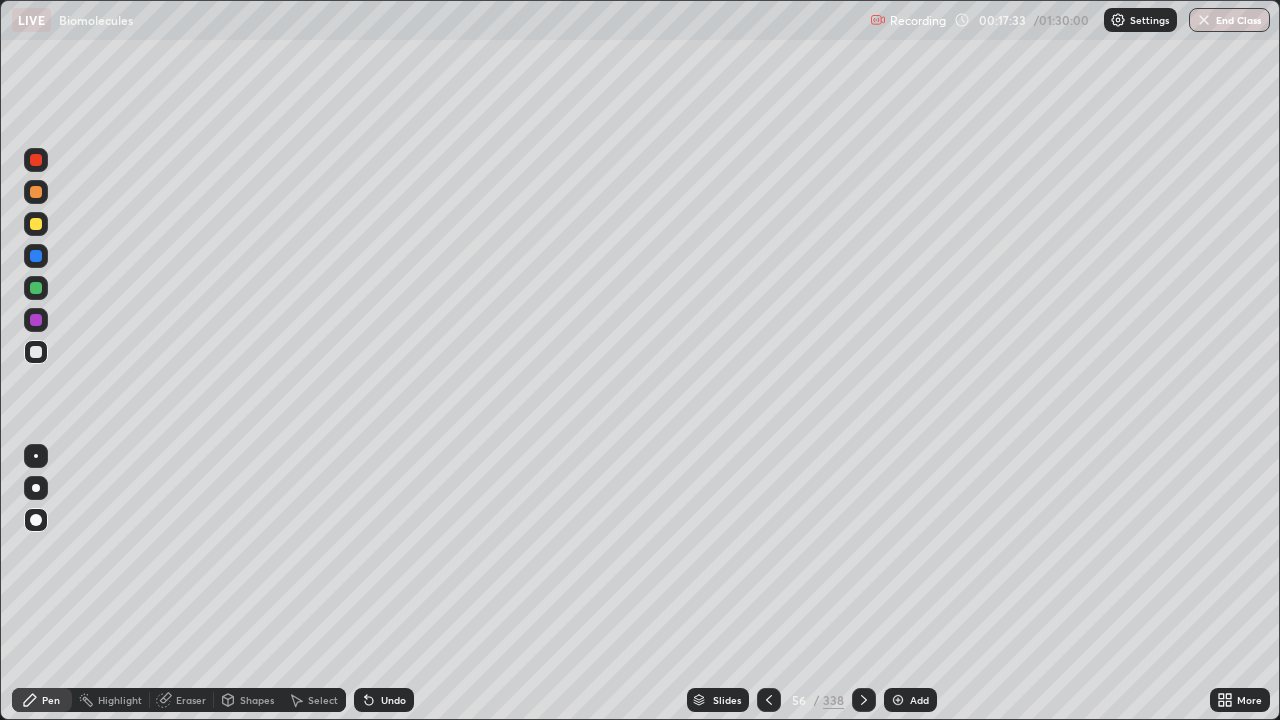 click on "Slides 56 / 338 Add" at bounding box center [812, 700] 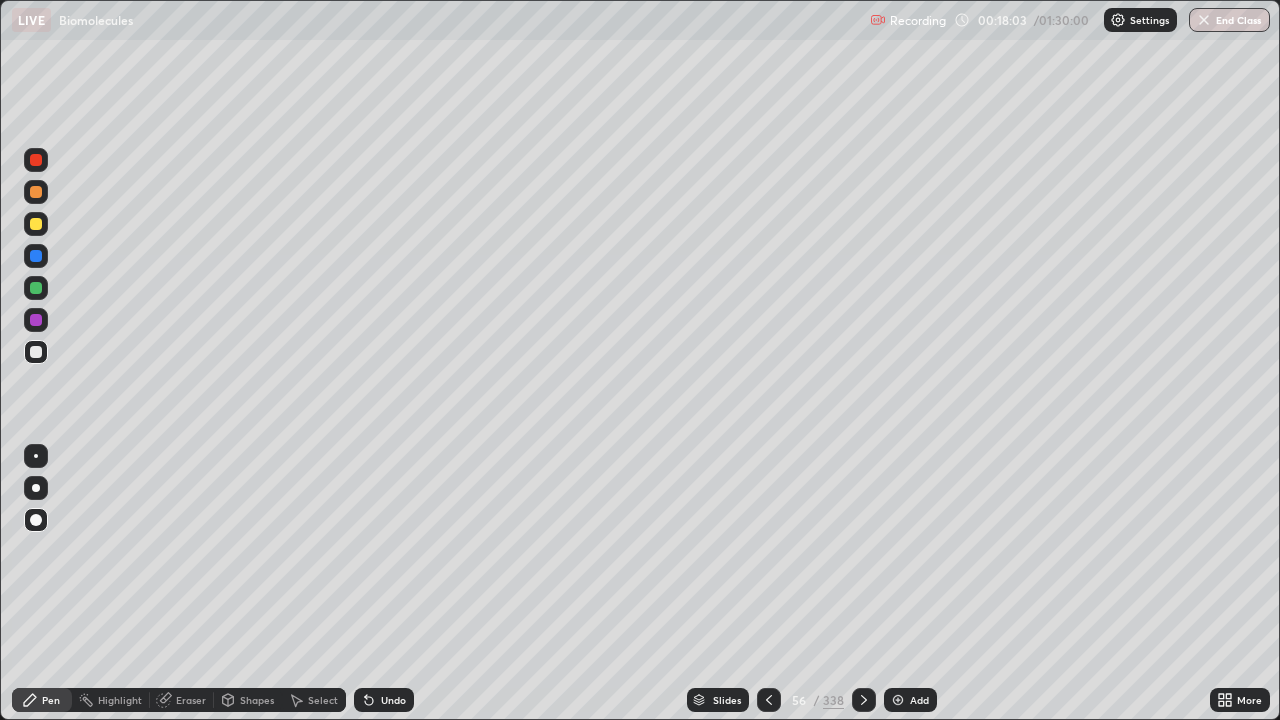 click on "Slides 56 / 338 Add" at bounding box center (812, 700) 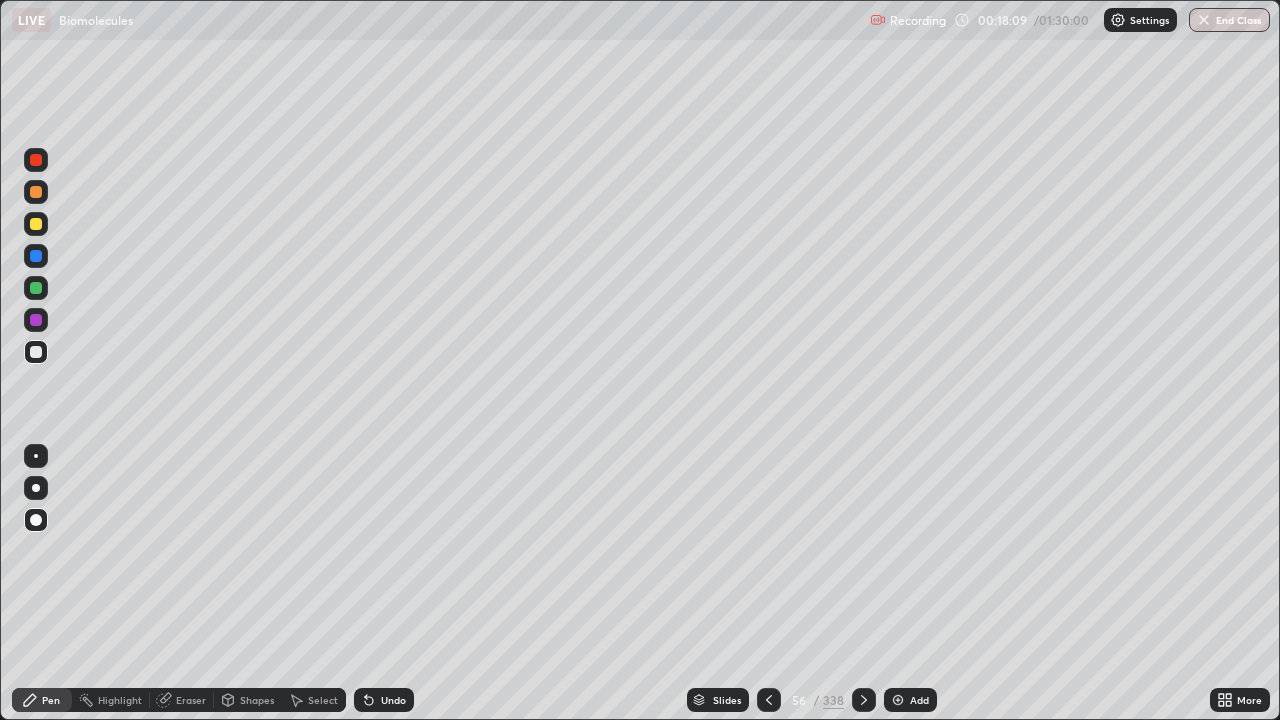 click 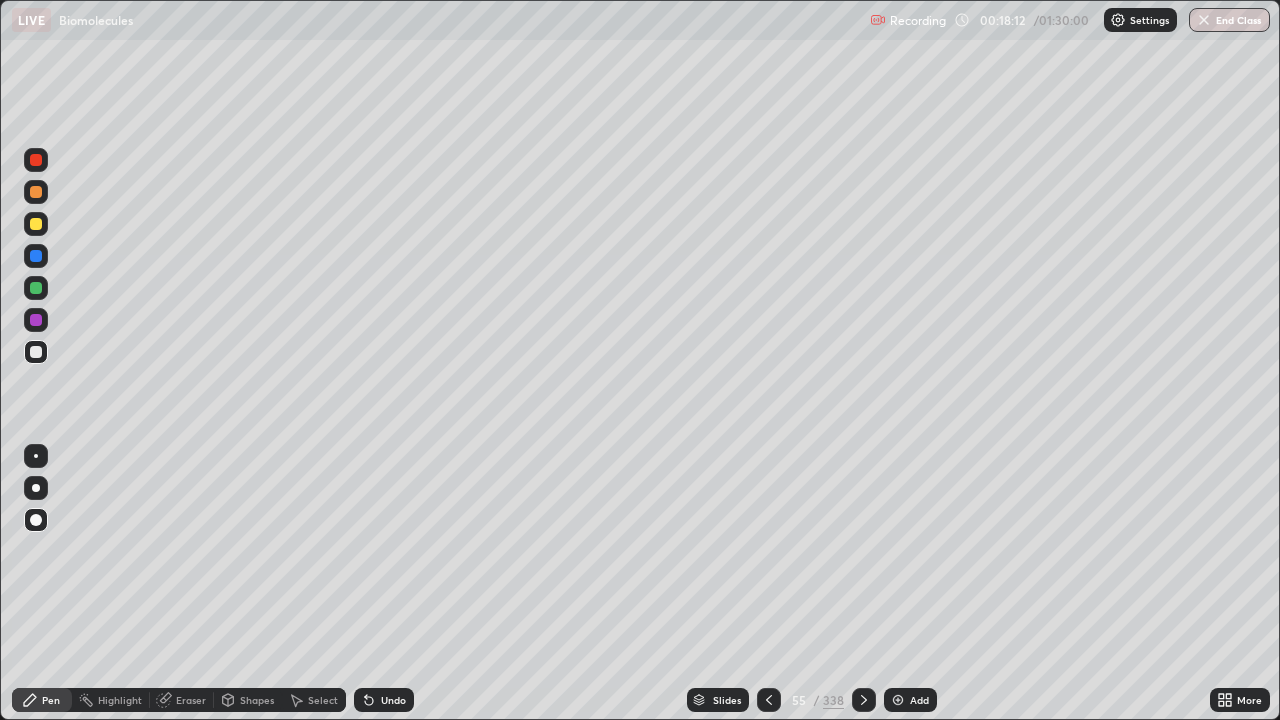 click 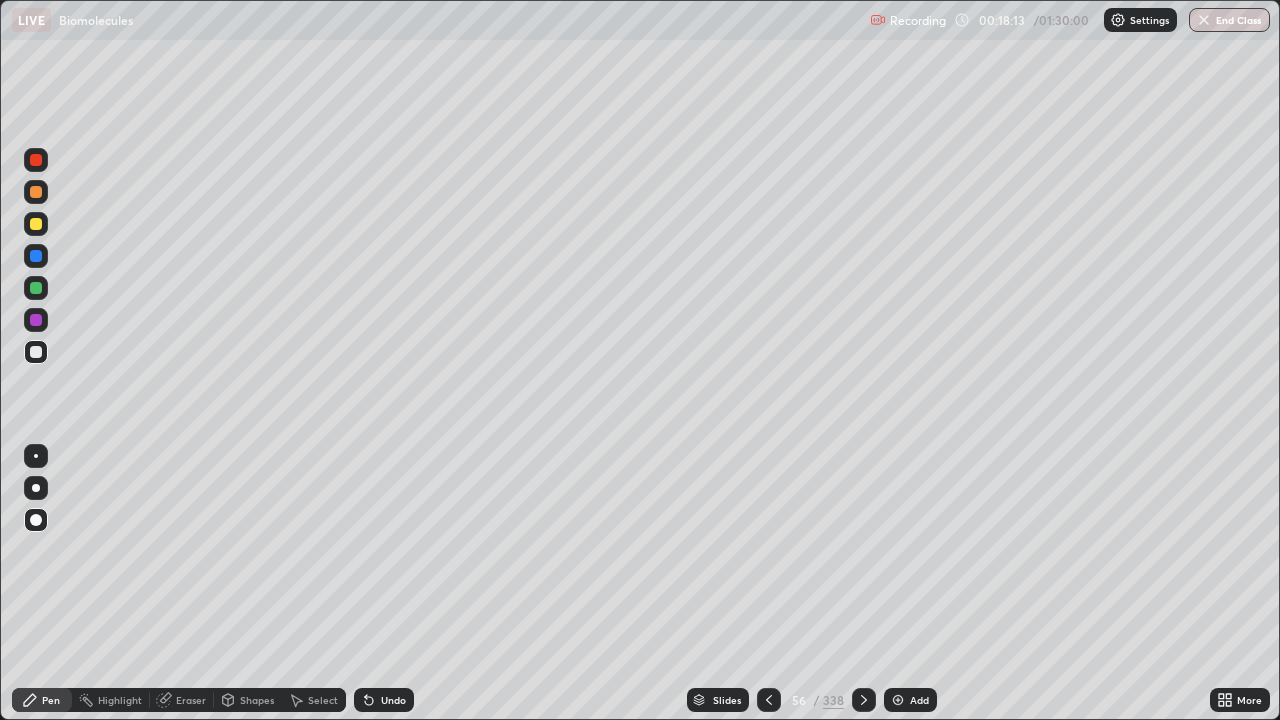 click 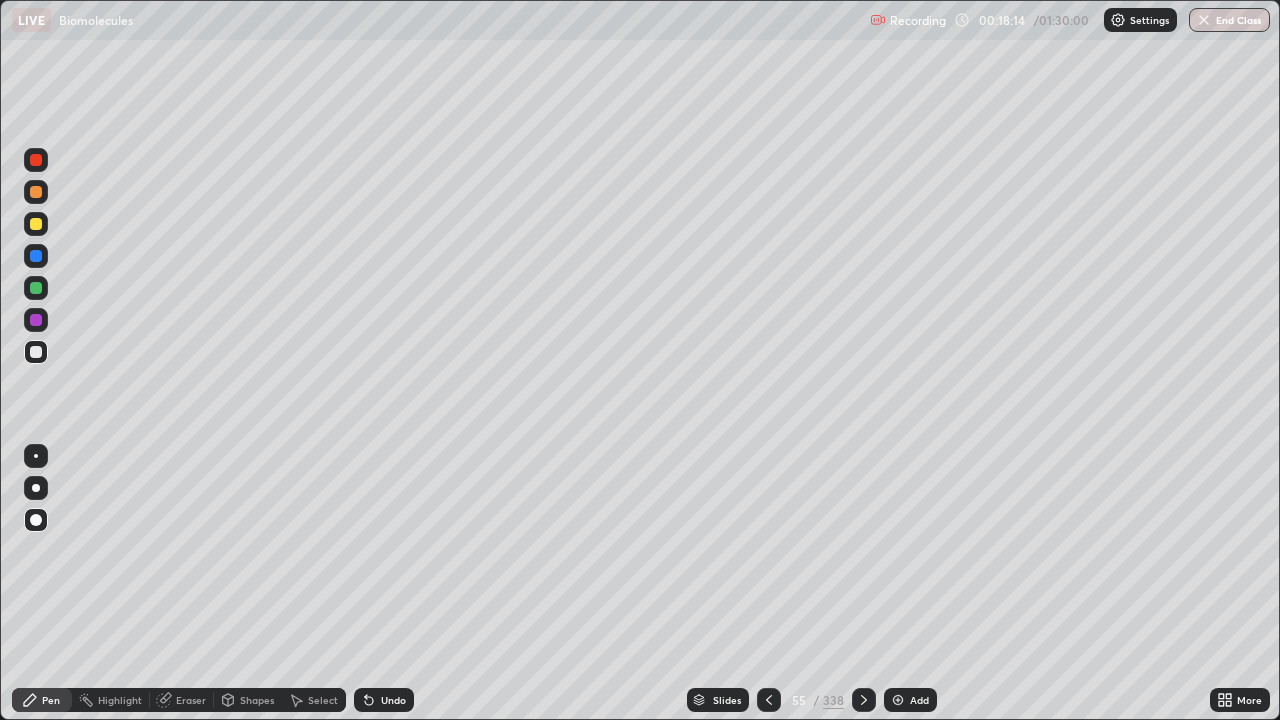 click 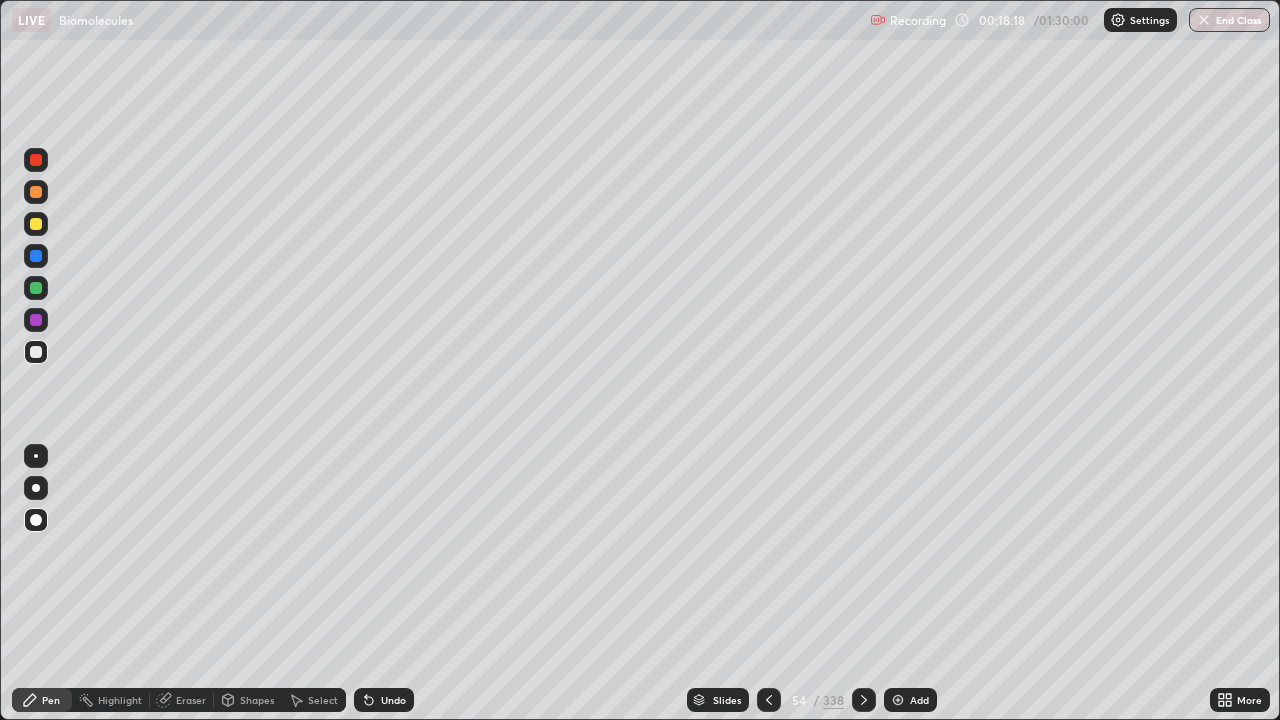click 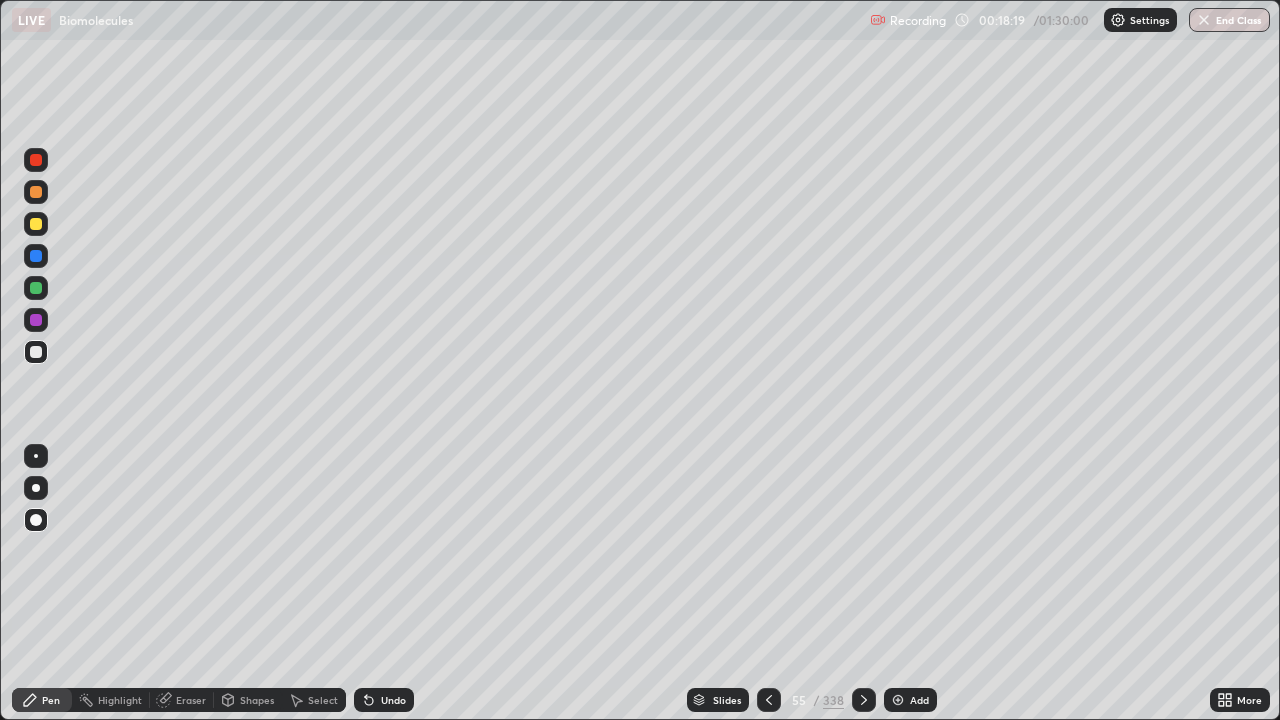 click 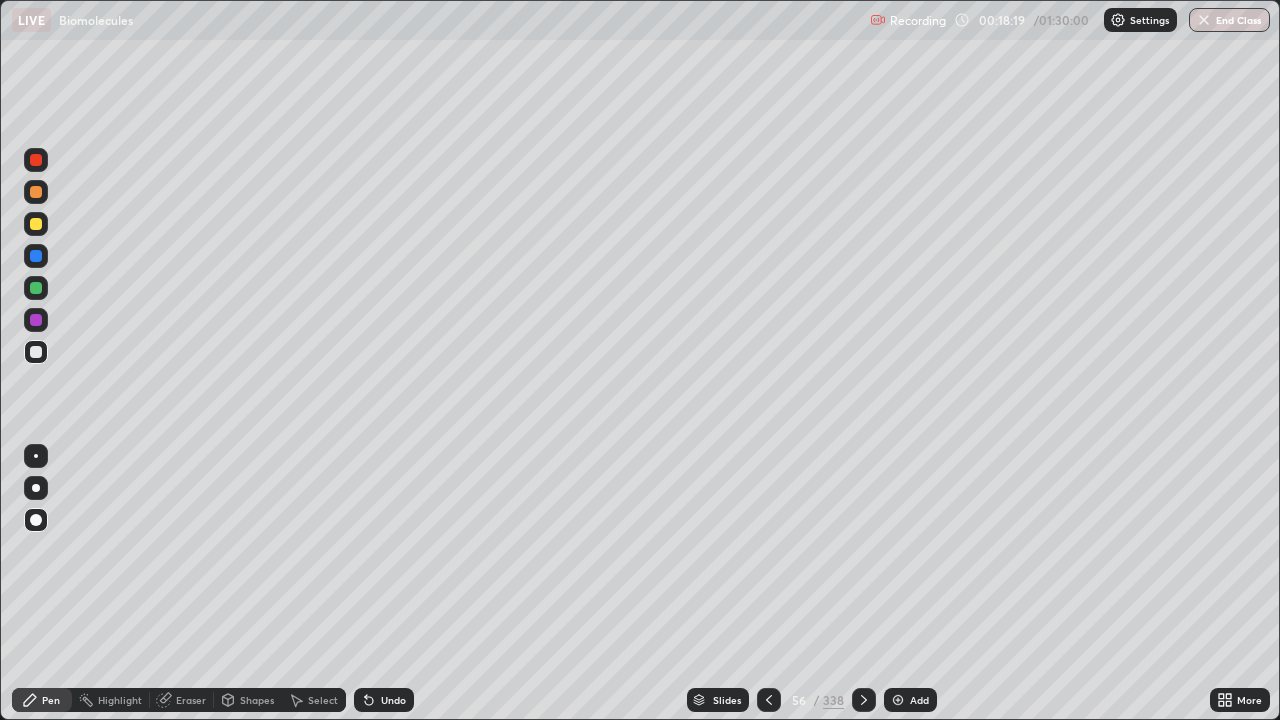 click 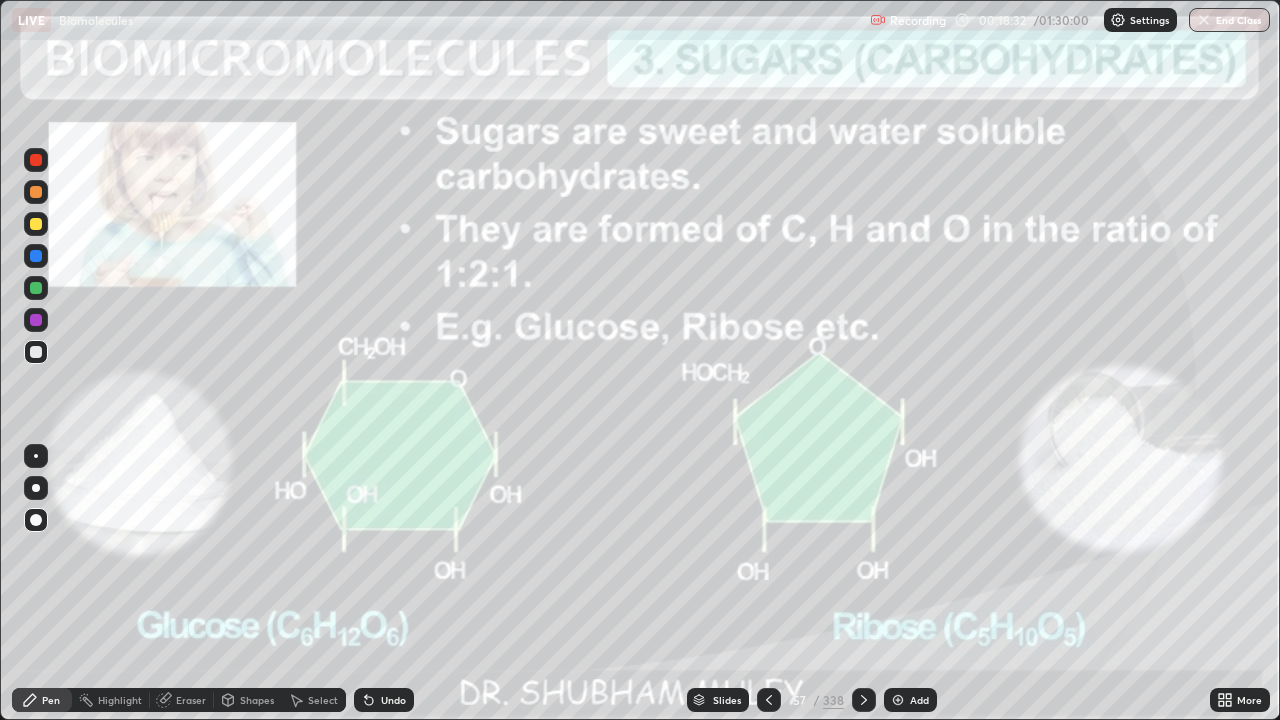 click at bounding box center (36, 224) 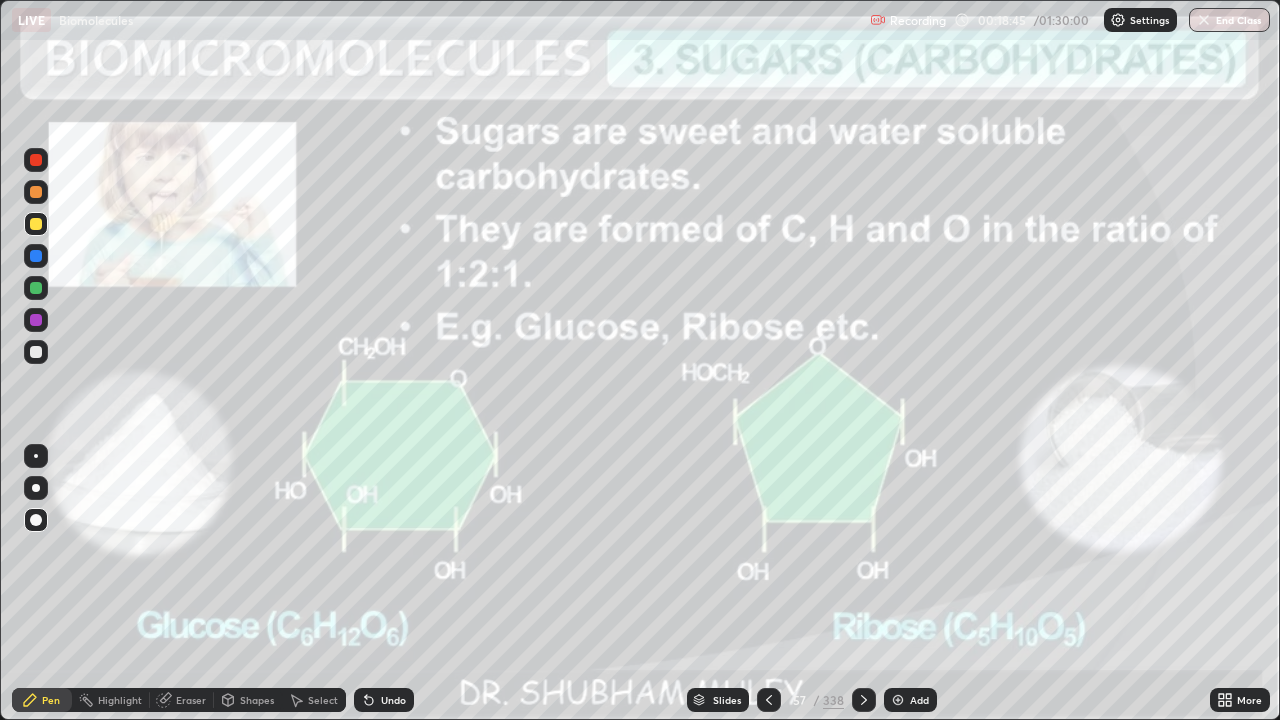 click 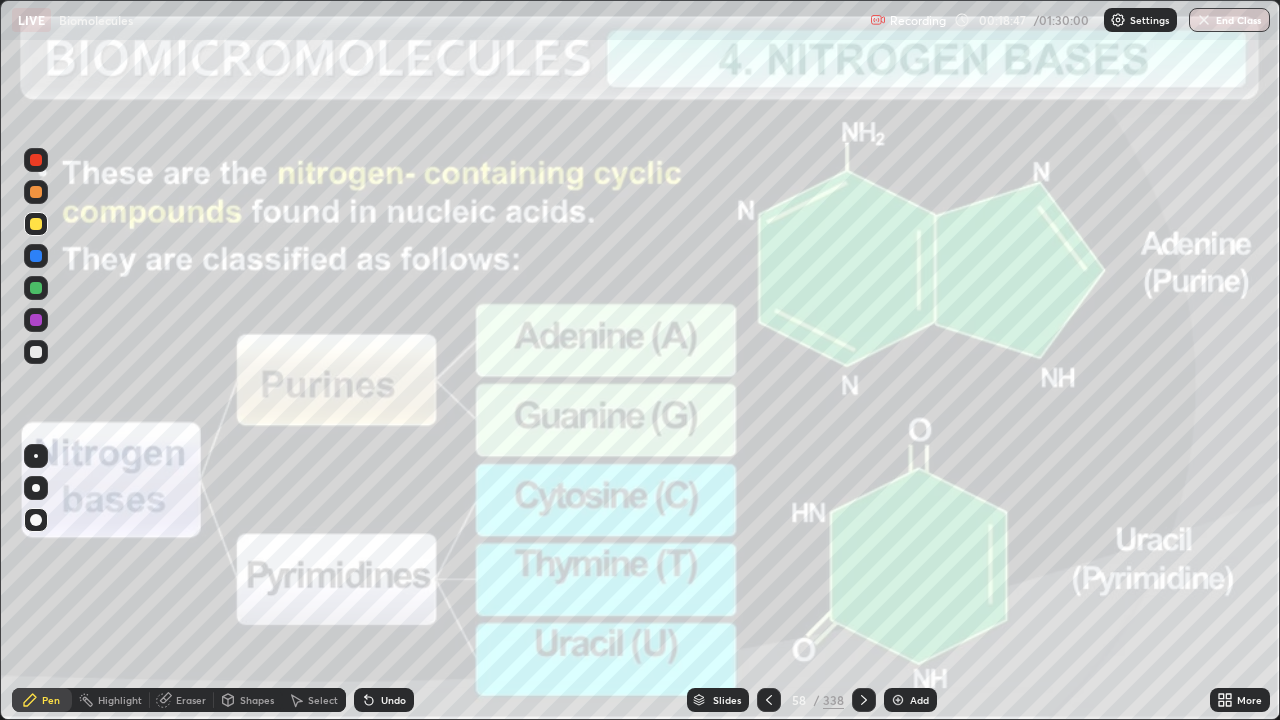 click 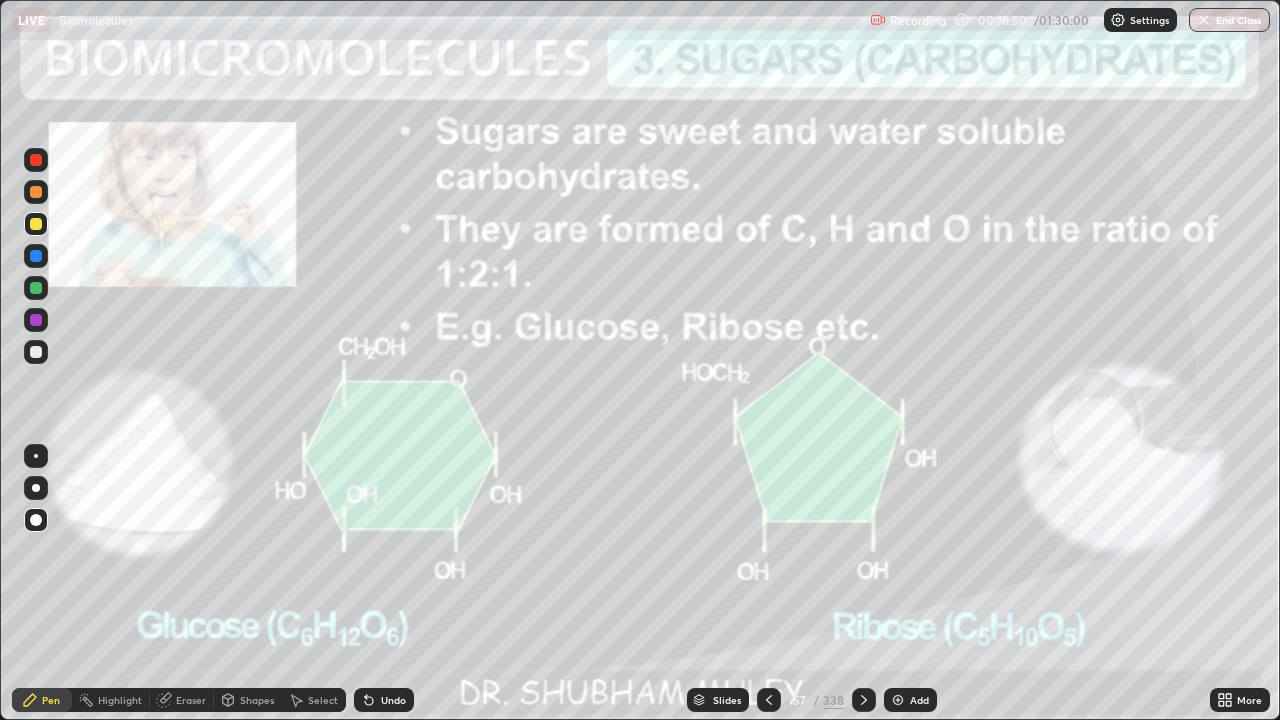 click on "Add" at bounding box center [910, 700] 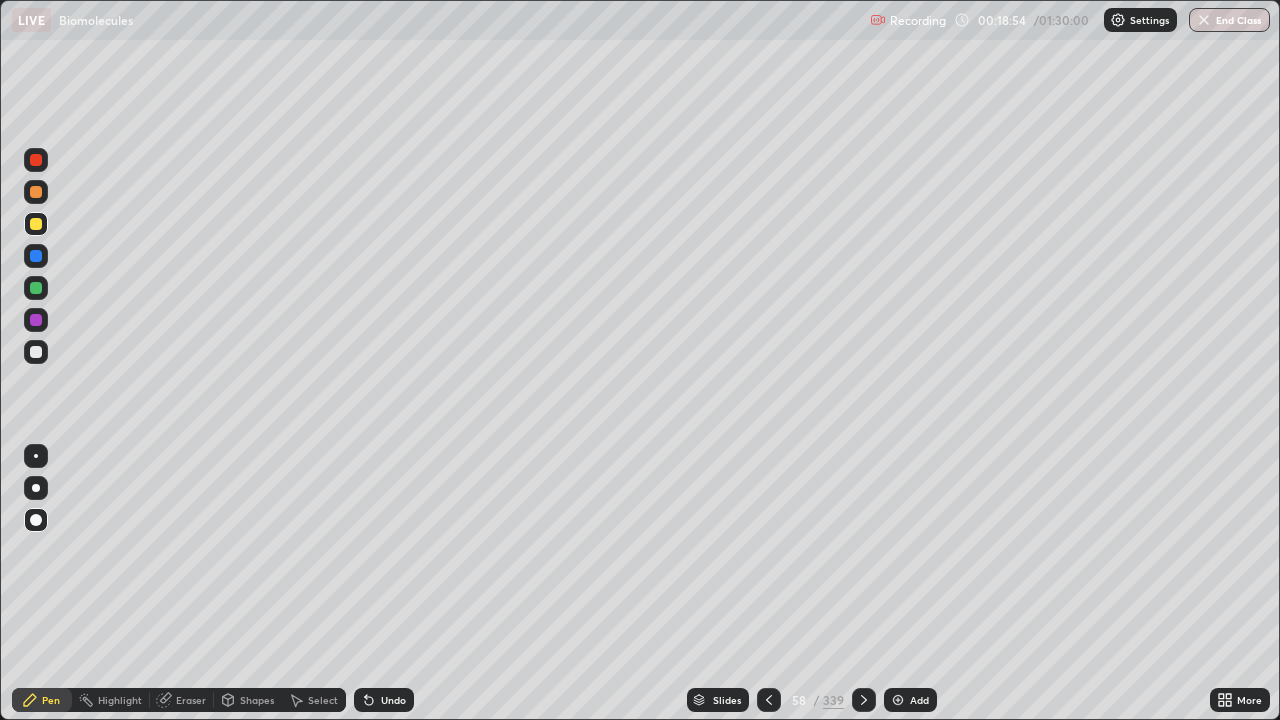 click at bounding box center (36, 488) 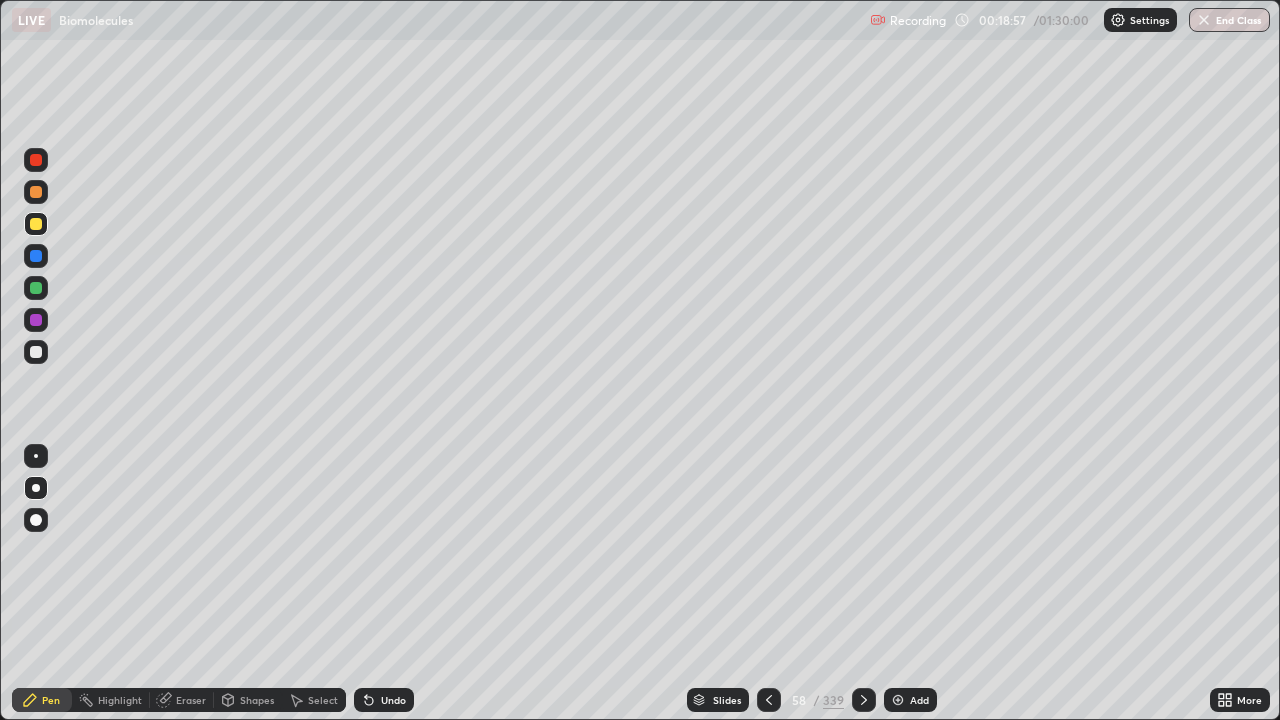 click 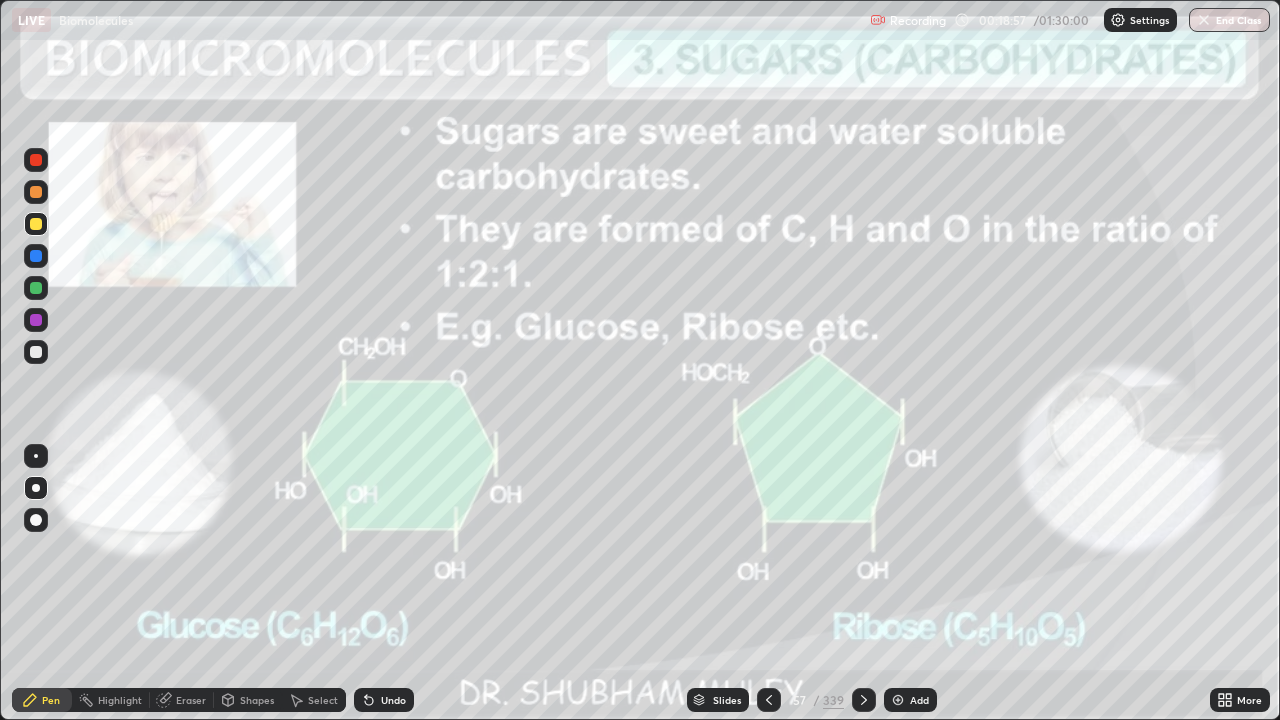 click 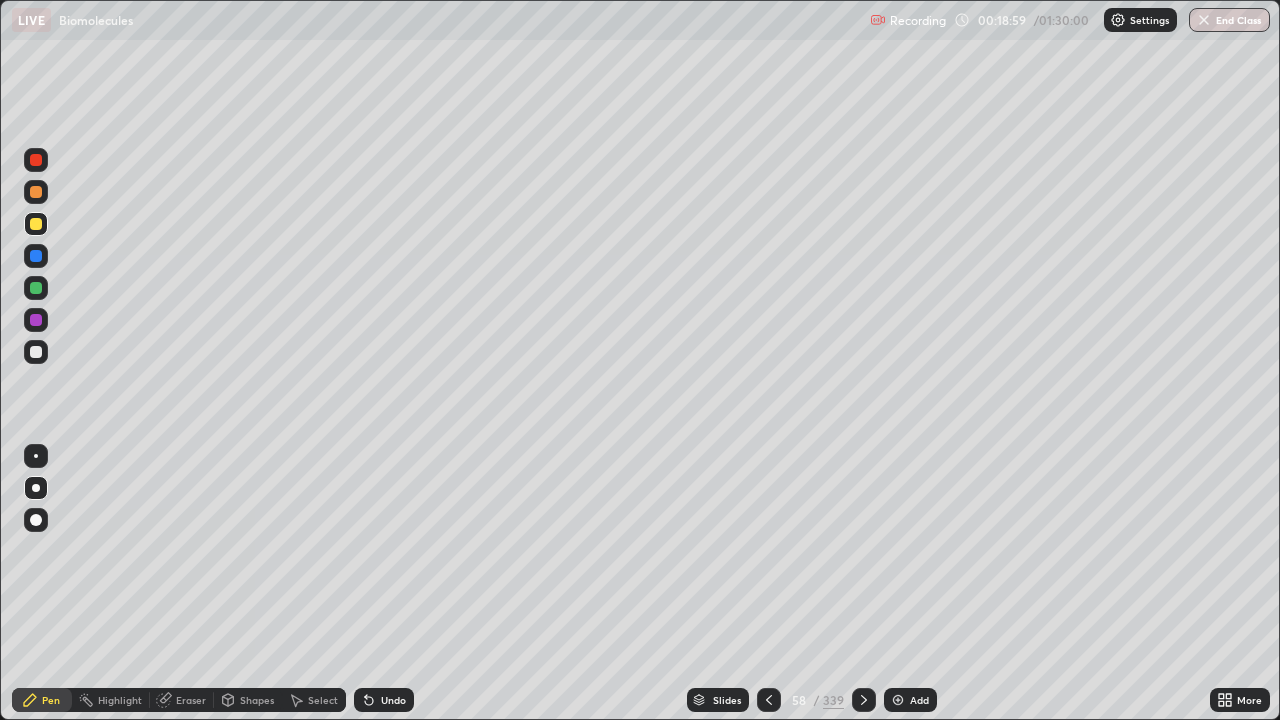 click at bounding box center (36, 288) 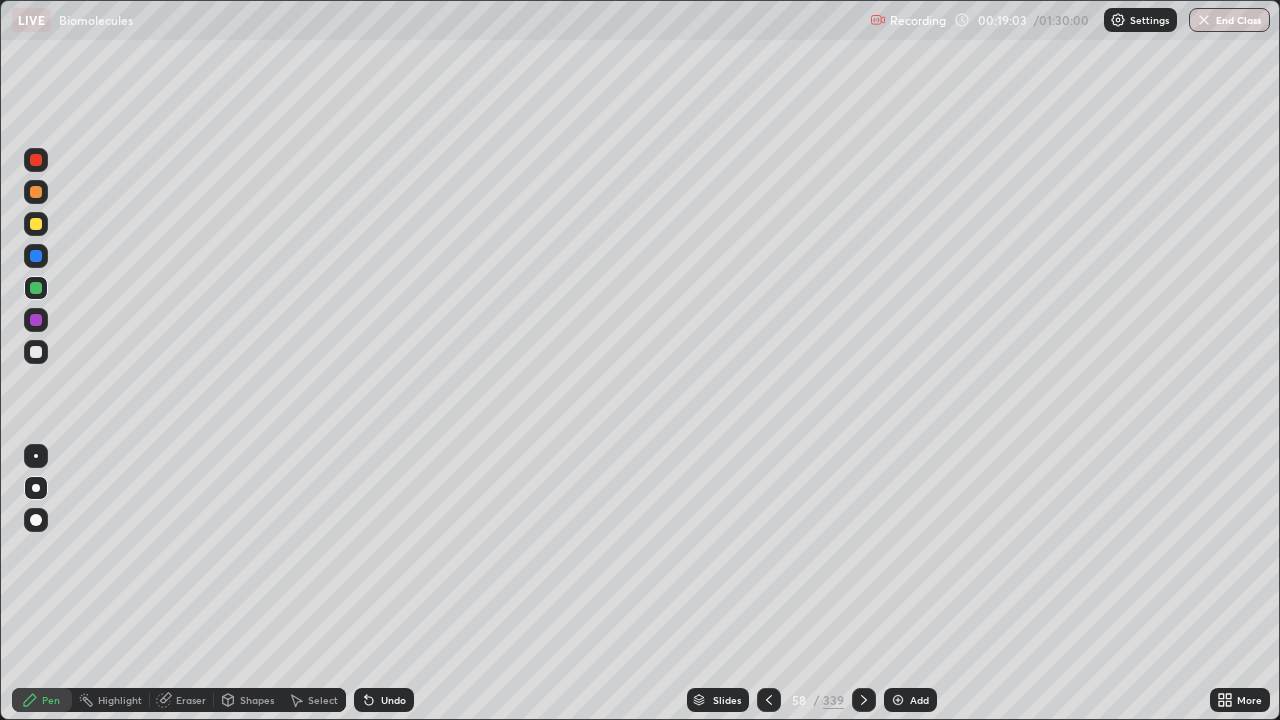 click on "Undo" at bounding box center (393, 700) 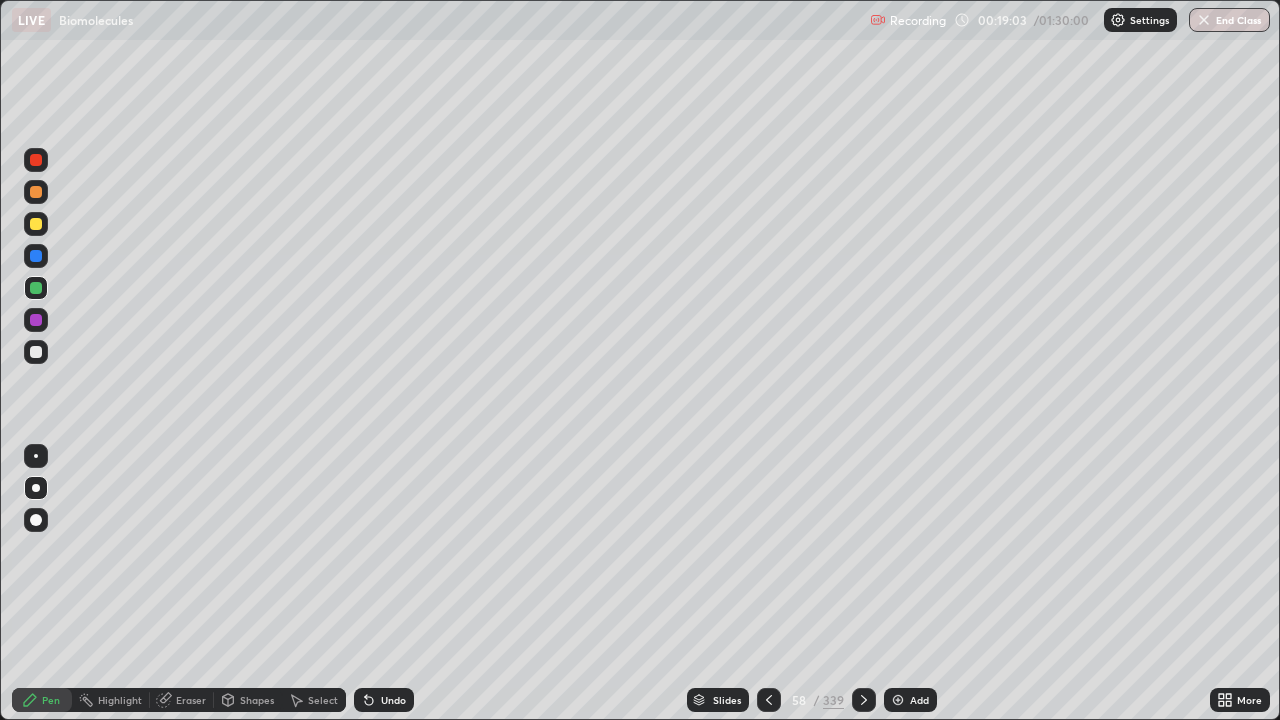 click on "Select" at bounding box center [323, 700] 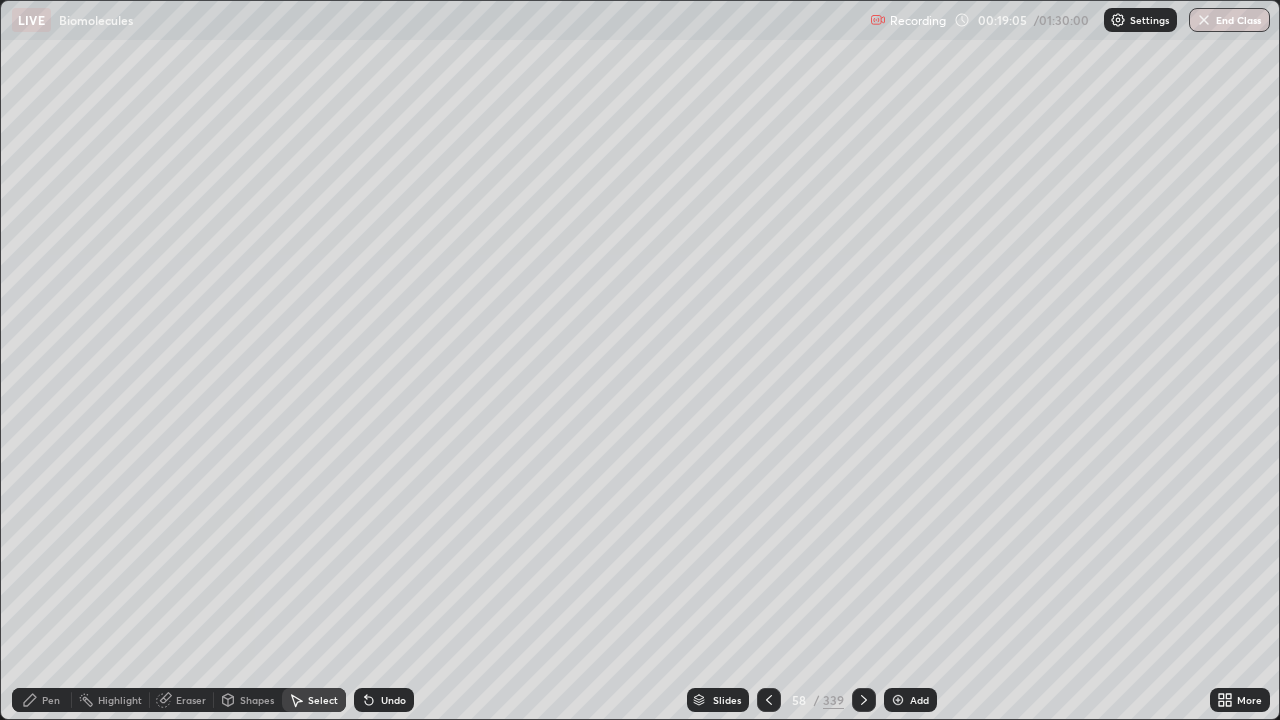 click on "Shapes" at bounding box center [257, 700] 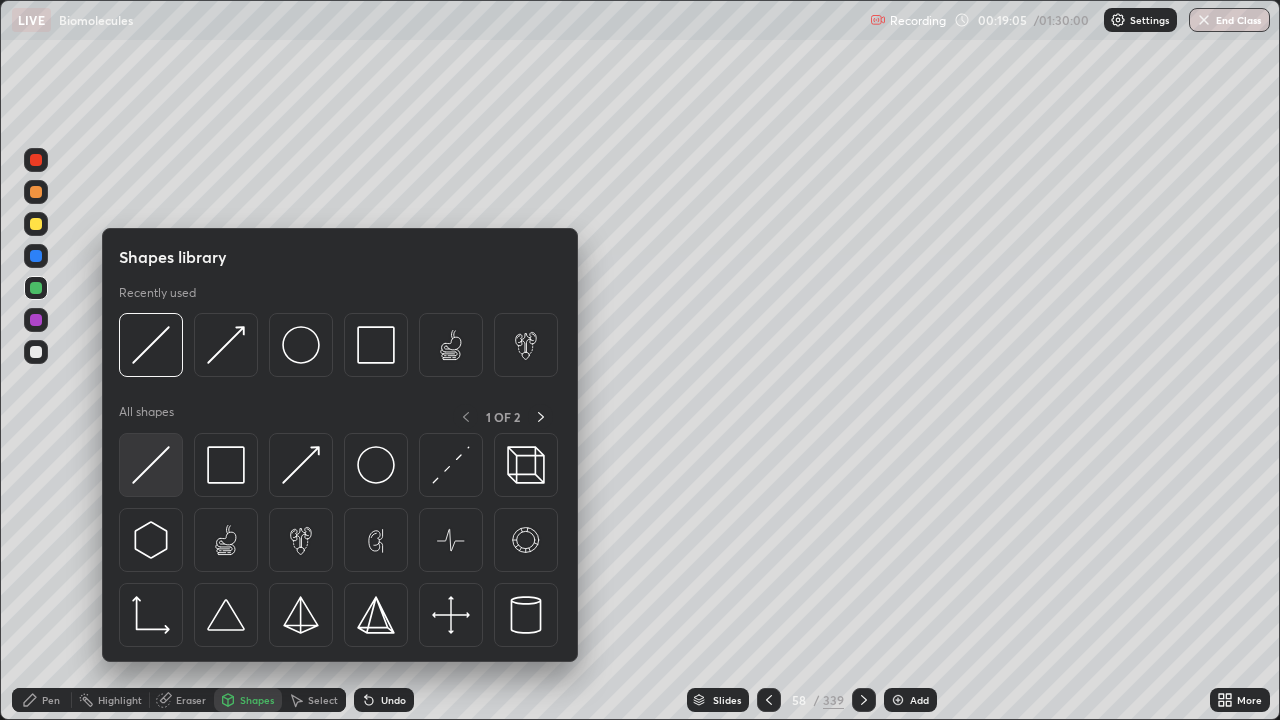 click at bounding box center [151, 465] 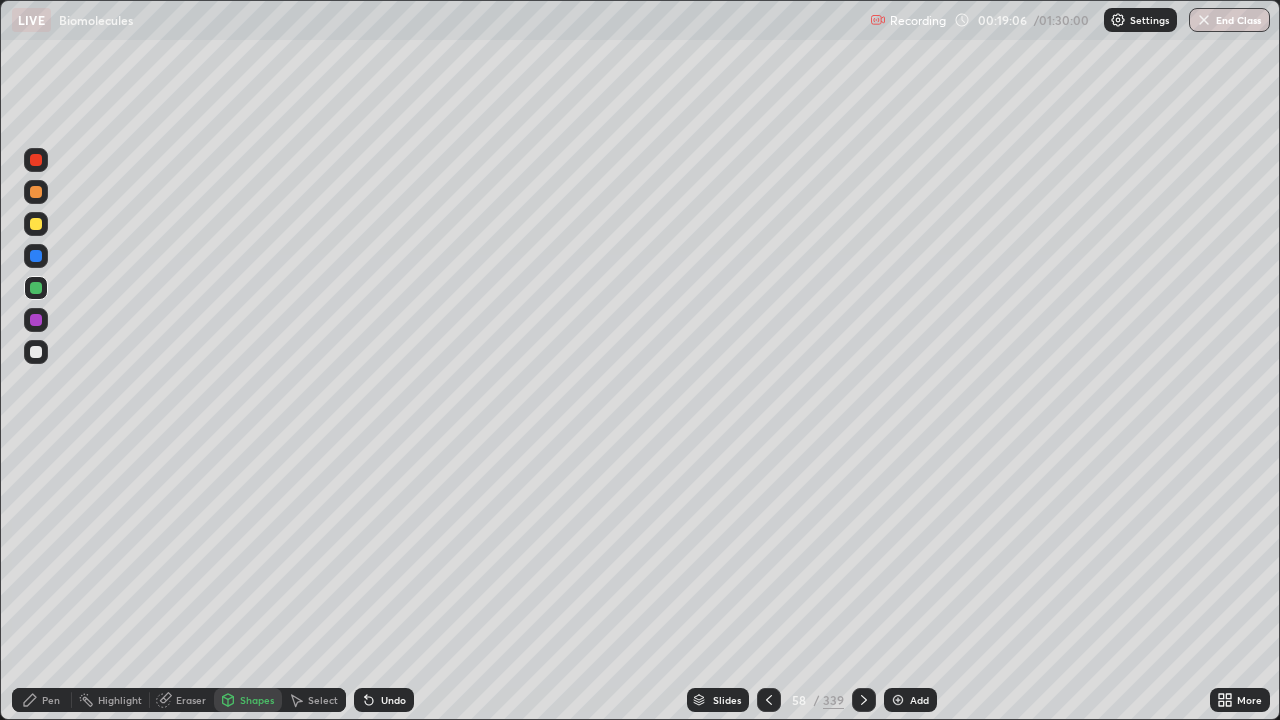 click at bounding box center (36, 224) 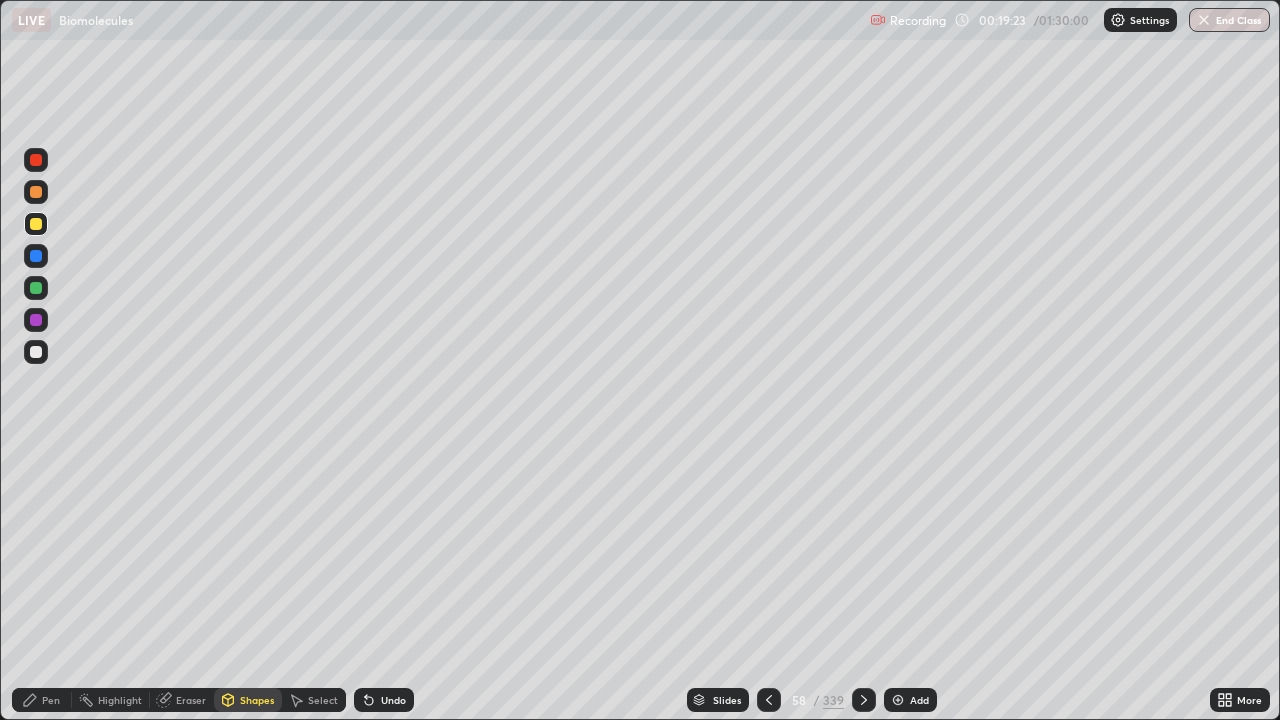 click on "Undo" at bounding box center [384, 700] 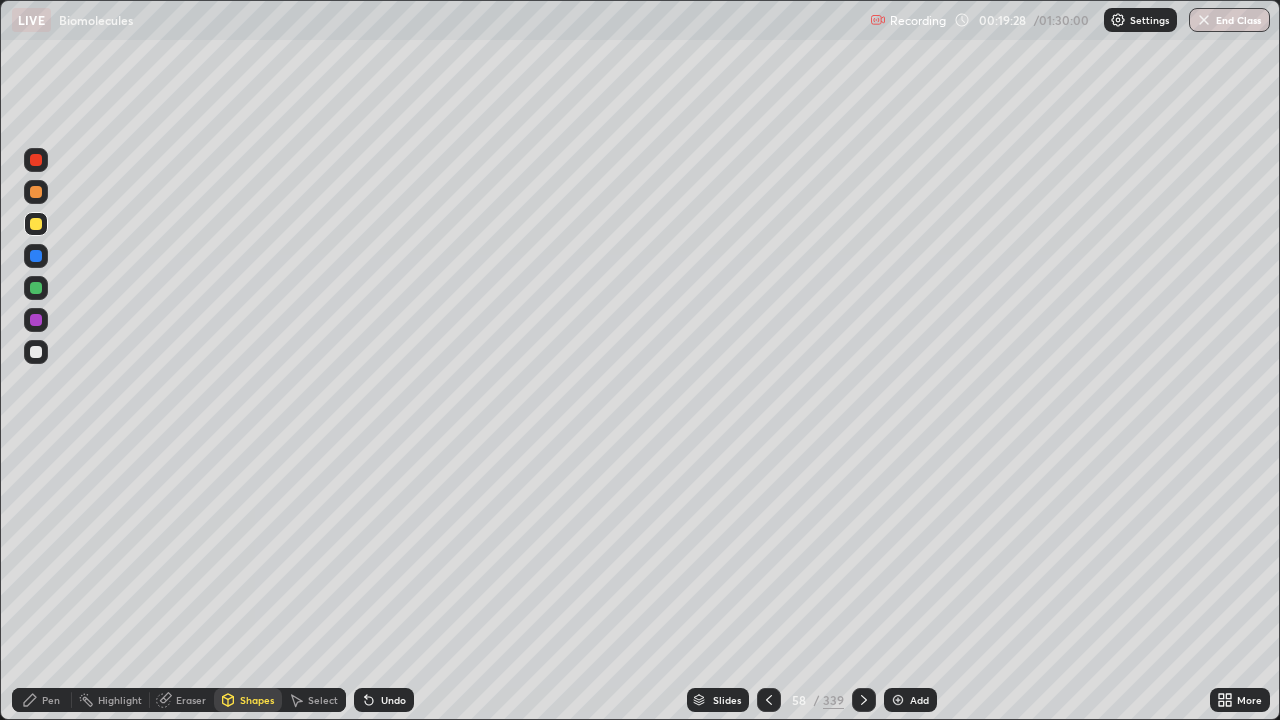 click 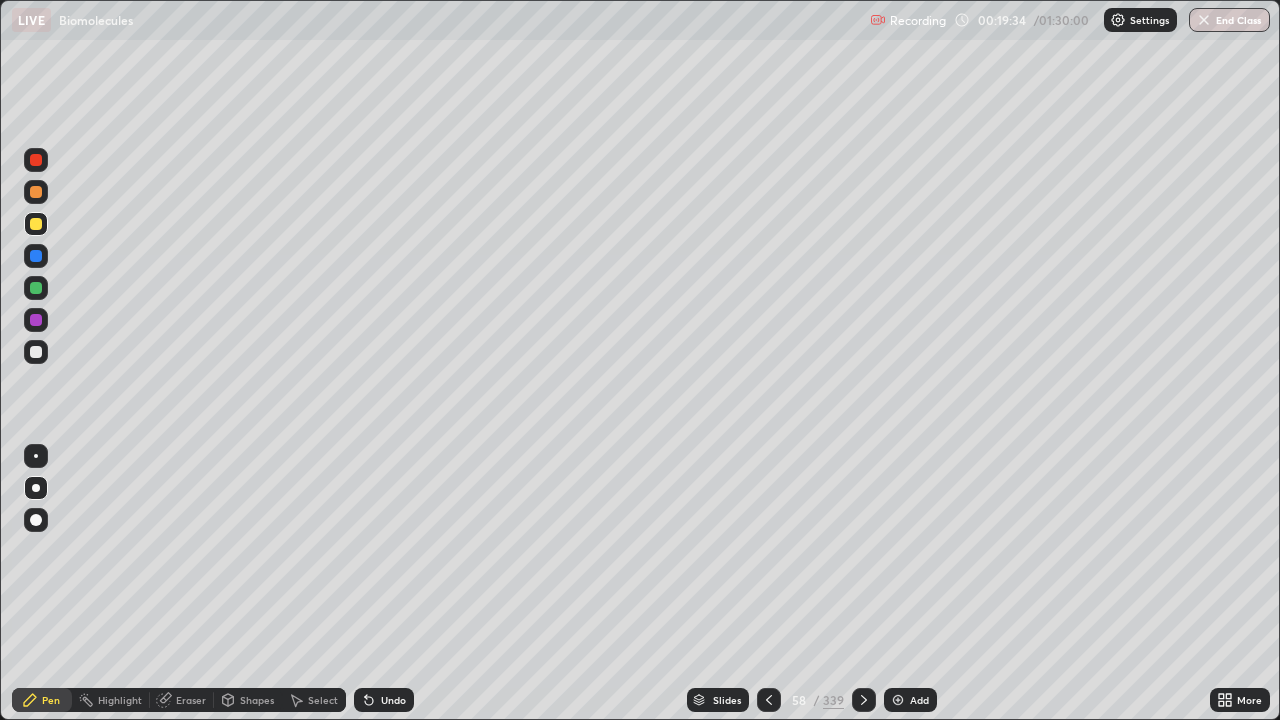 click on "Shapes" at bounding box center [248, 700] 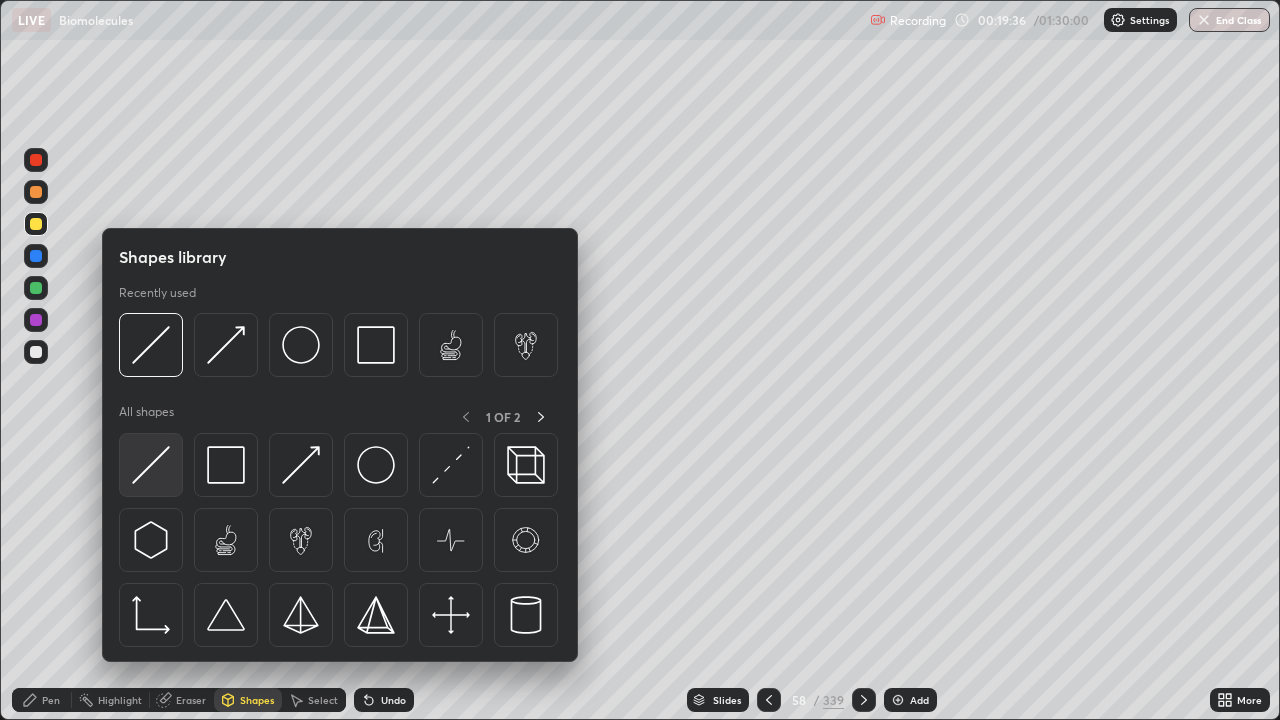 click at bounding box center (151, 465) 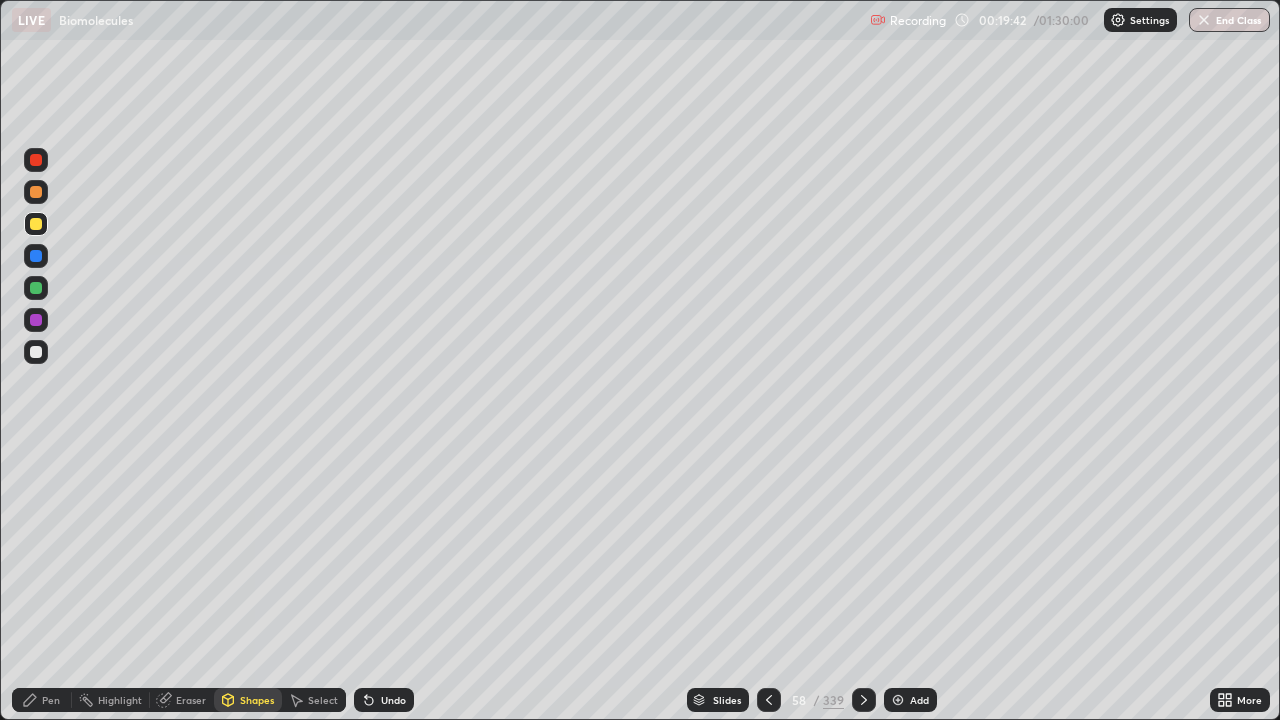 click 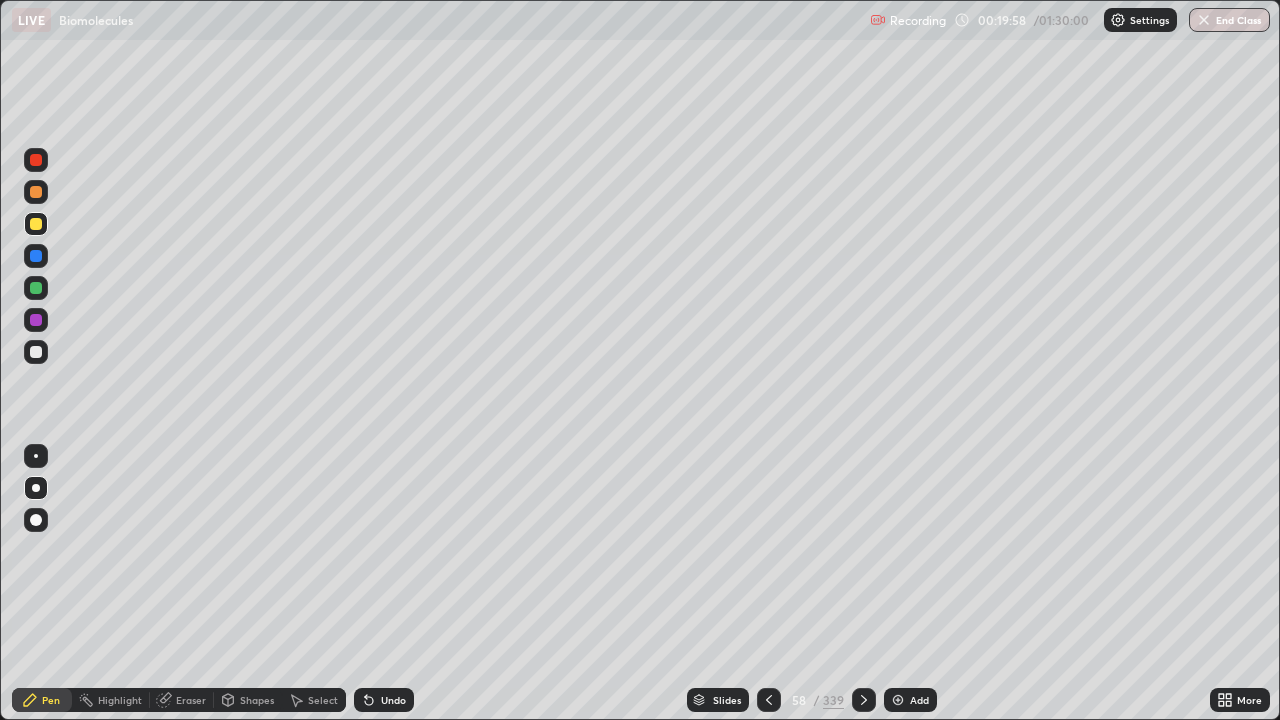 click 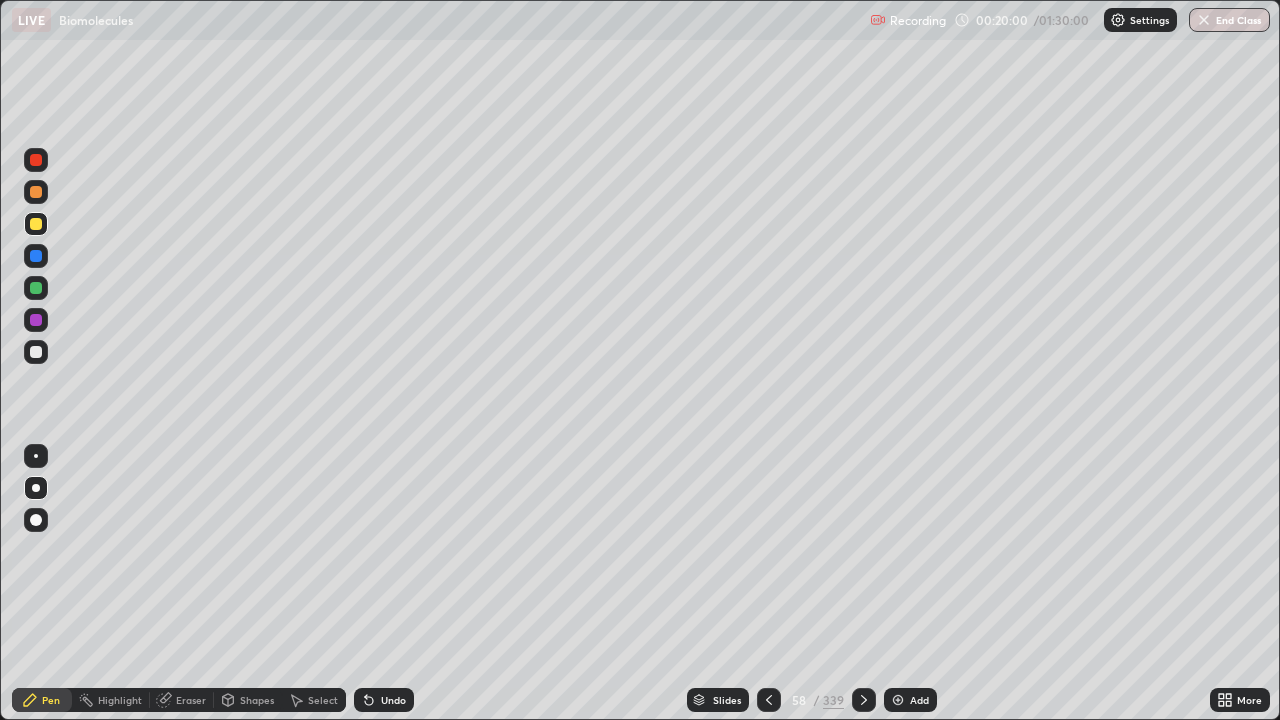 click on "Add" at bounding box center (910, 700) 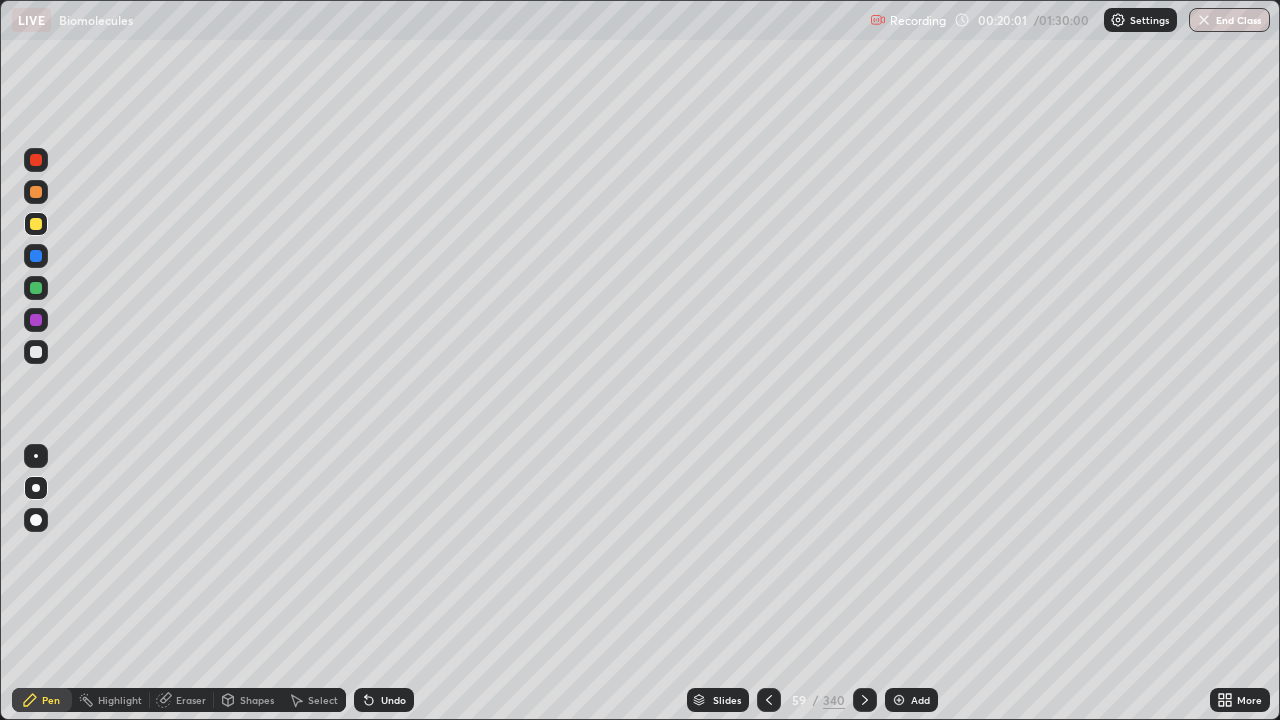 click on "Shapes" at bounding box center [257, 700] 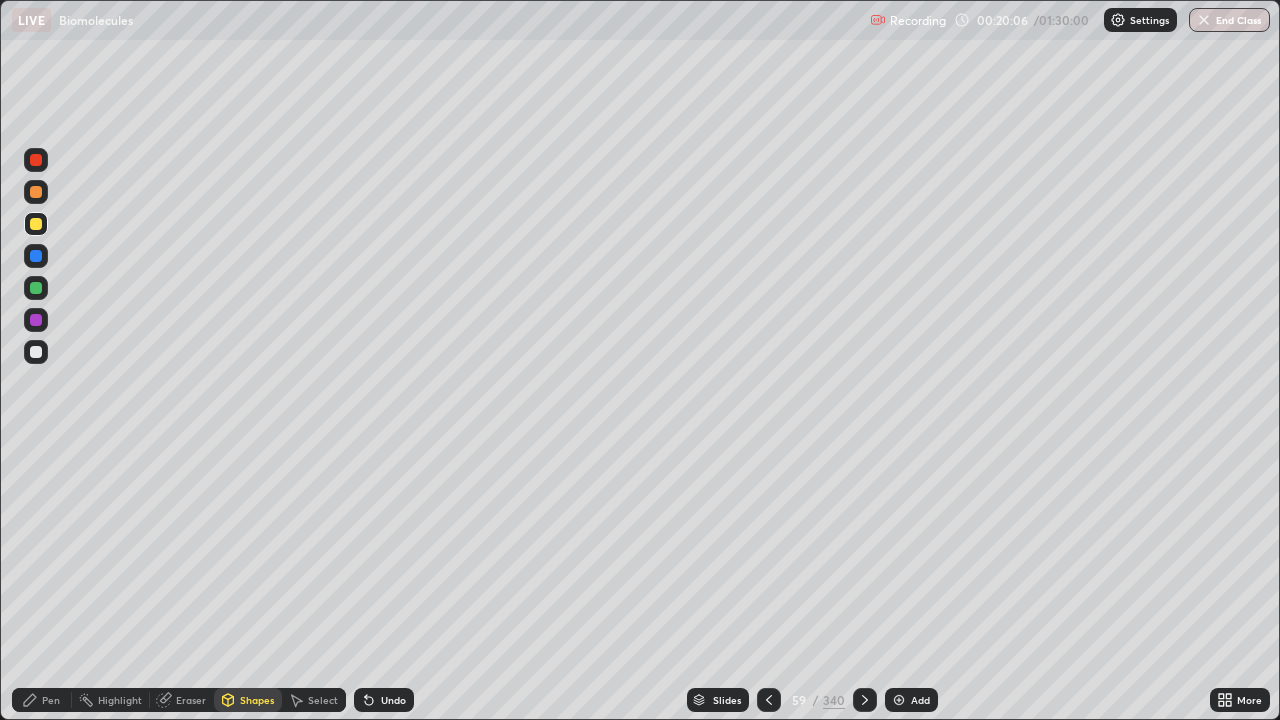 click on "Pen" at bounding box center (42, 700) 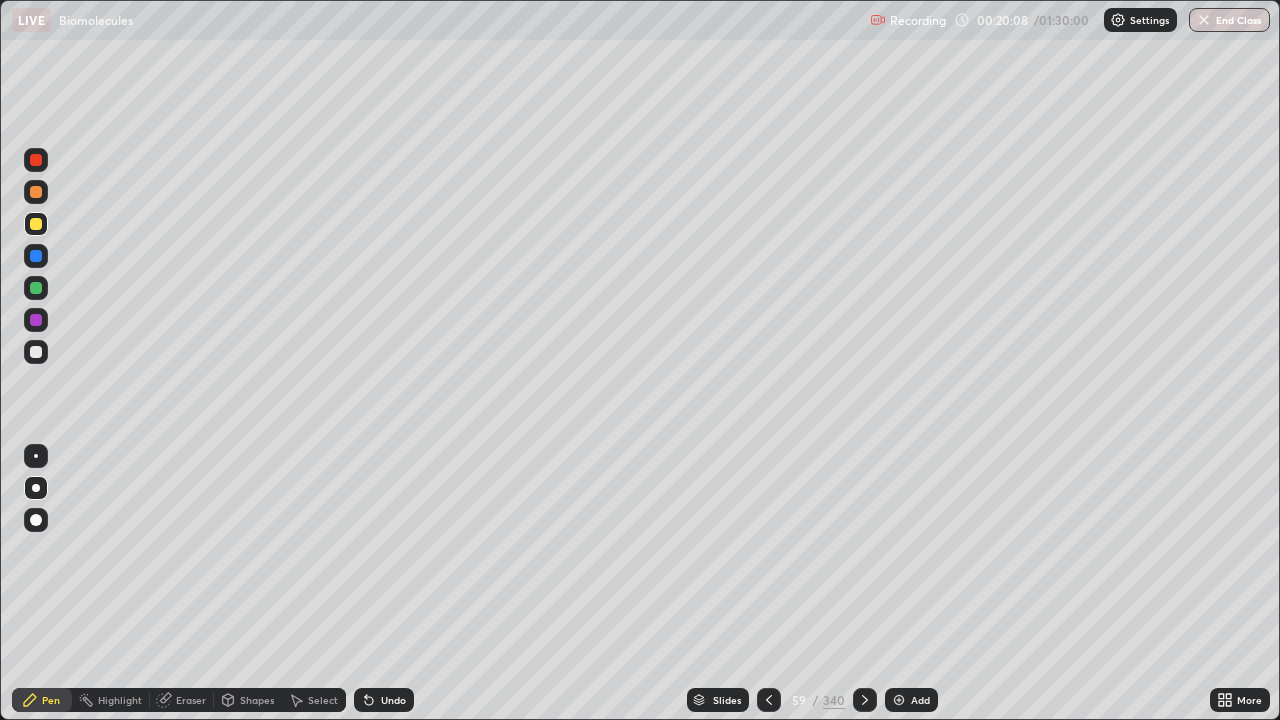 click on "Shapes" at bounding box center [257, 700] 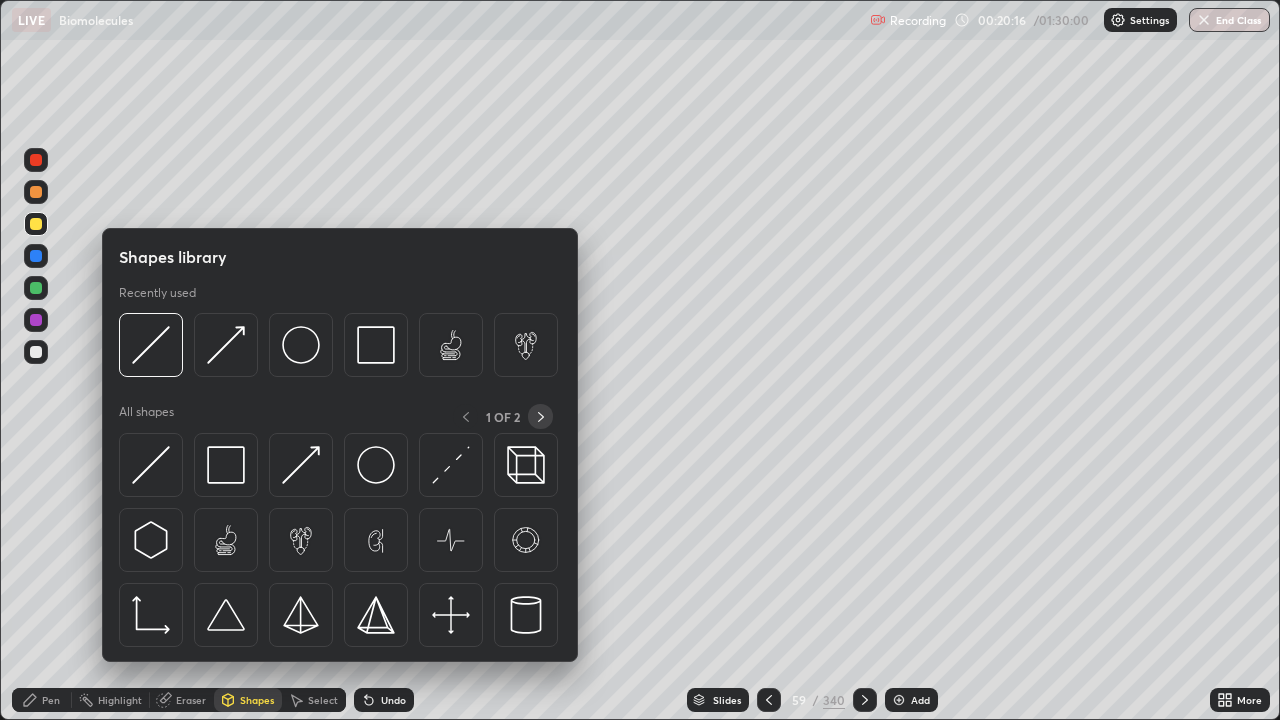 click 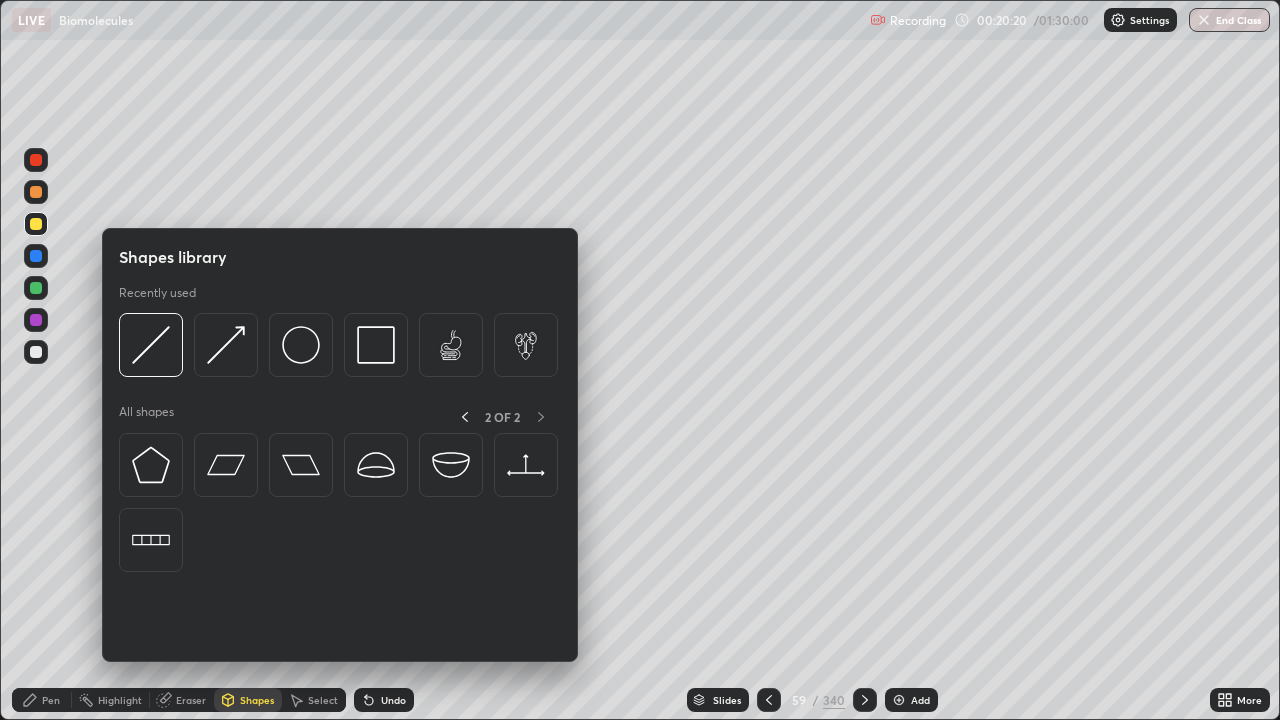 click on "Erase all" at bounding box center [36, 360] 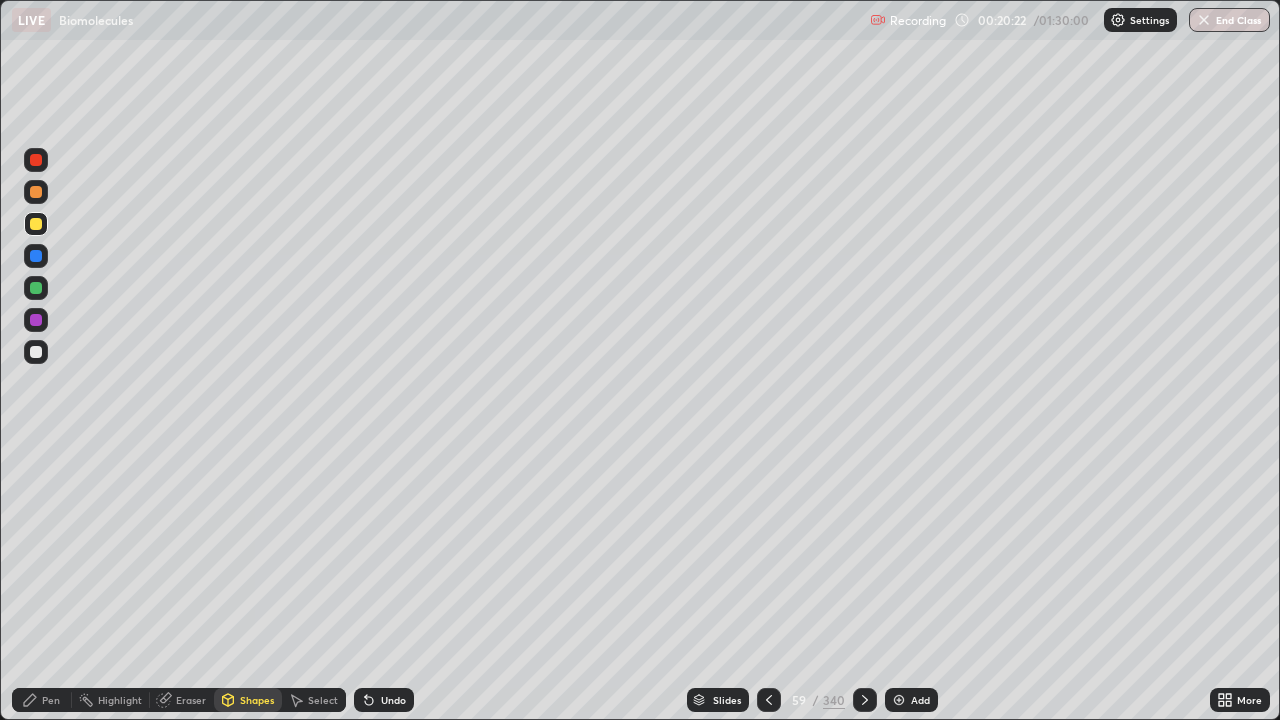 click 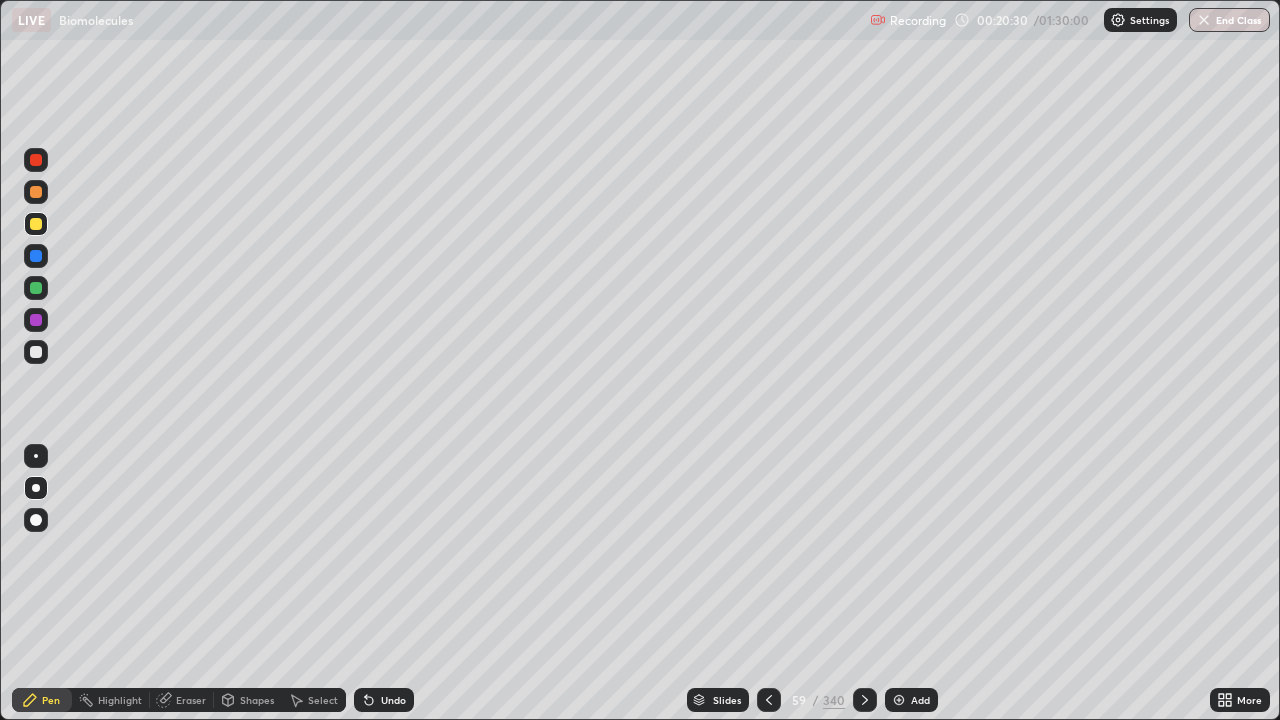 click 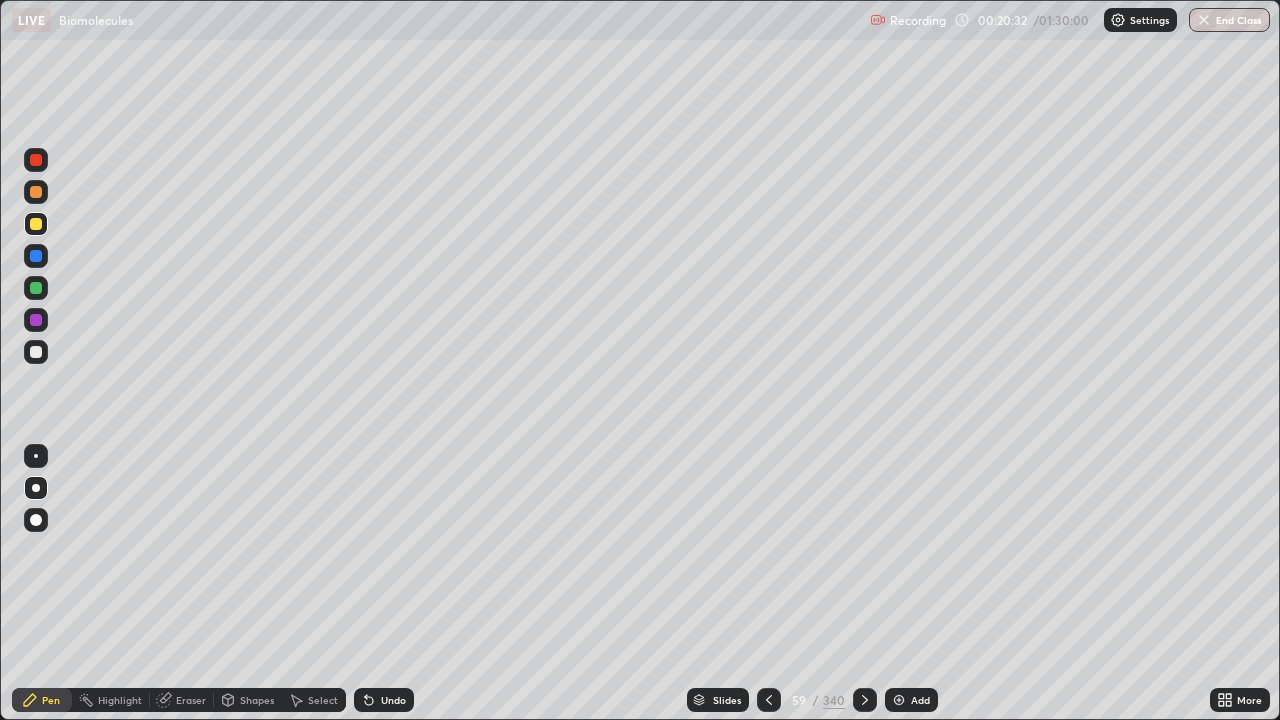 click on "Shapes" at bounding box center [257, 700] 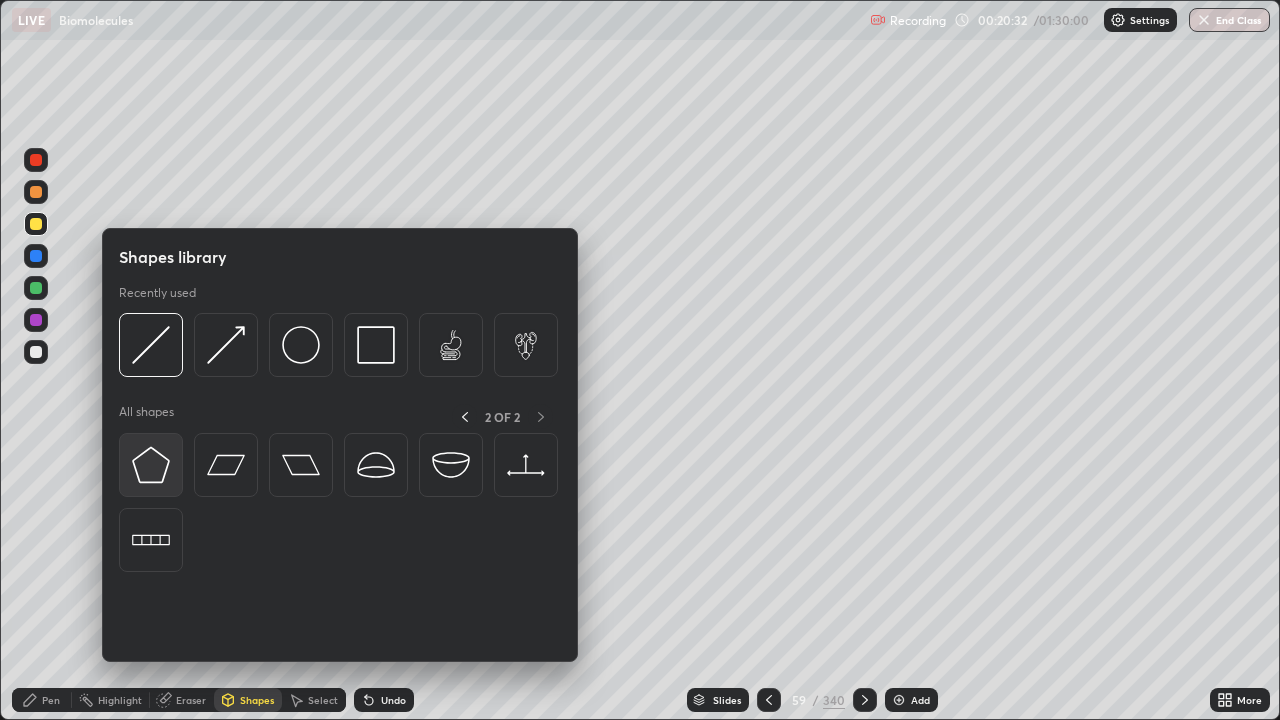 click at bounding box center (151, 465) 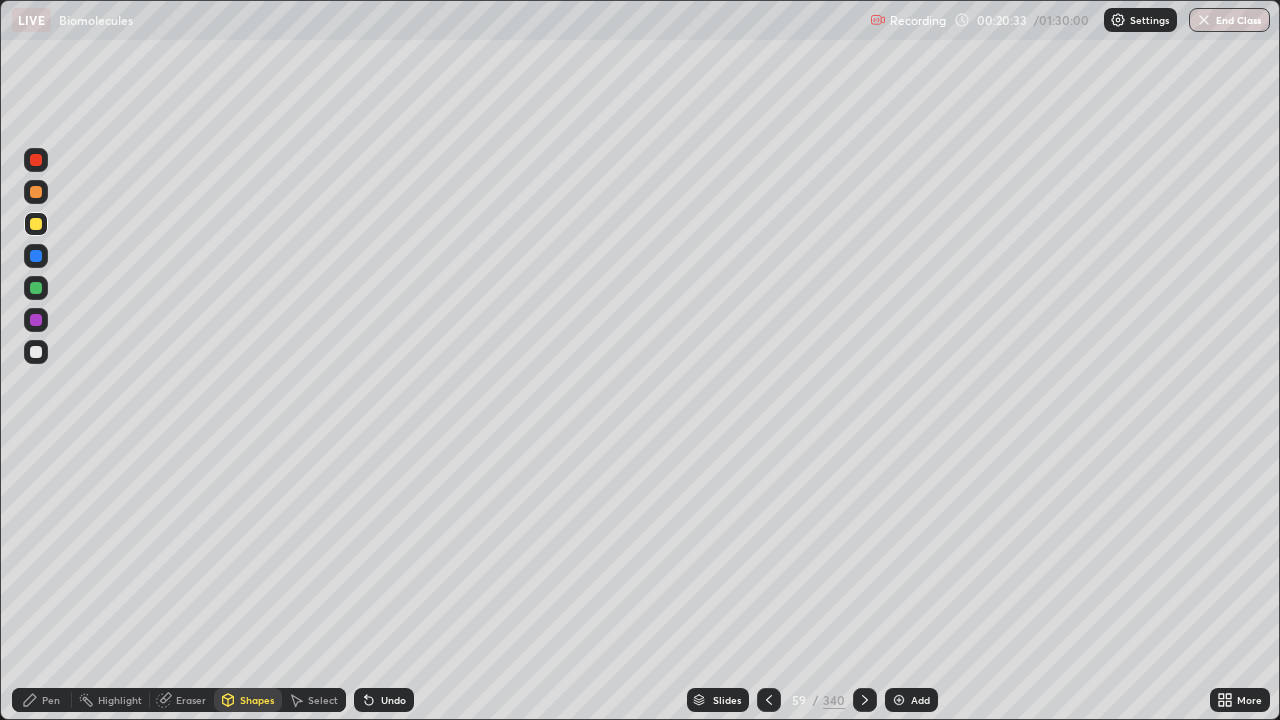 click on "Shapes" at bounding box center [248, 700] 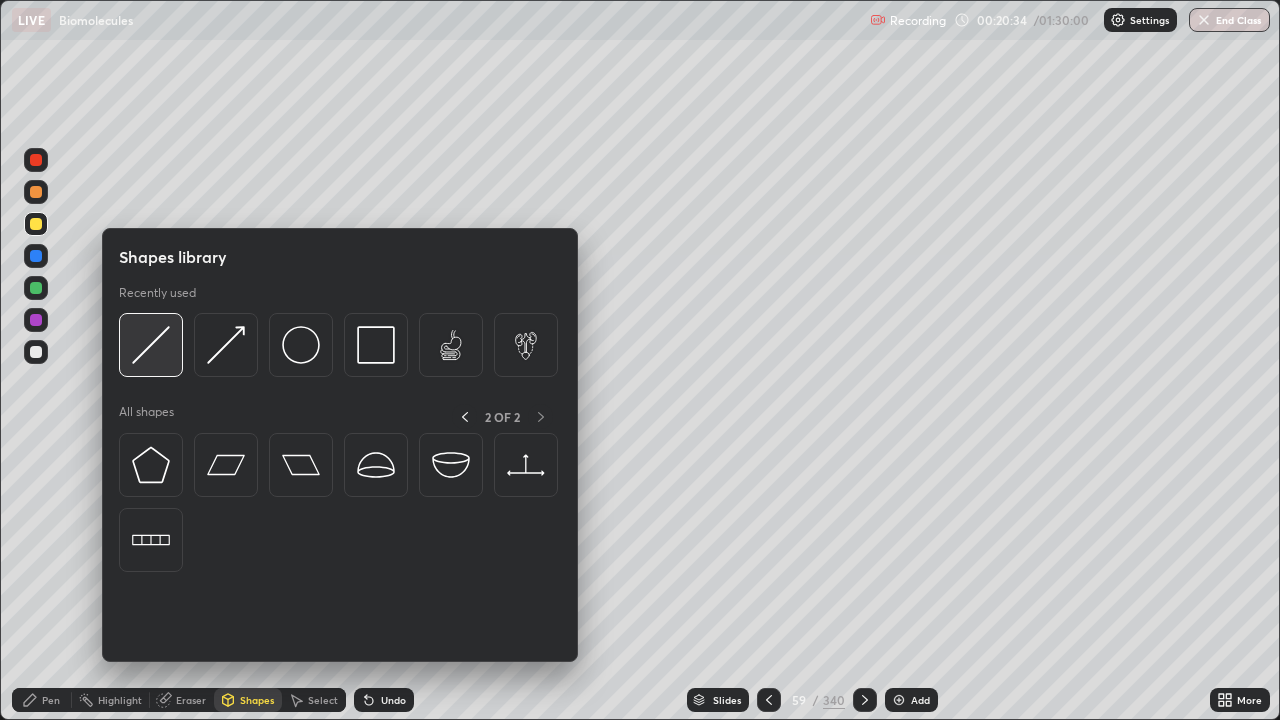 click at bounding box center (151, 345) 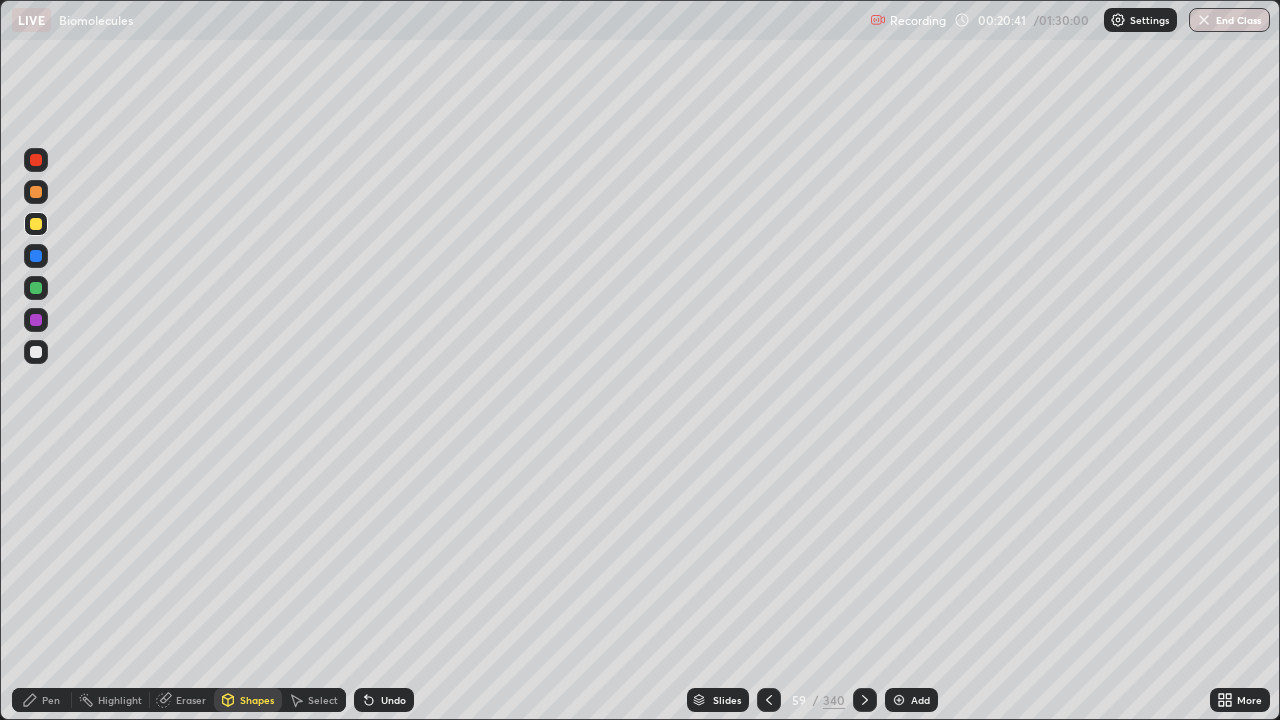 click 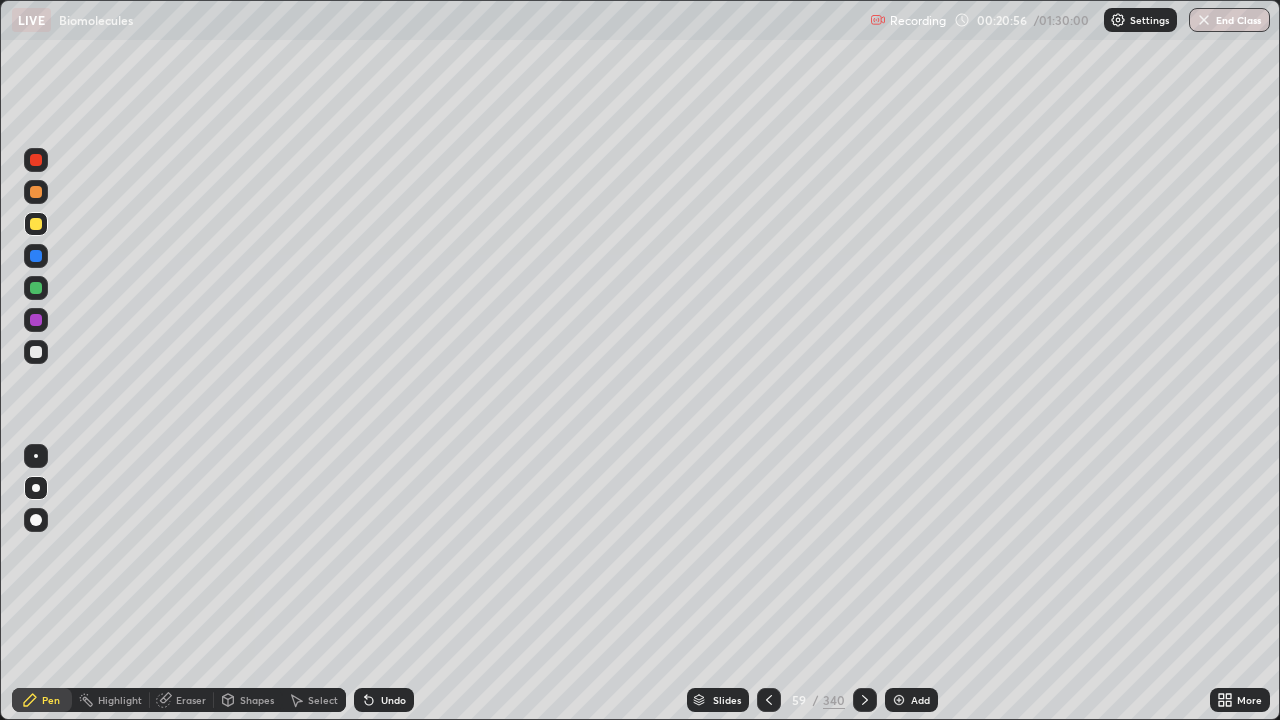 click on "Shapes" at bounding box center [257, 700] 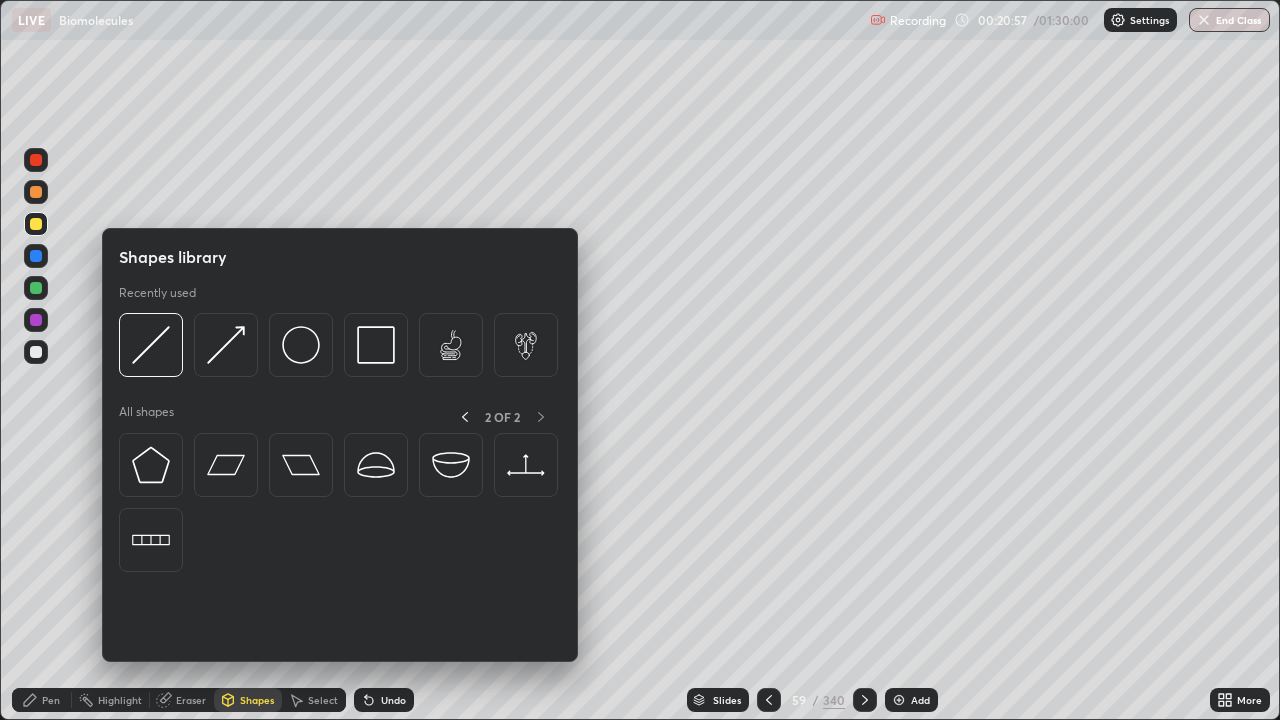 click on "Eraser" at bounding box center [191, 700] 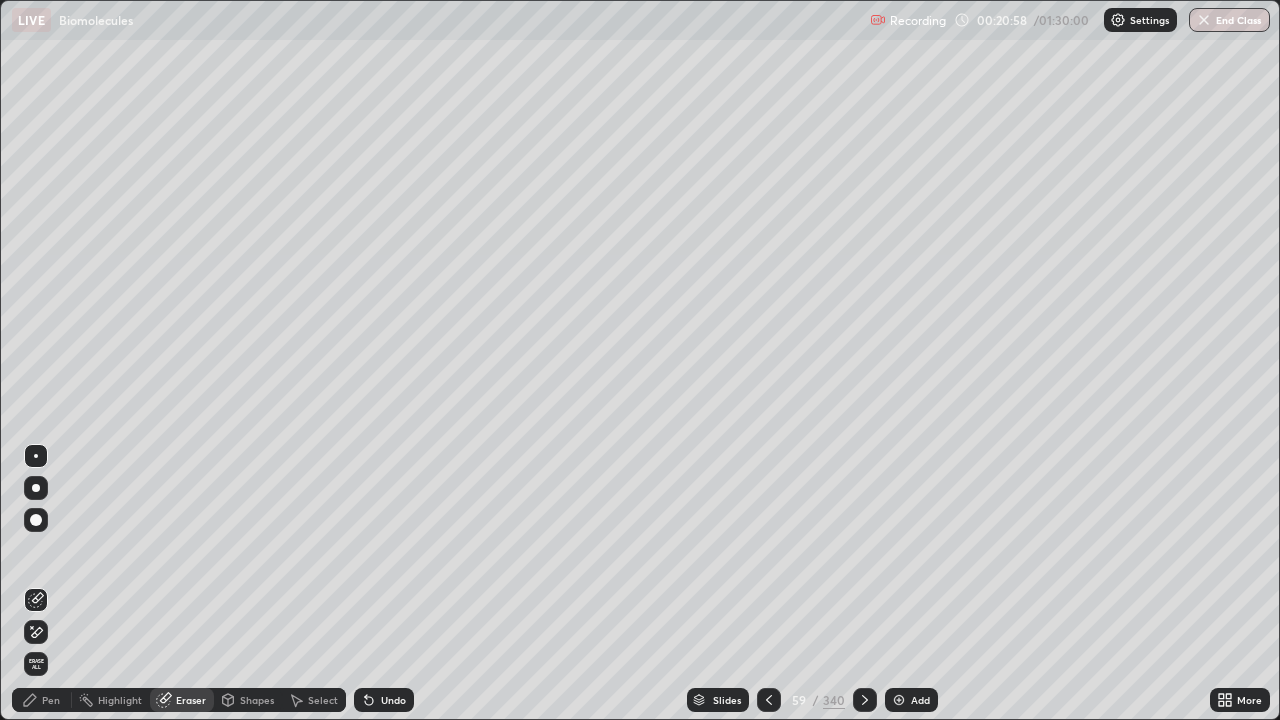click on "Select" at bounding box center (314, 700) 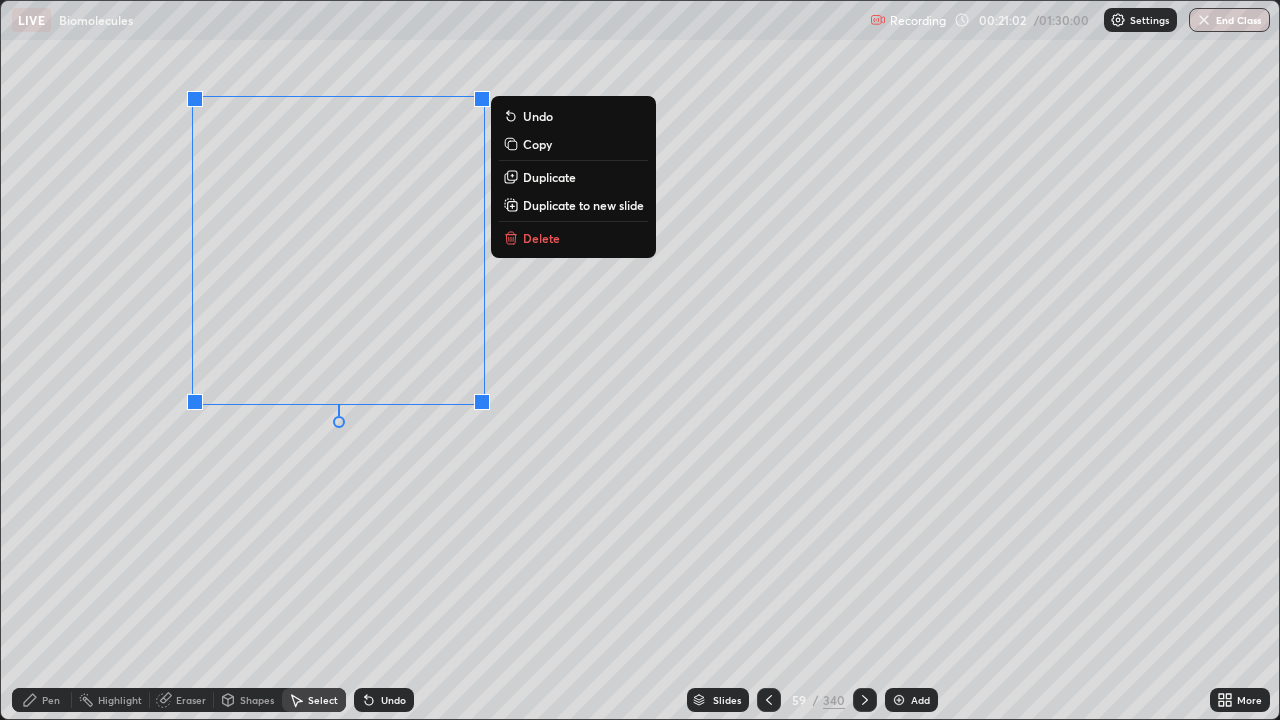 click on "Duplicate" at bounding box center [549, 177] 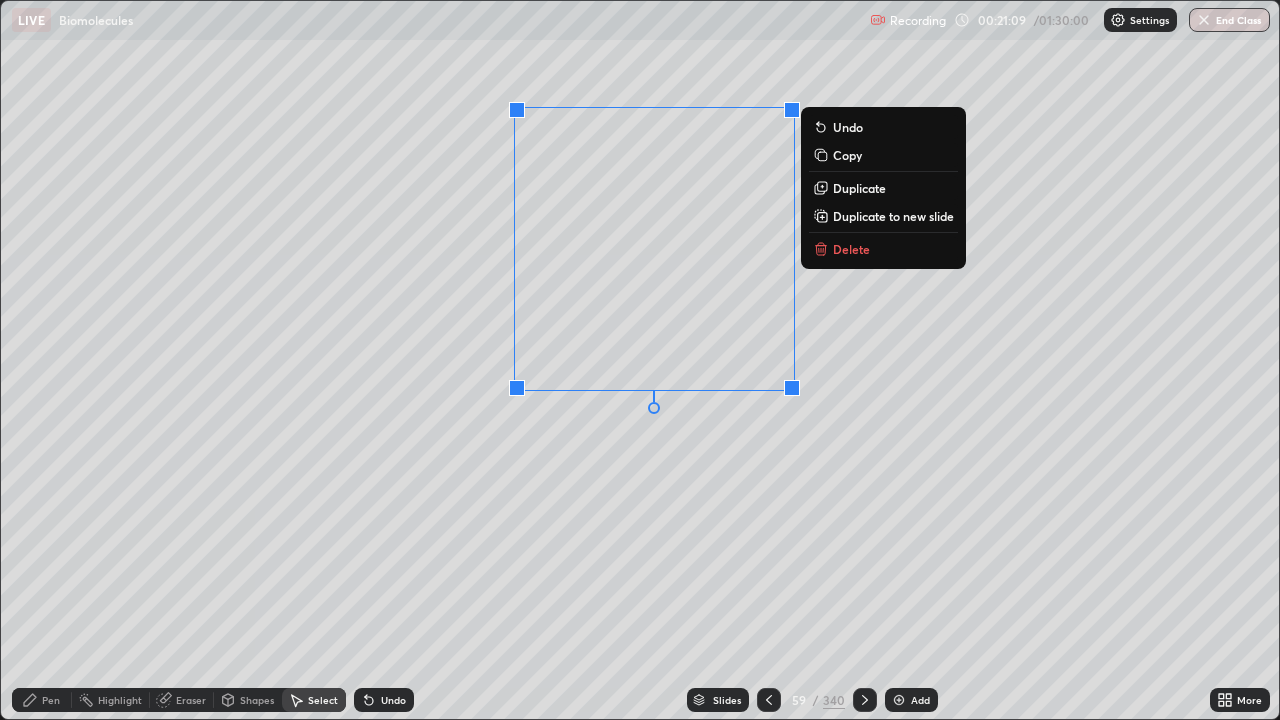 click on "0 ° Undo Copy Duplicate Duplicate to new slide Delete" at bounding box center (640, 360) 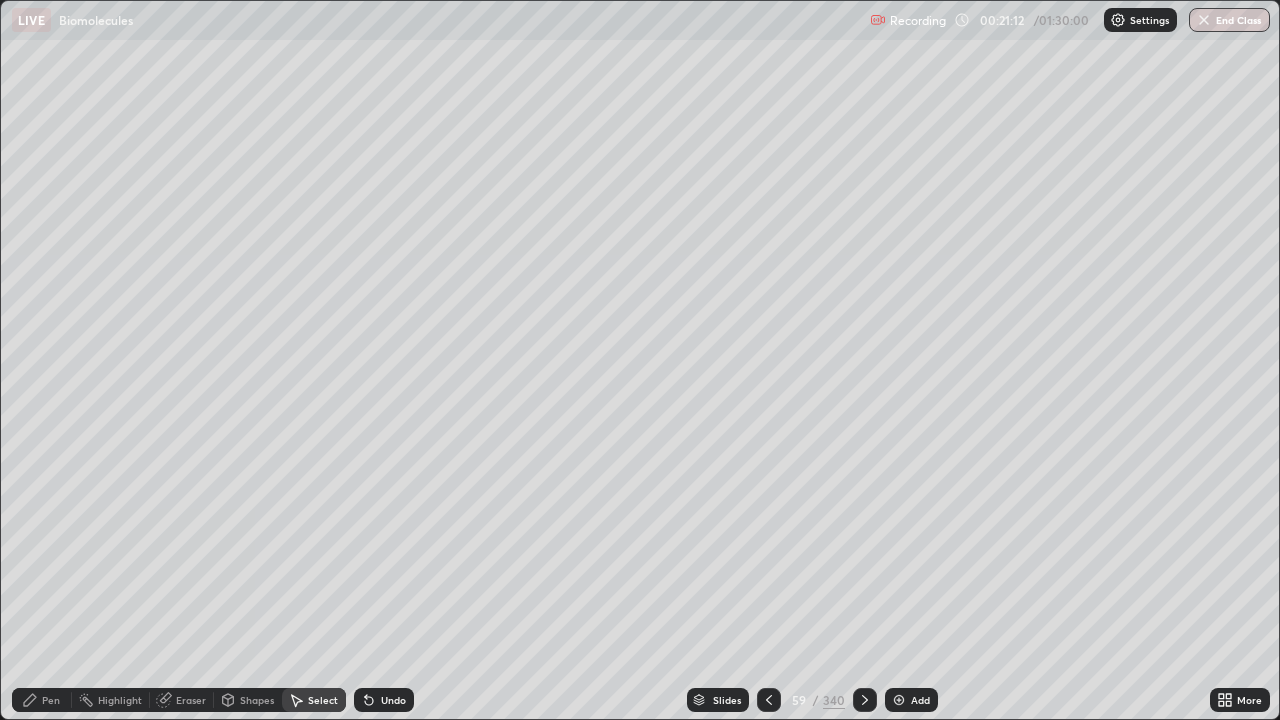 click on "Pen" at bounding box center [51, 700] 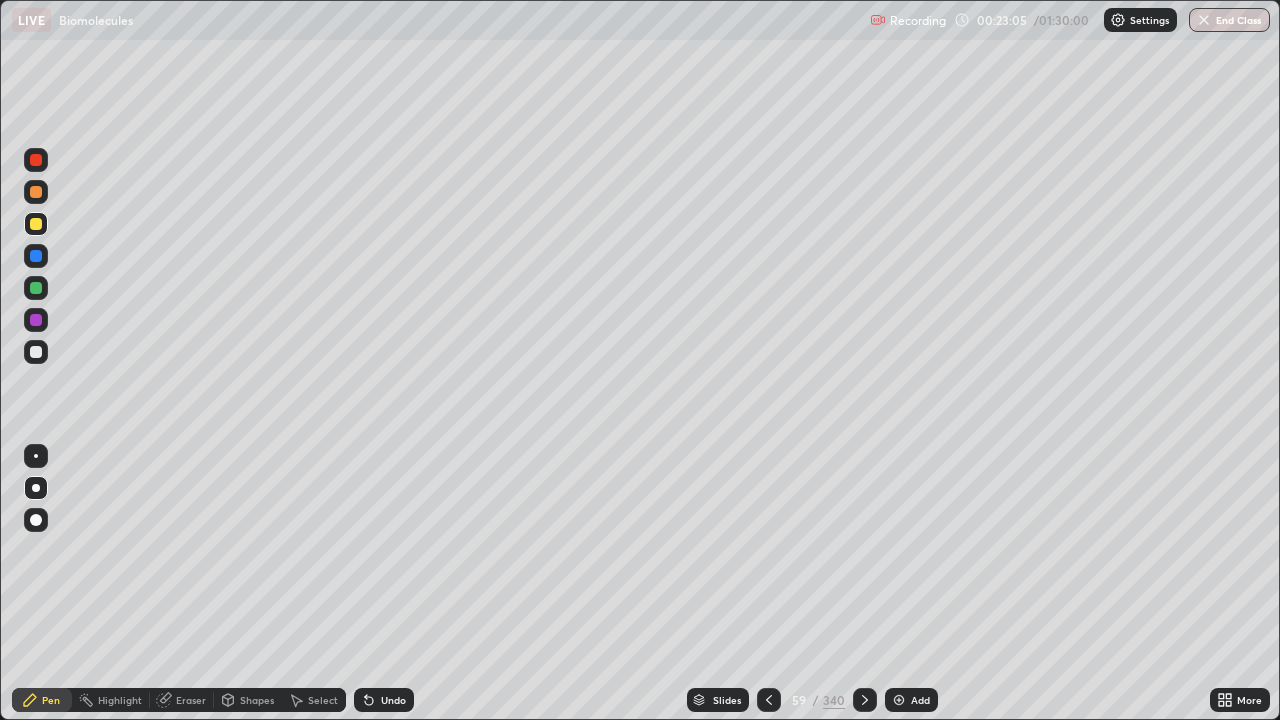 click 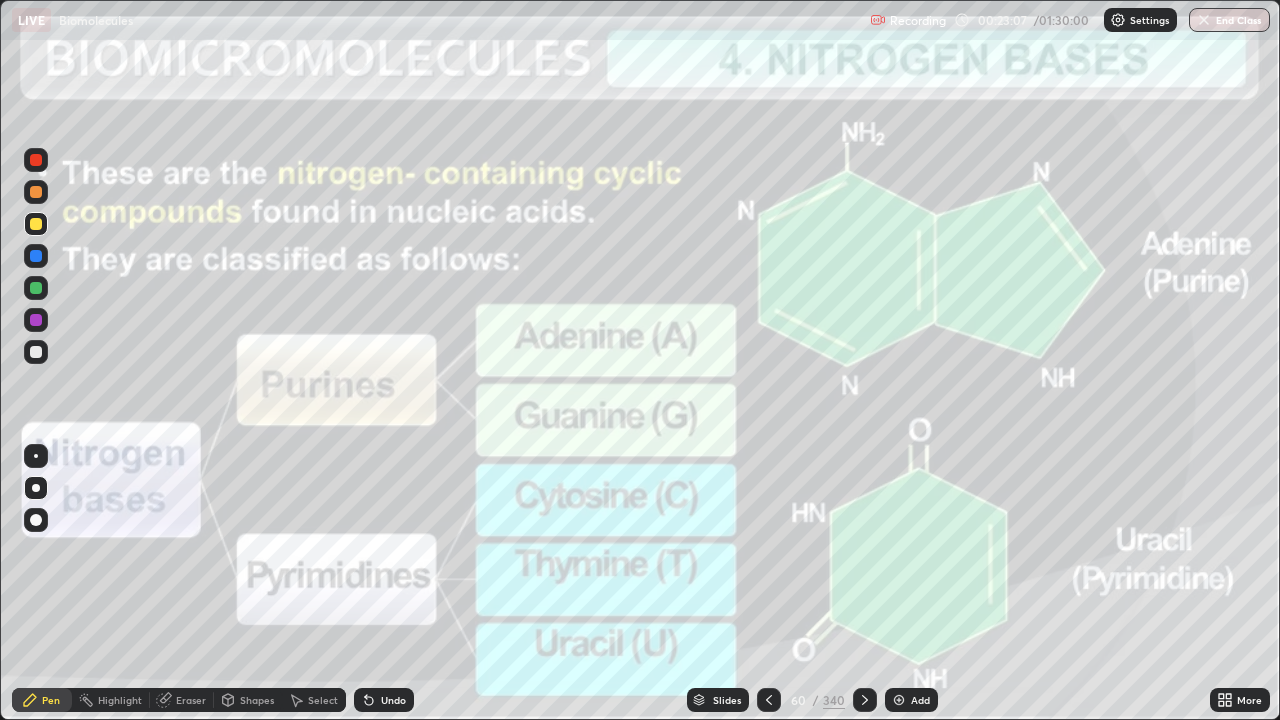 click at bounding box center [899, 700] 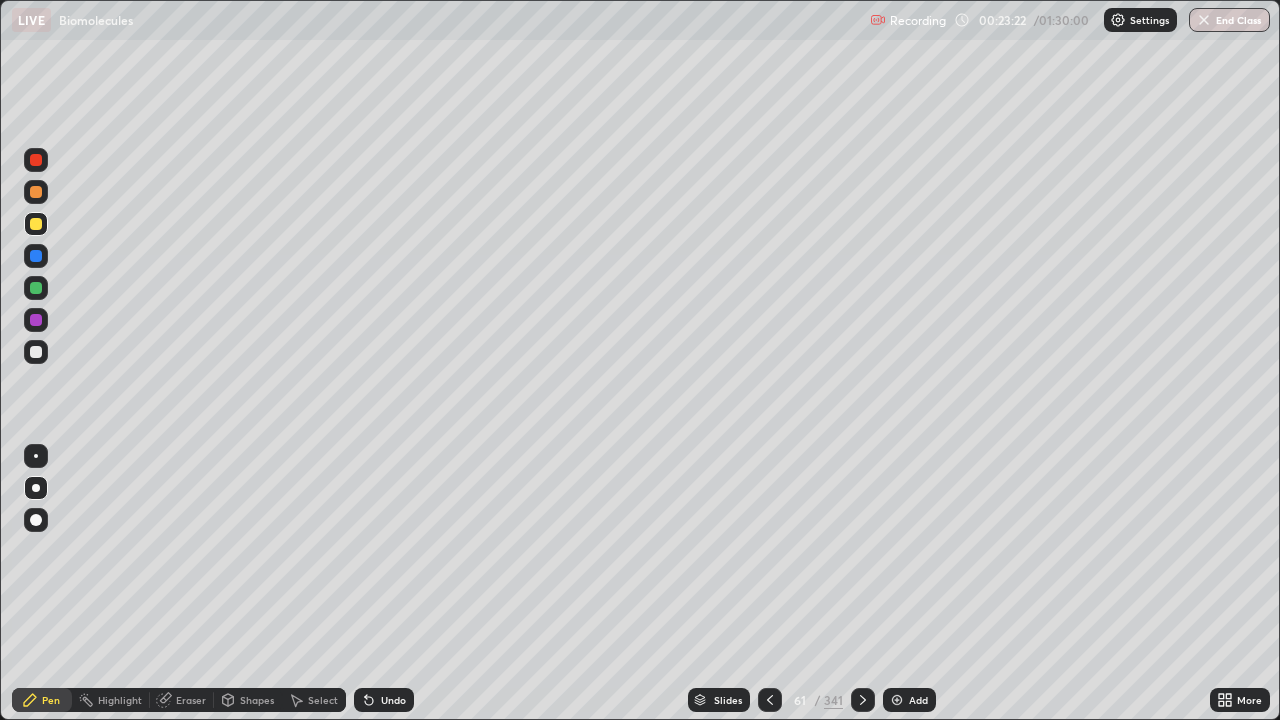 click on "Shapes" at bounding box center (248, 700) 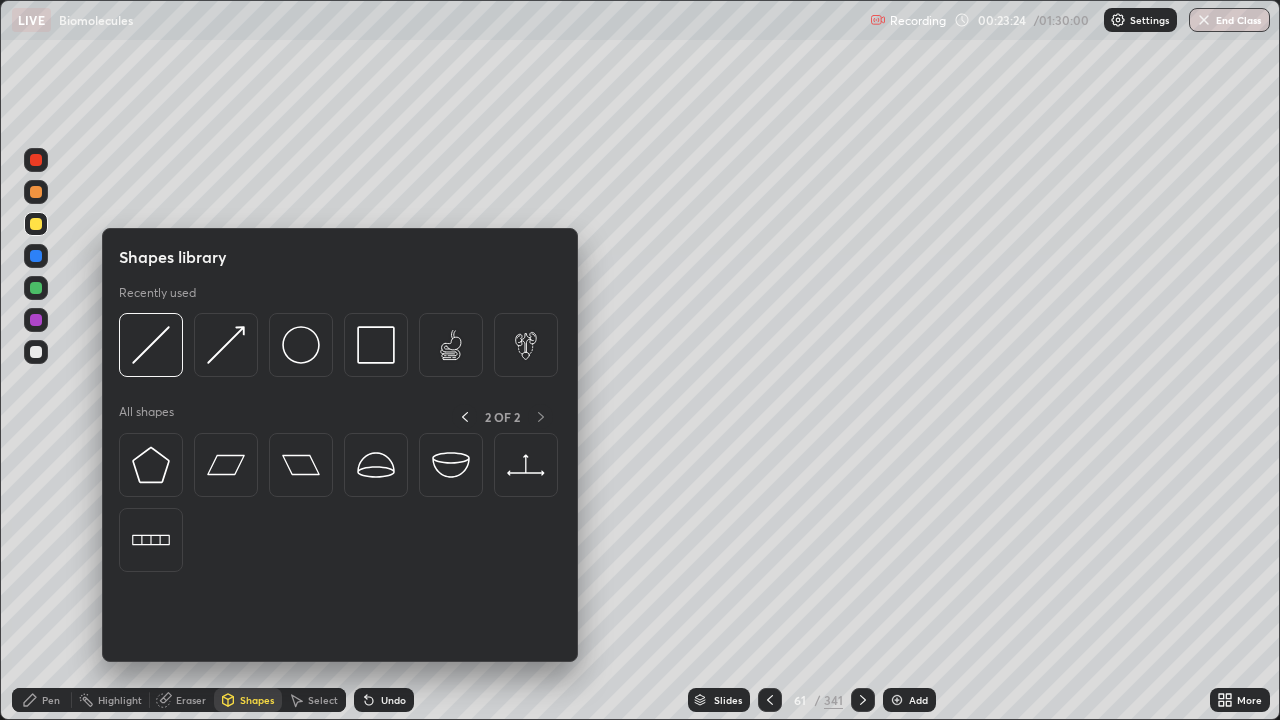 click at bounding box center [151, 345] 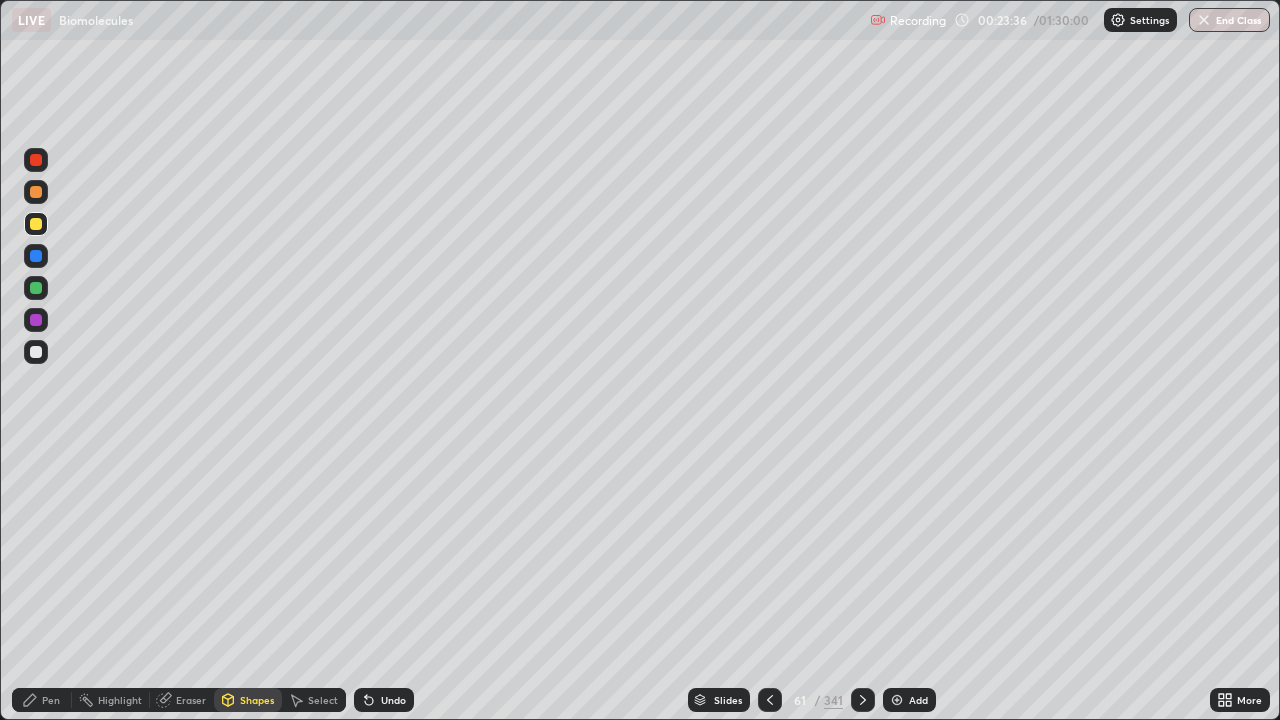 click on "Pen" at bounding box center (42, 700) 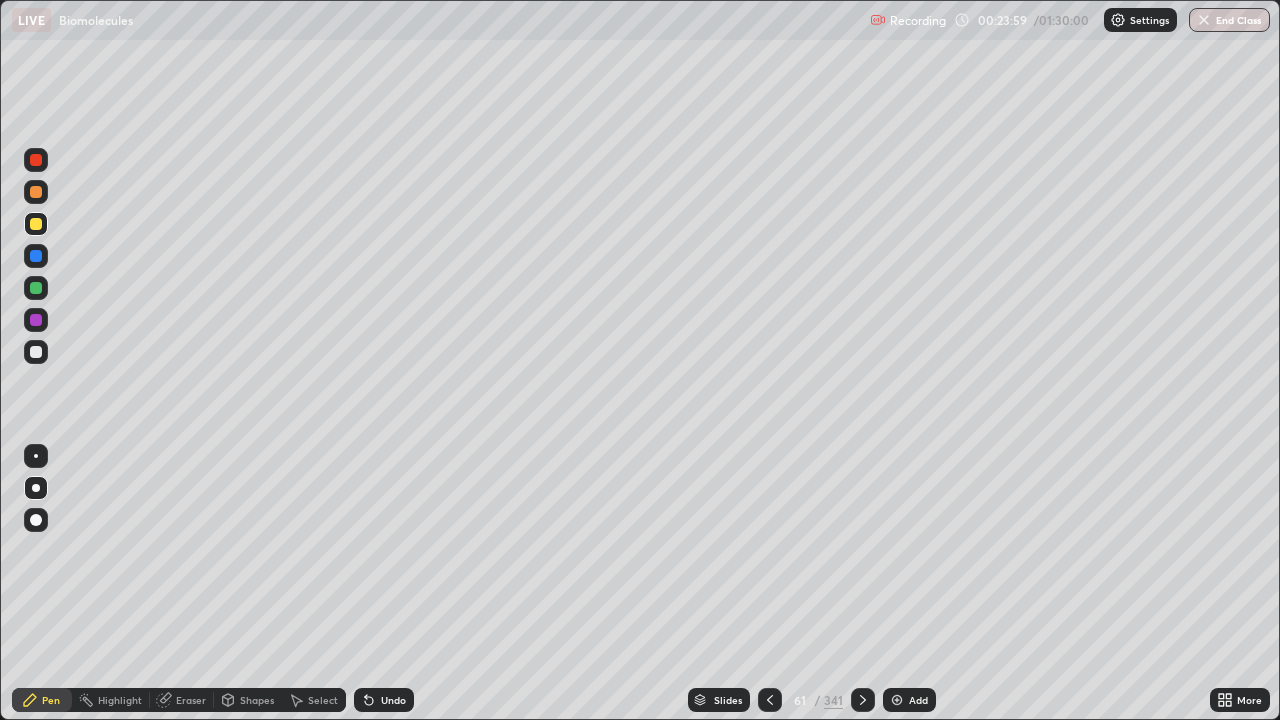 click on "Shapes" at bounding box center [248, 700] 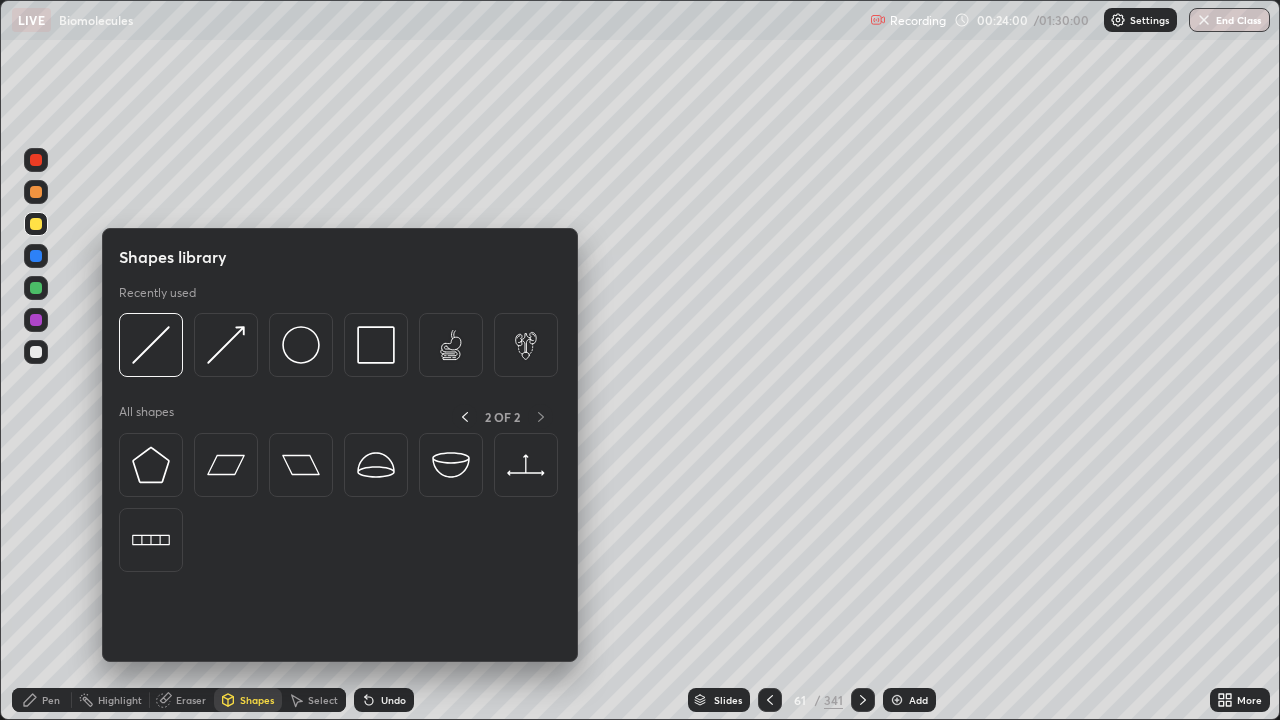 click at bounding box center (151, 345) 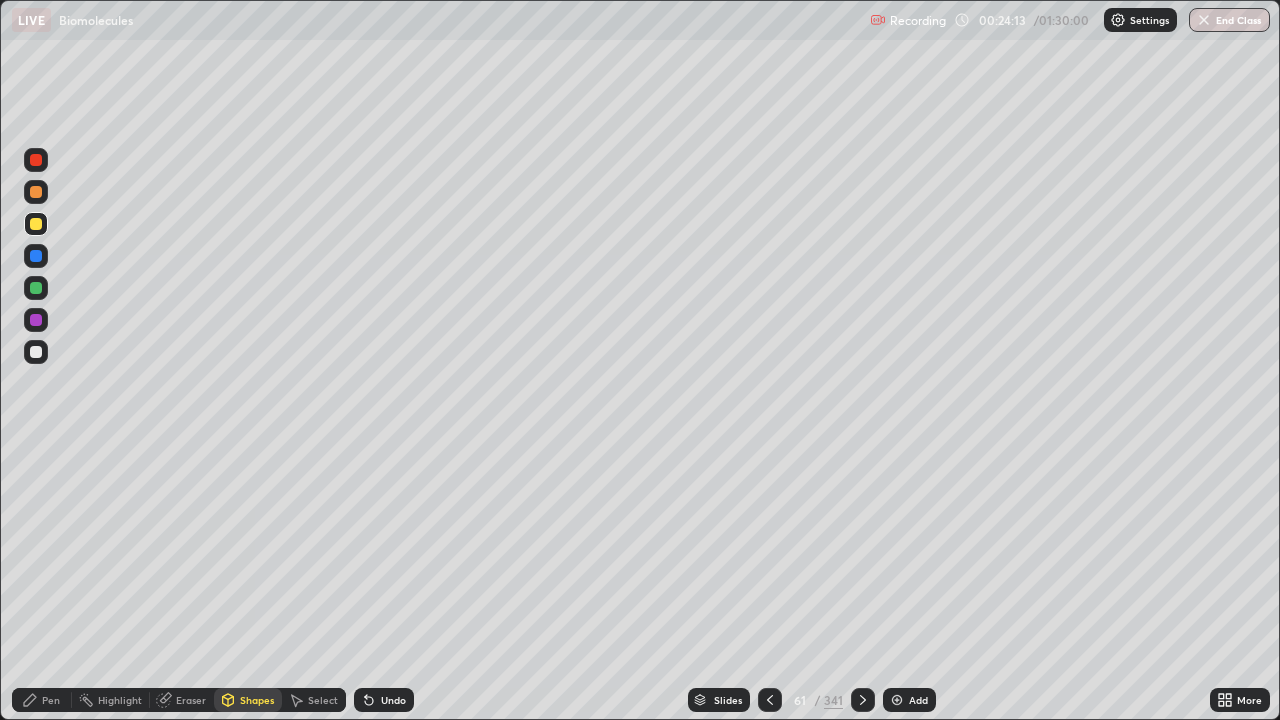 click on "Undo" at bounding box center [384, 700] 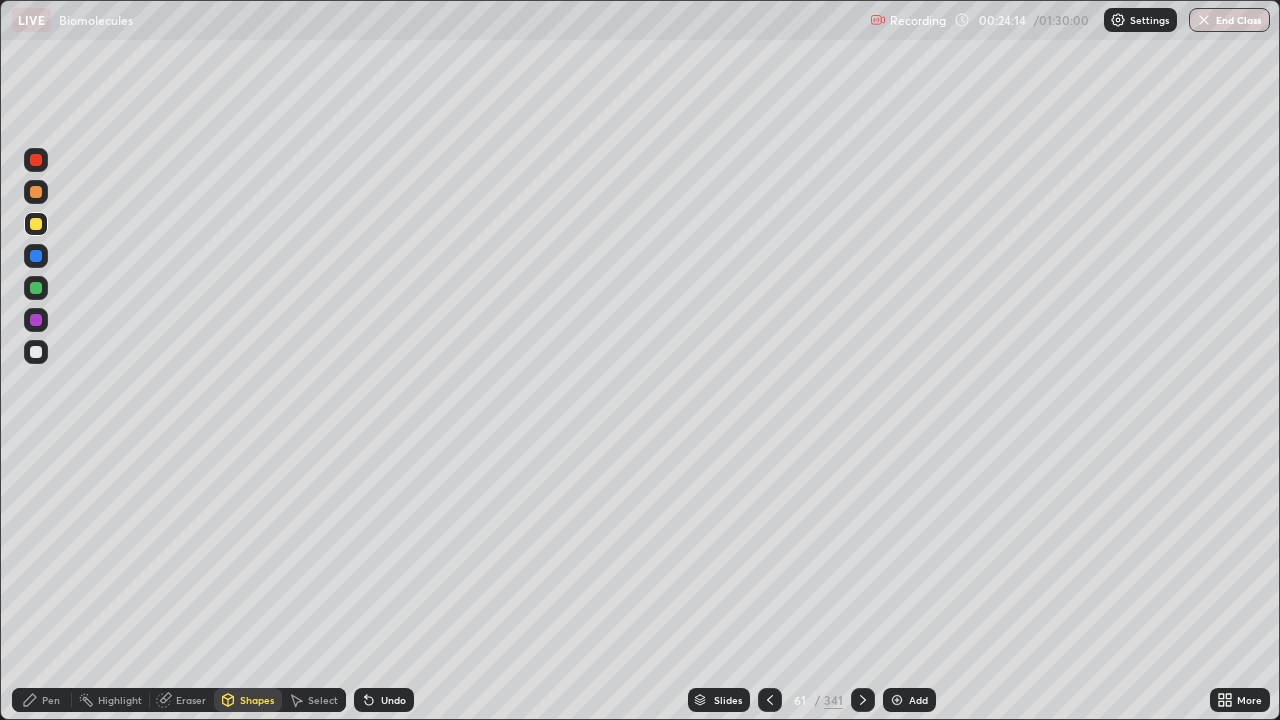 click 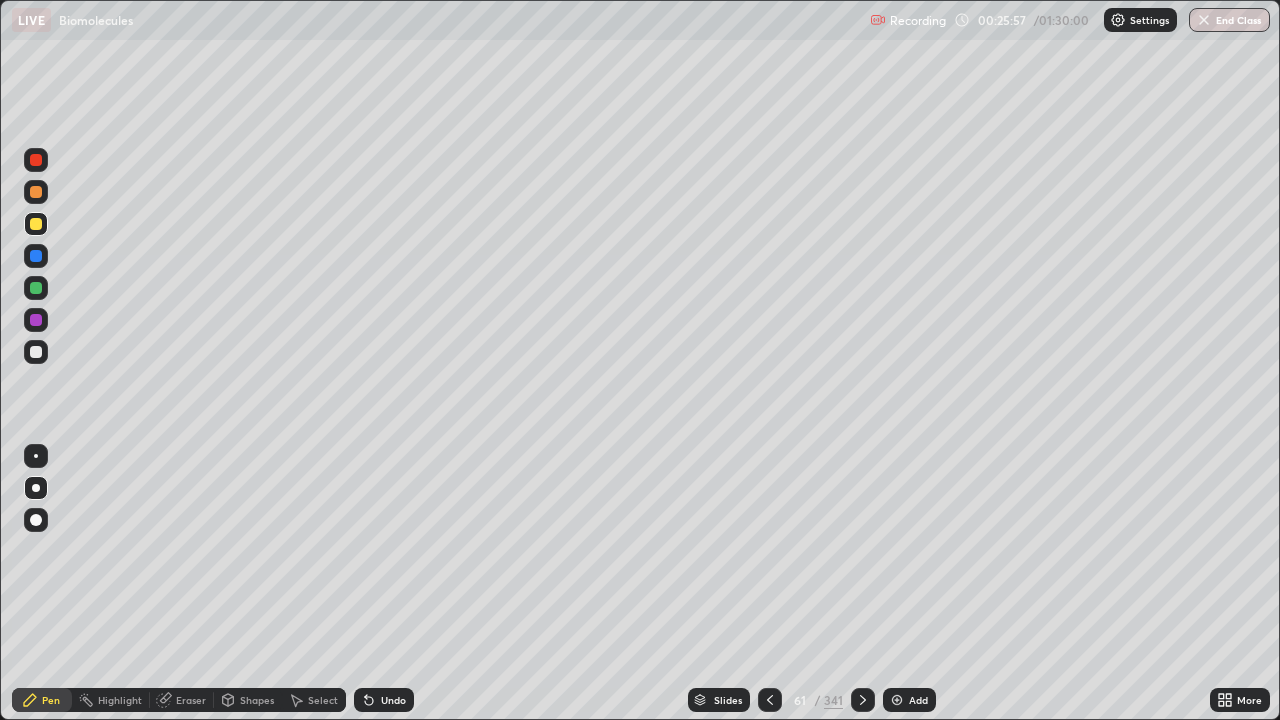 click on "Undo" at bounding box center [380, 700] 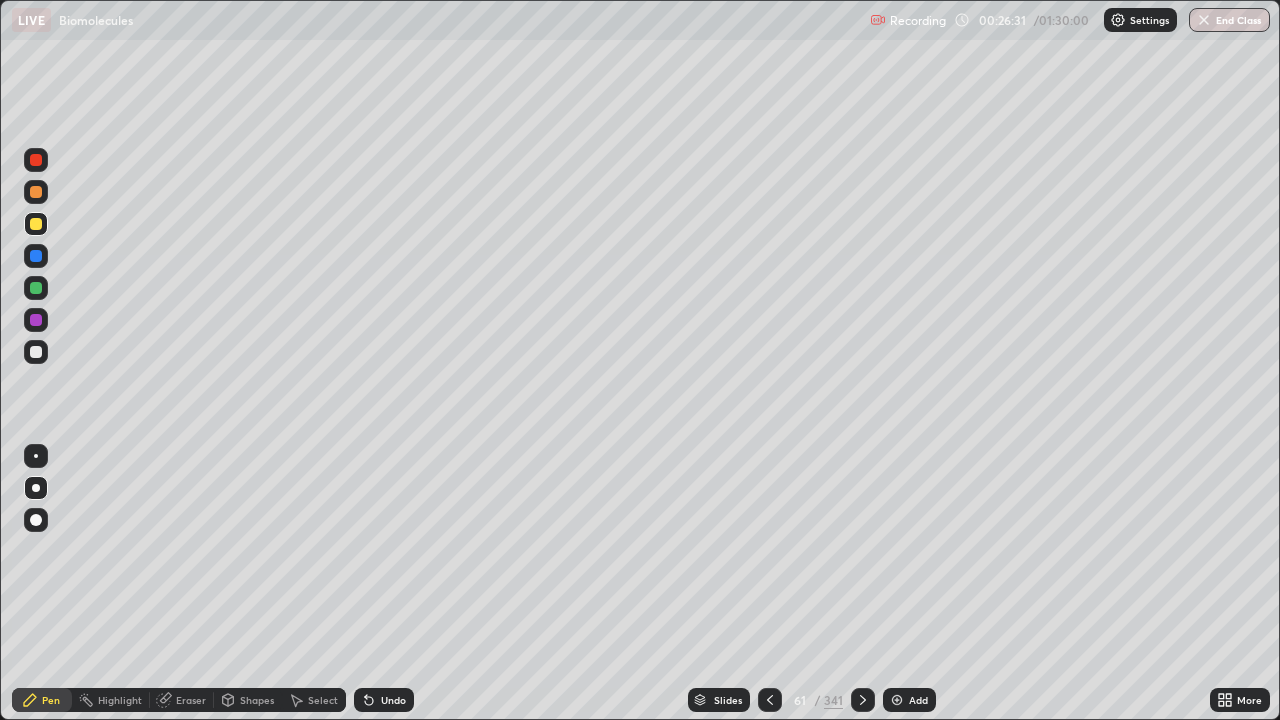 click at bounding box center (36, 224) 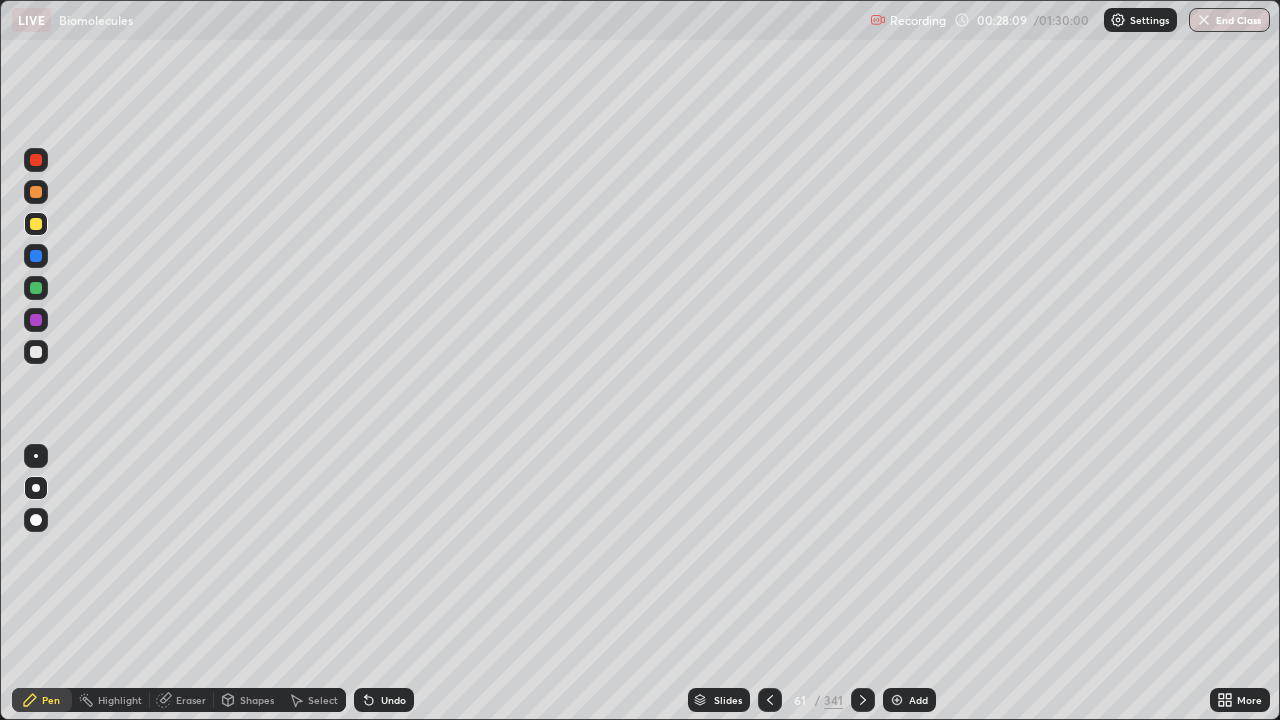 click on "Eraser" at bounding box center [191, 700] 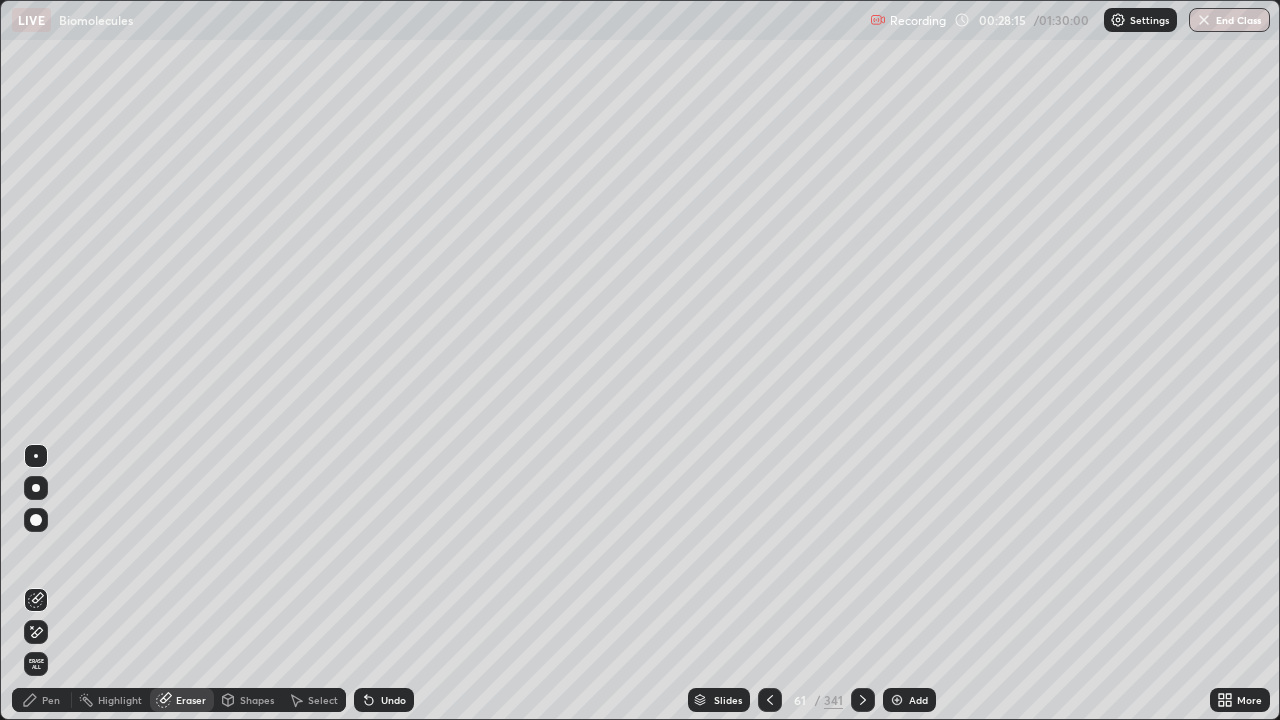 click on "Pen" at bounding box center [42, 700] 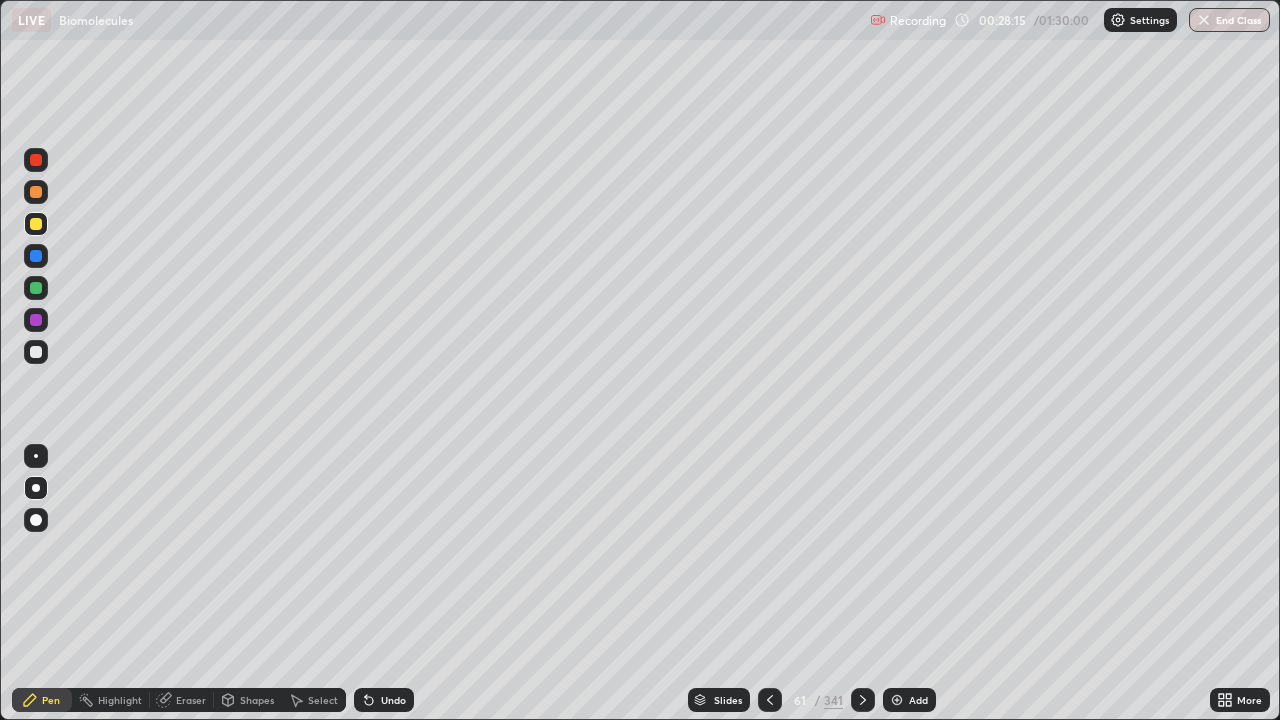 click 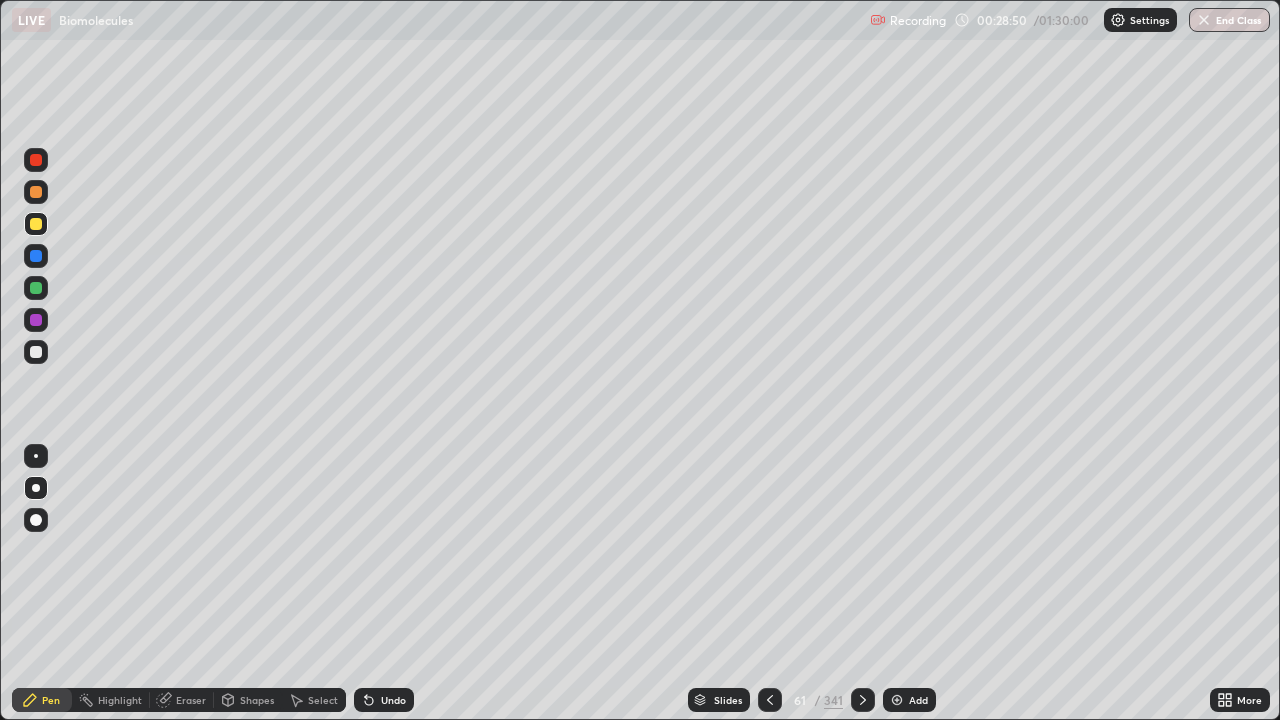 click on "Eraser" at bounding box center (191, 700) 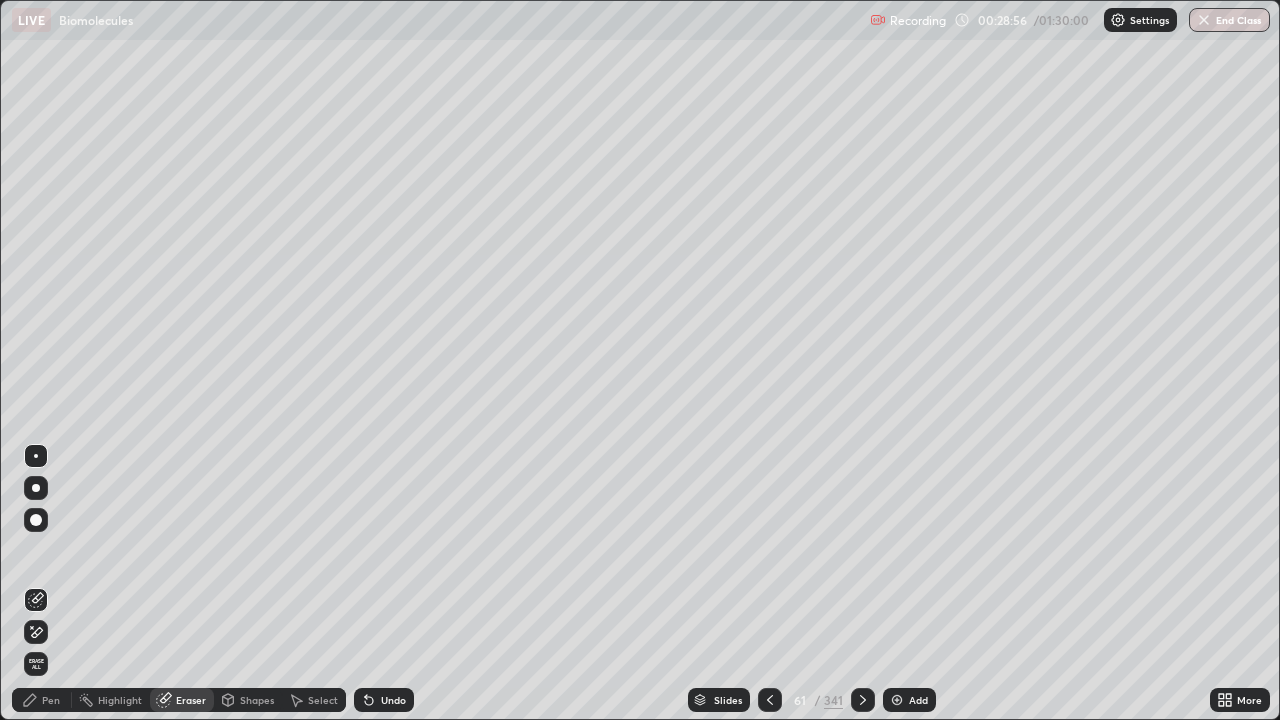 click 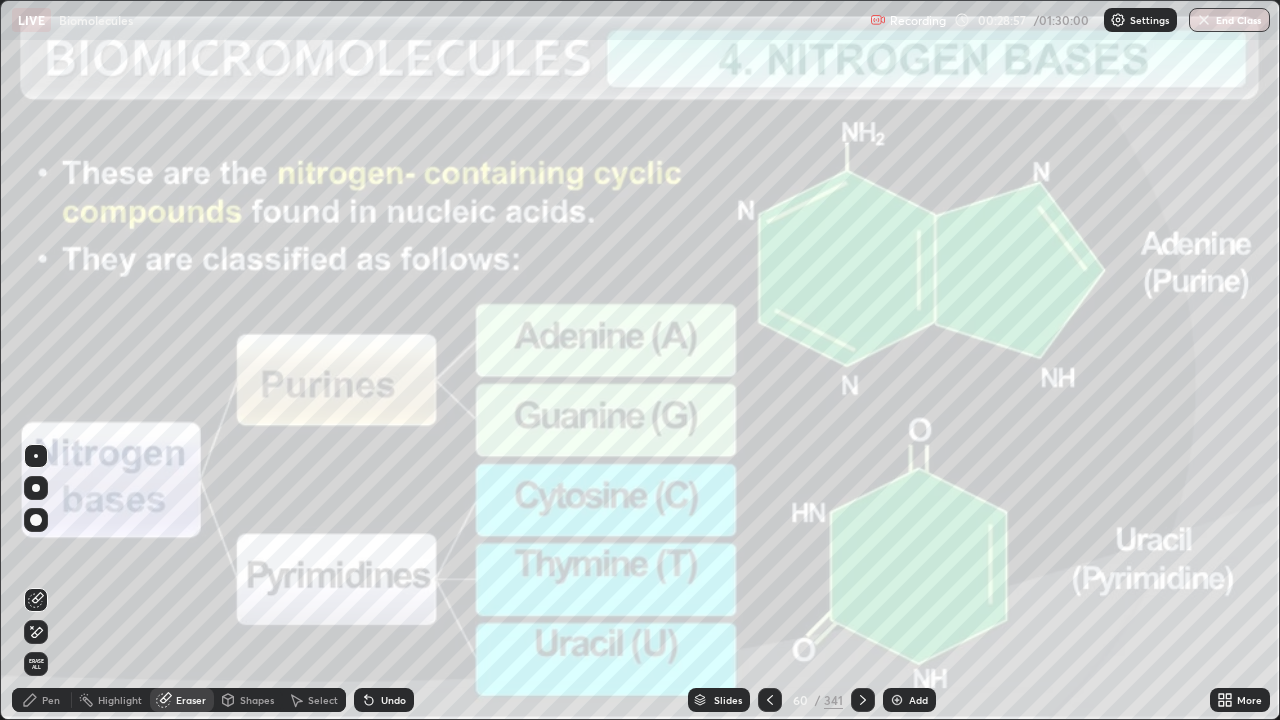 click on "Slides" at bounding box center (728, 700) 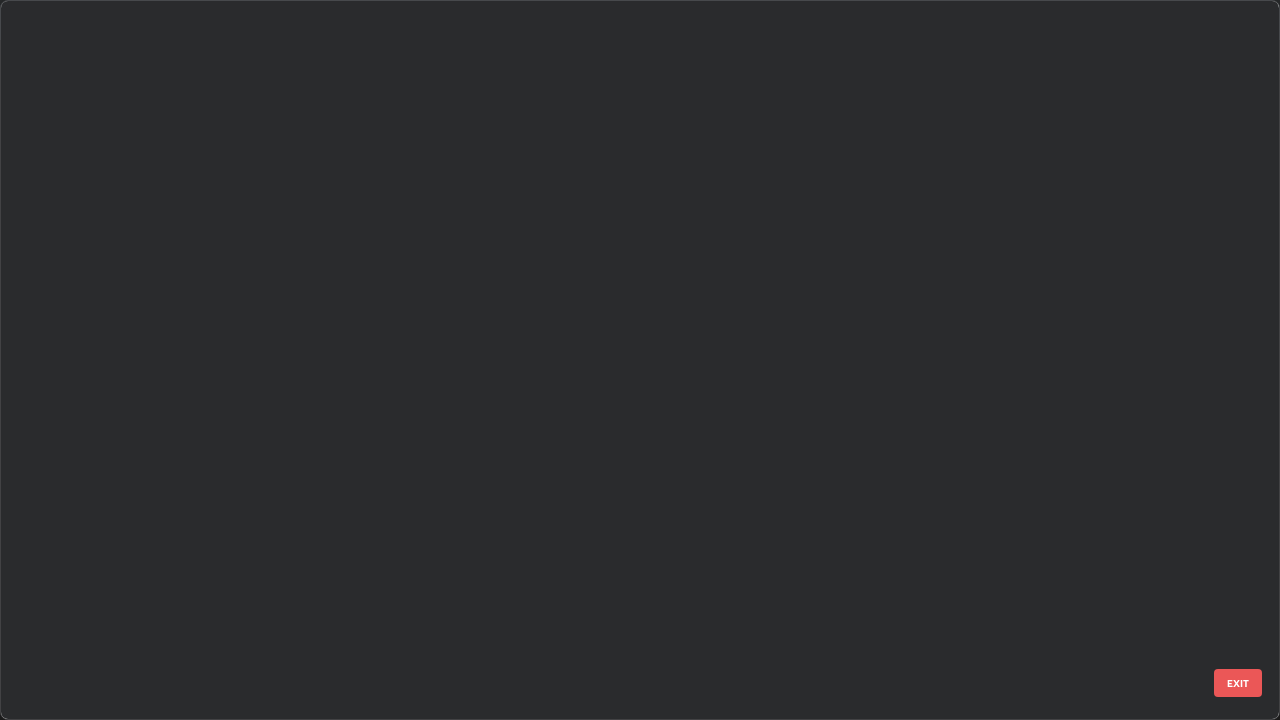 scroll, scrollTop: 3774, scrollLeft: 0, axis: vertical 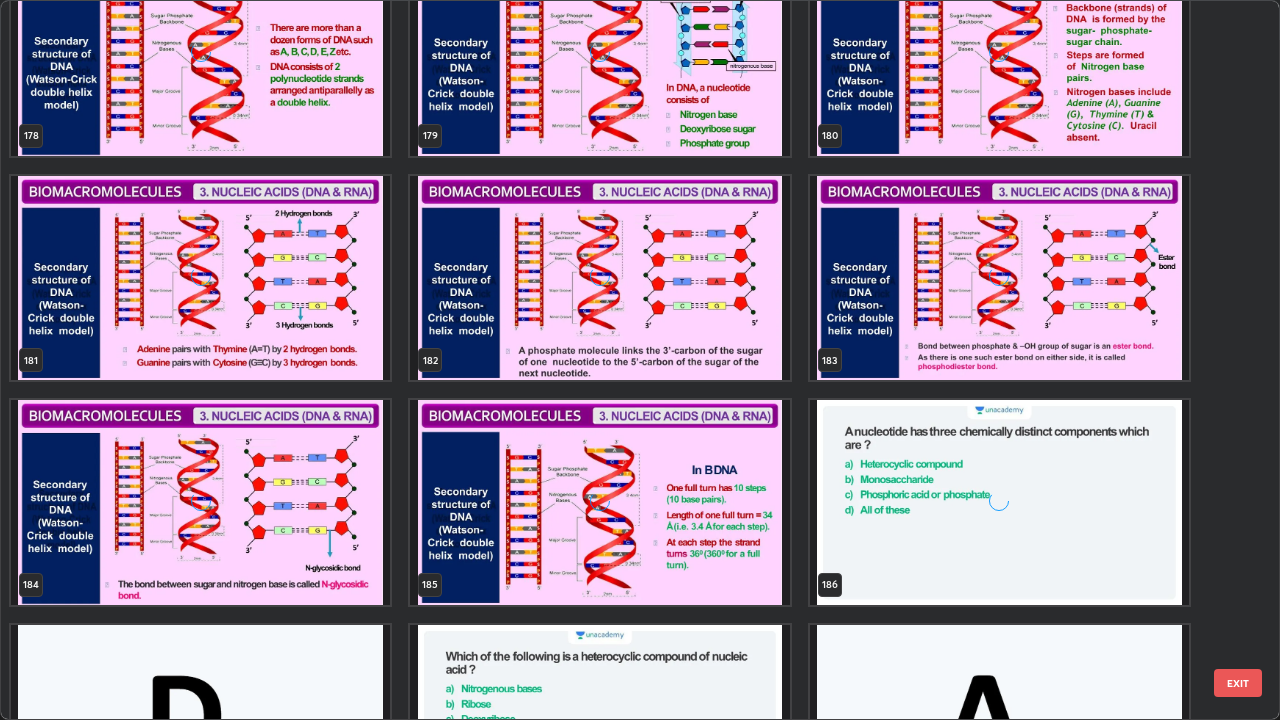 click at bounding box center (599, 502) 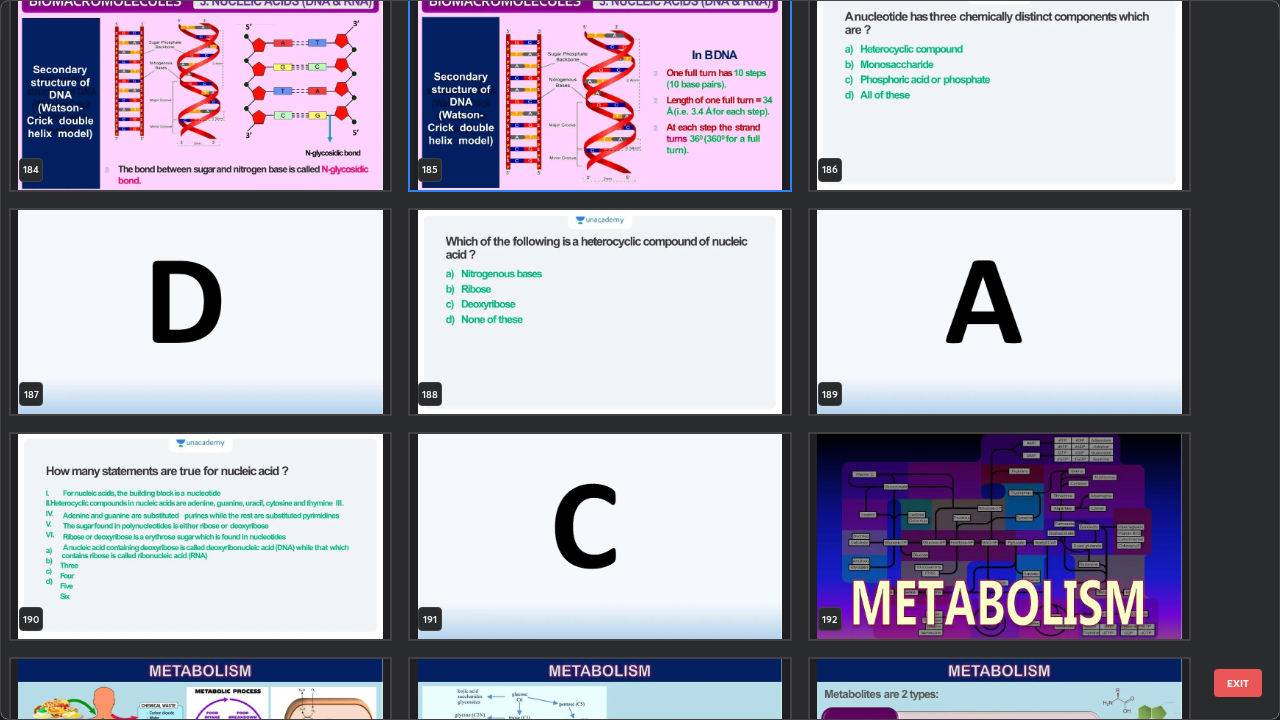 scroll, scrollTop: 14009, scrollLeft: 0, axis: vertical 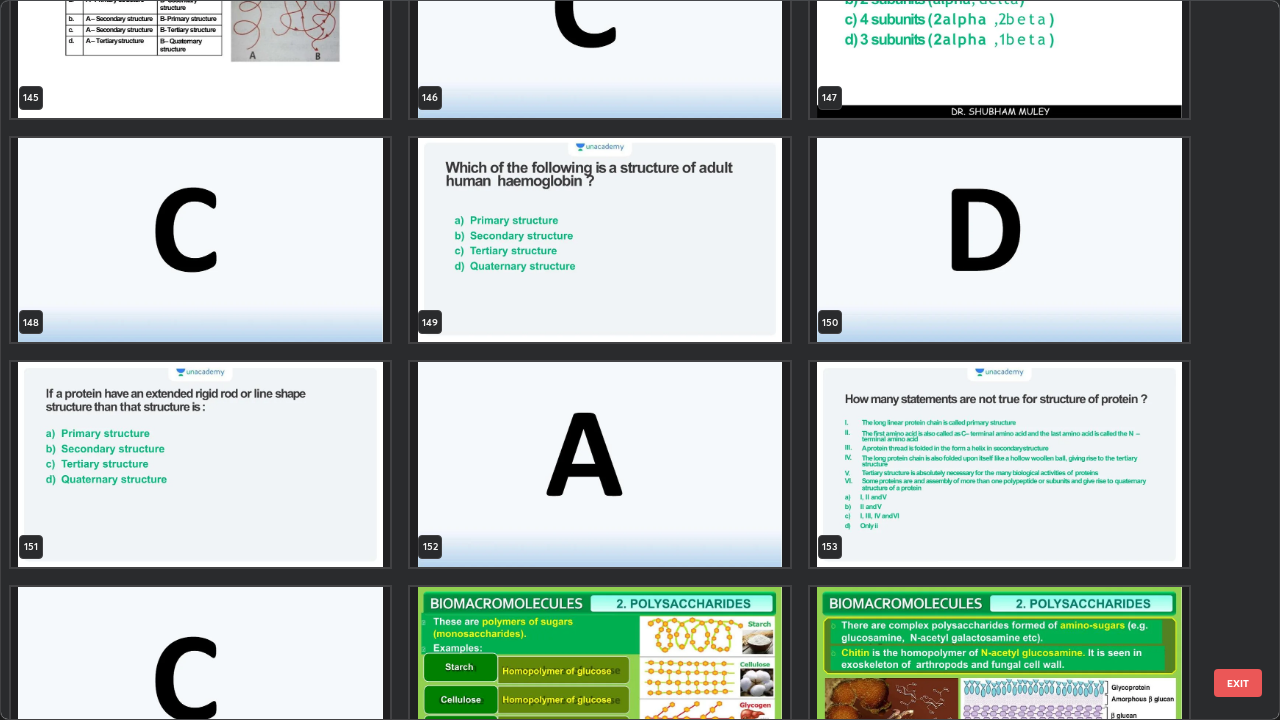 click at bounding box center (599, 689) 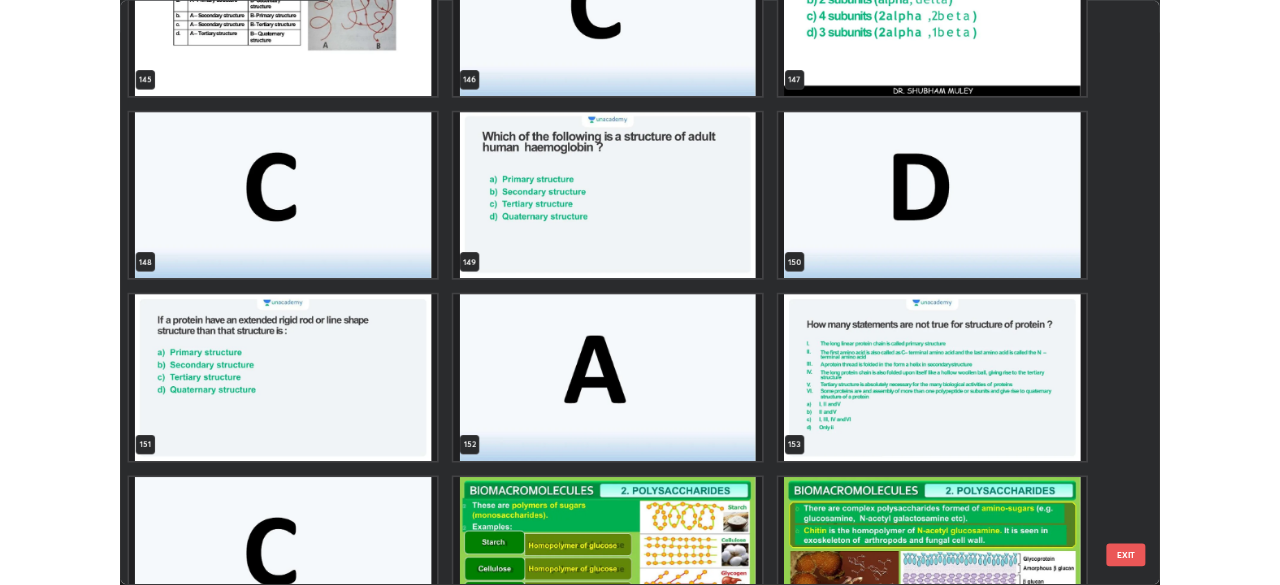 scroll, scrollTop: 10962, scrollLeft: 0, axis: vertical 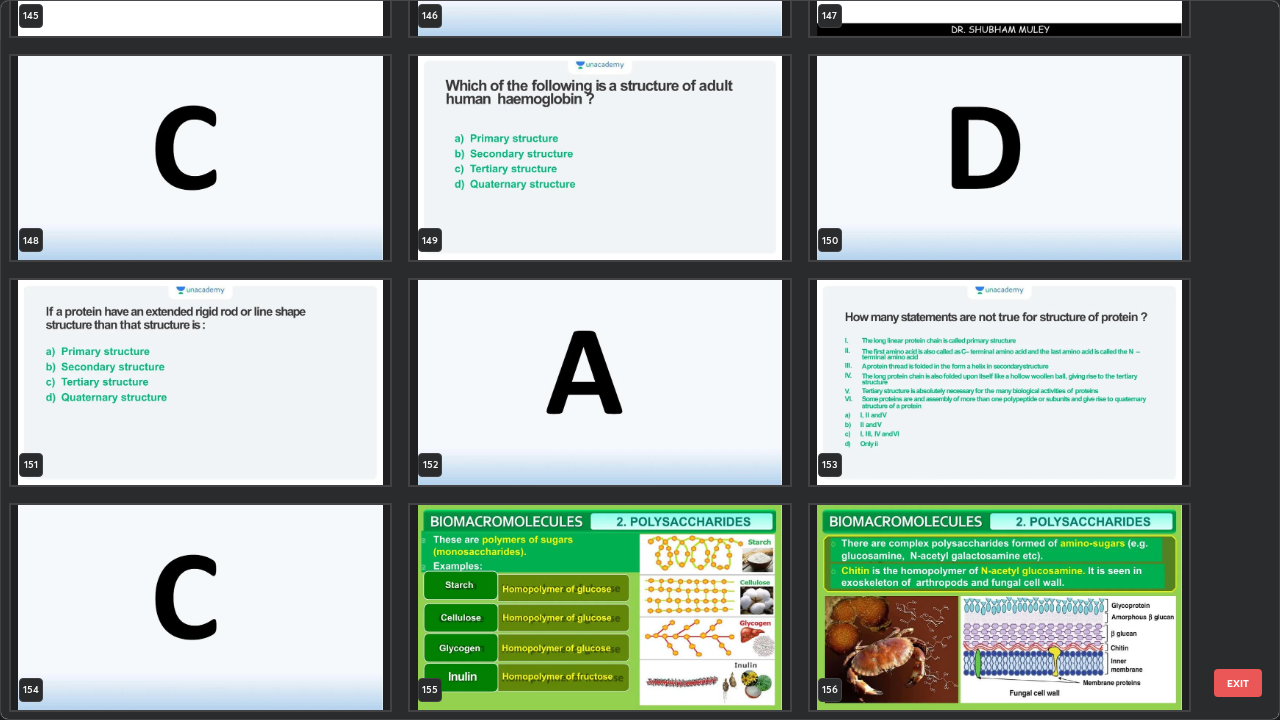 click at bounding box center [599, 607] 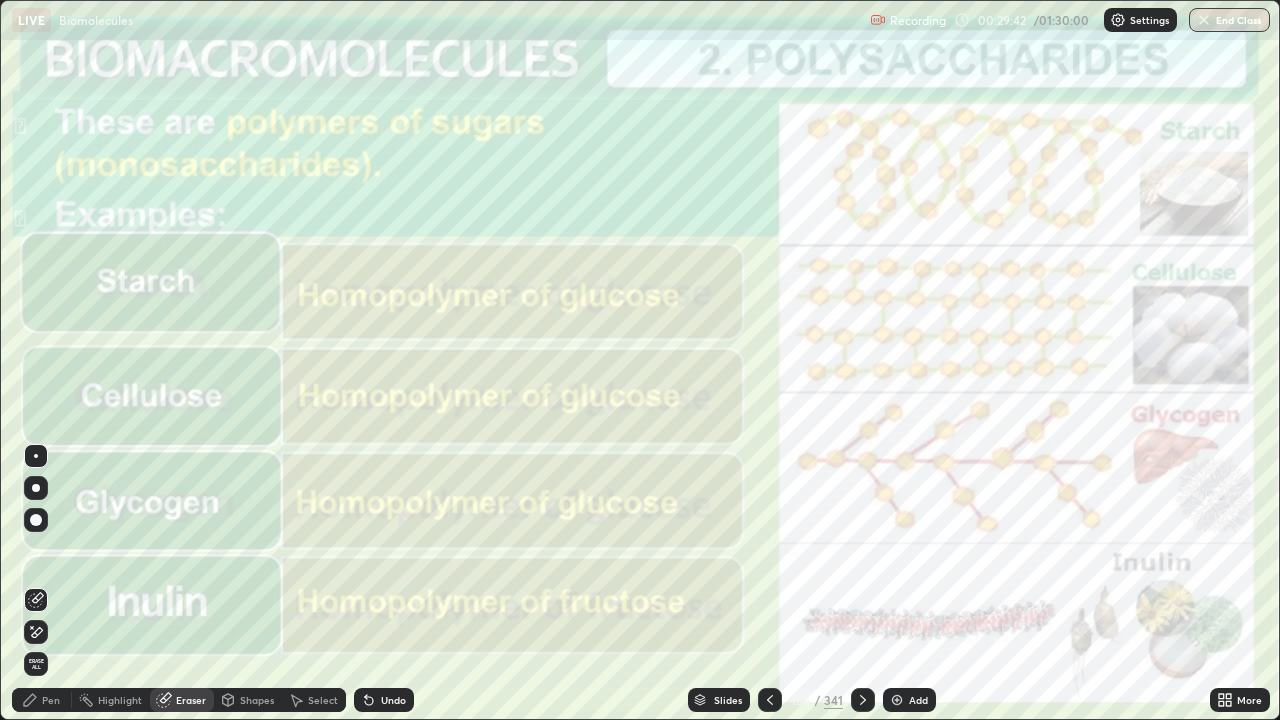 click on "Pen" at bounding box center [51, 700] 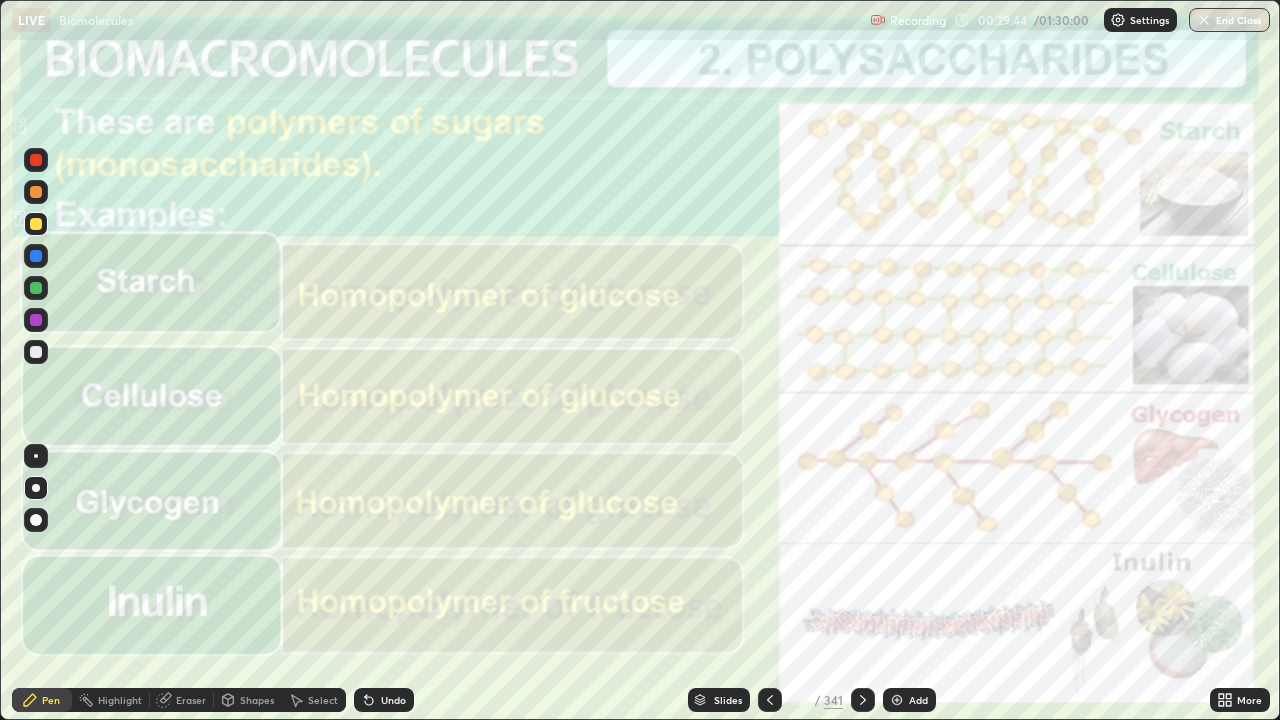 click at bounding box center [36, 160] 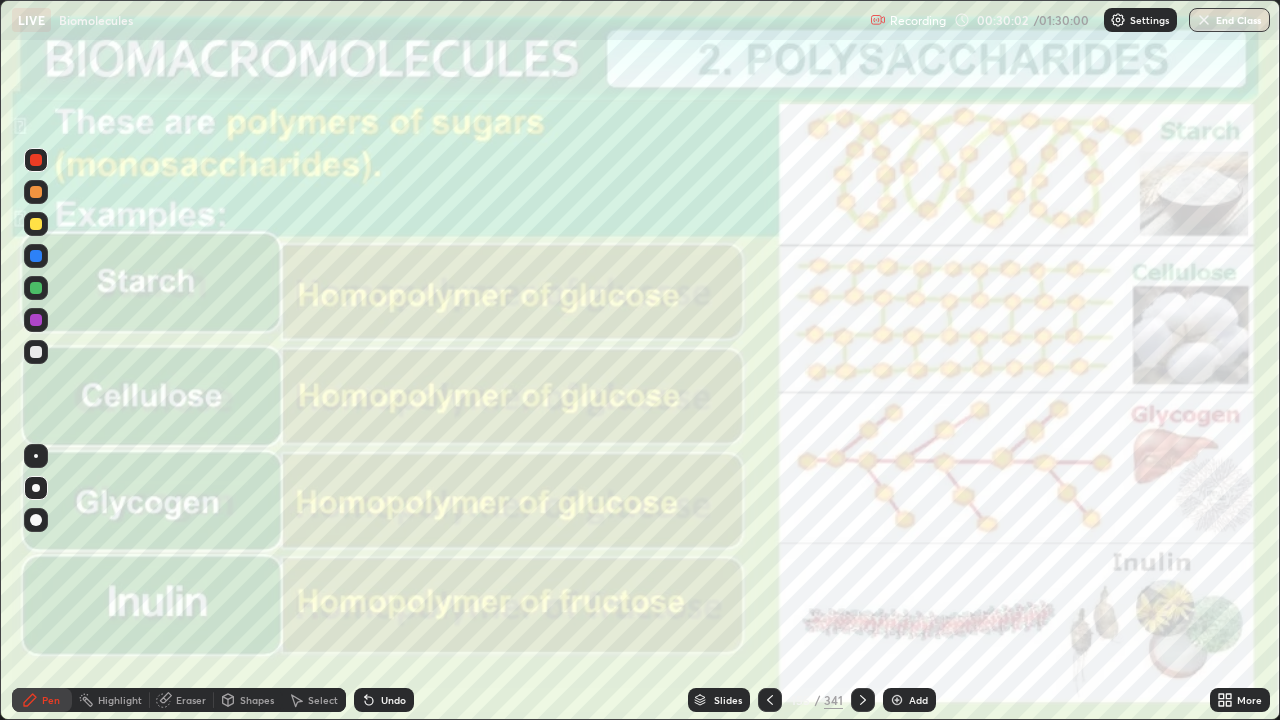 click at bounding box center (36, 224) 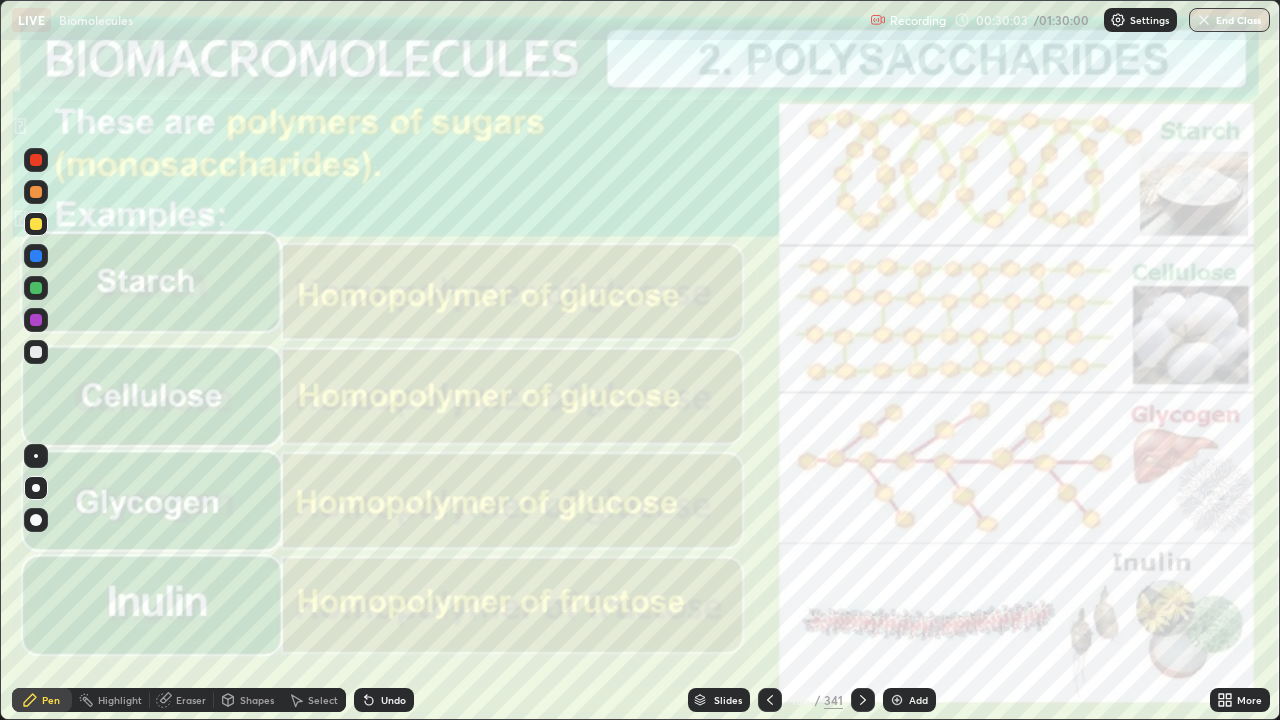 click at bounding box center [36, 320] 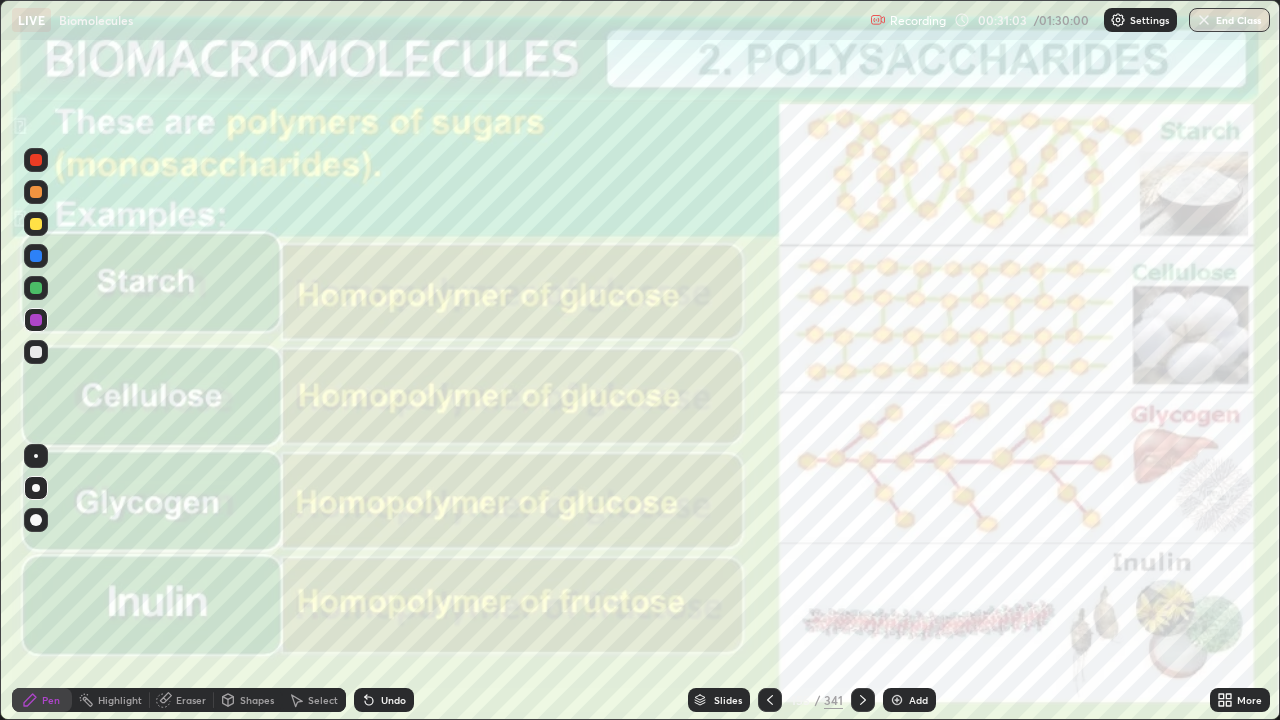 click at bounding box center (36, 192) 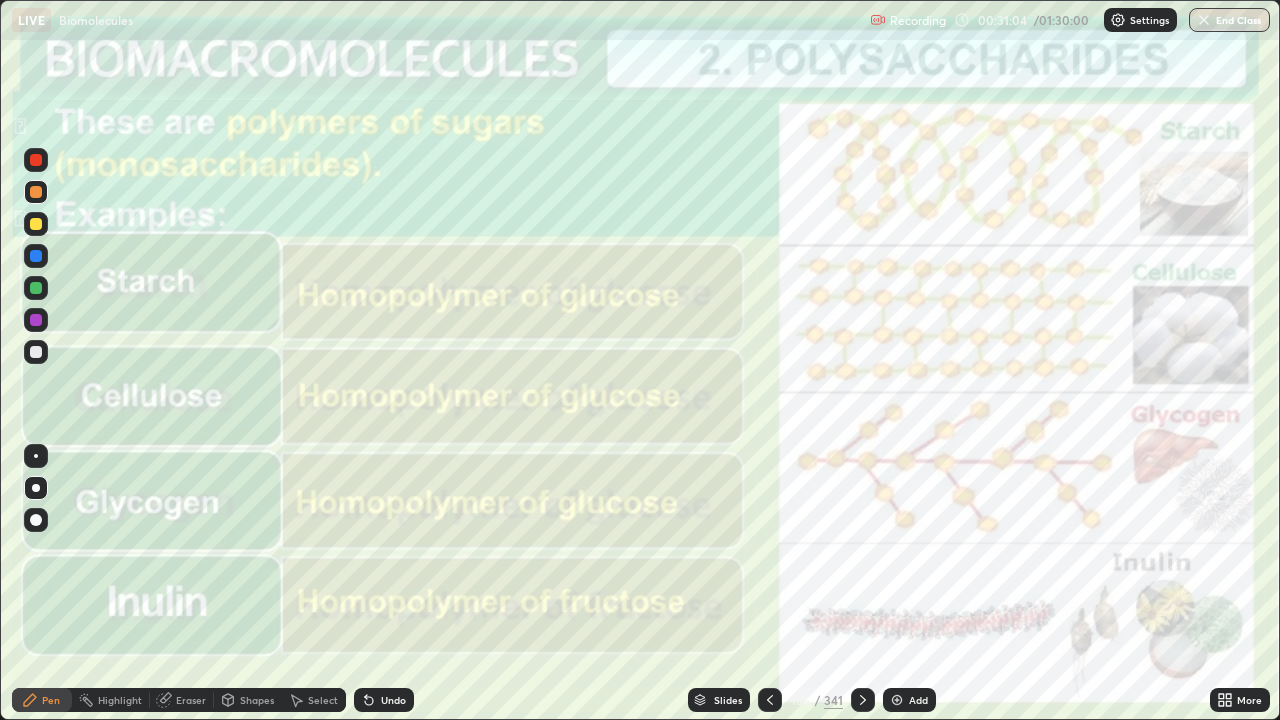click at bounding box center (36, 160) 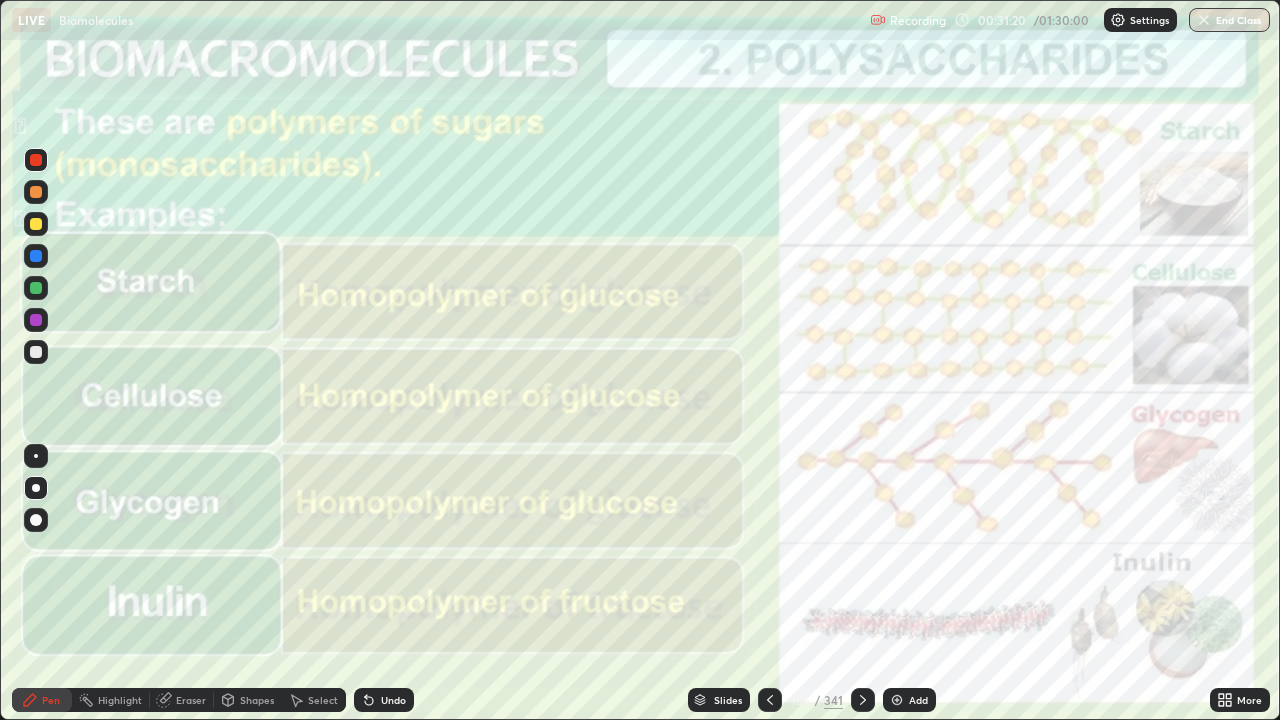 click 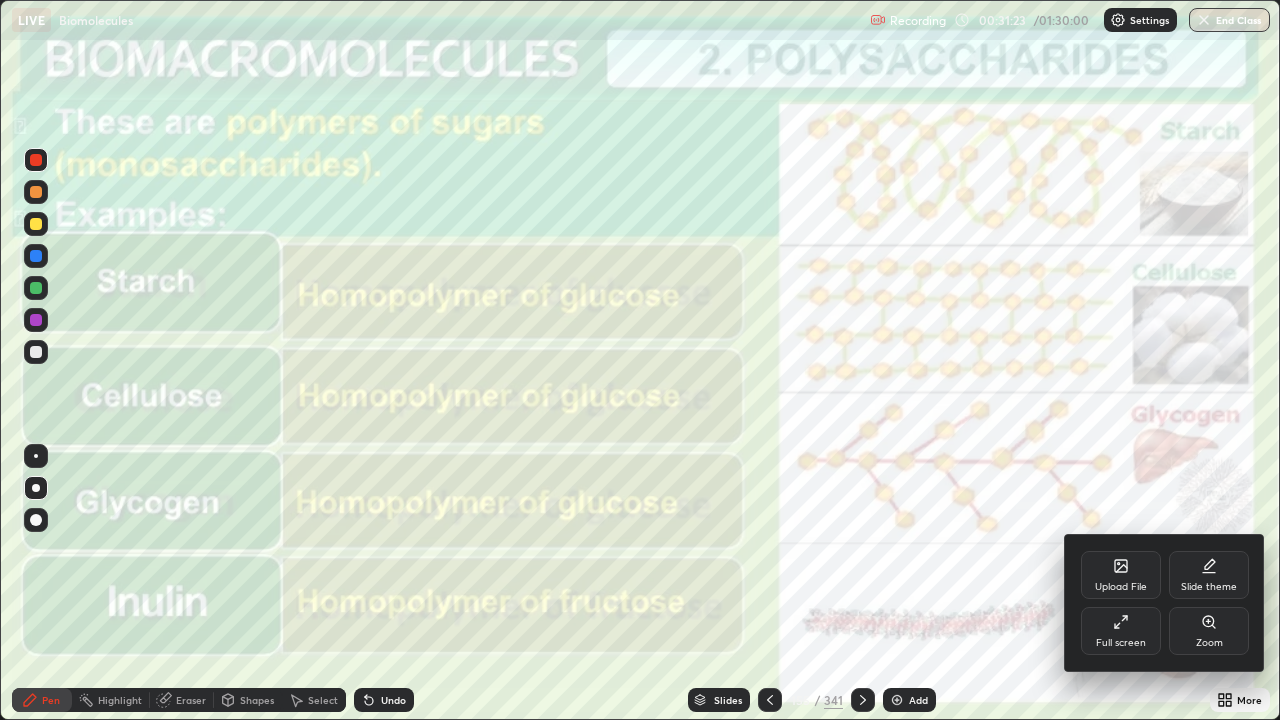 click on "Full screen" at bounding box center (1121, 631) 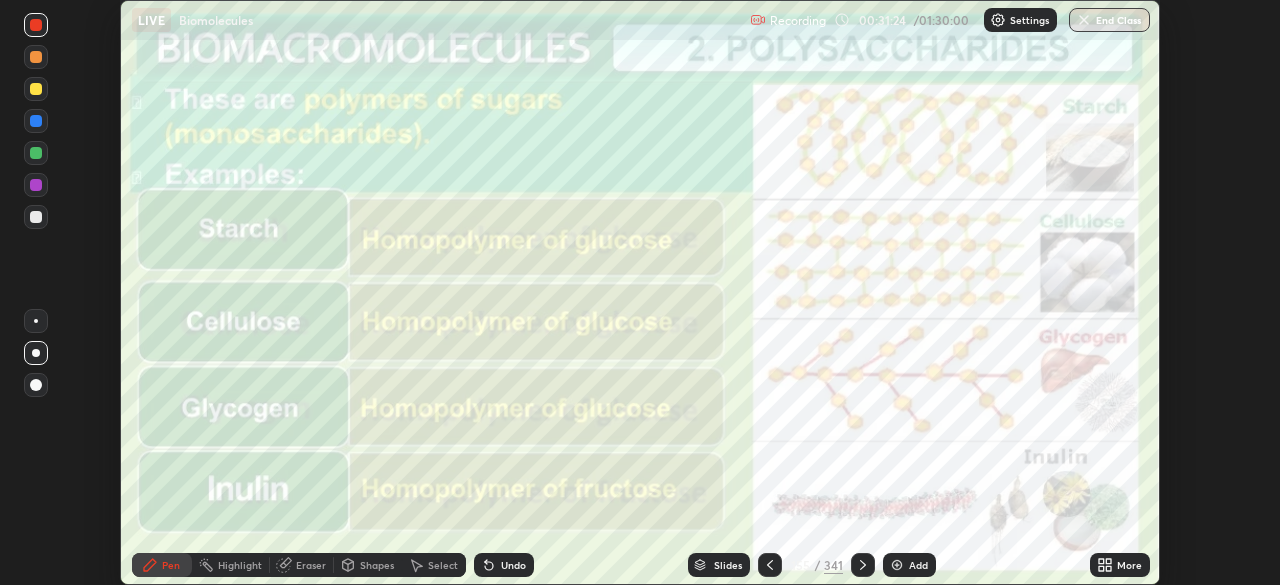 scroll, scrollTop: 585, scrollLeft: 1280, axis: both 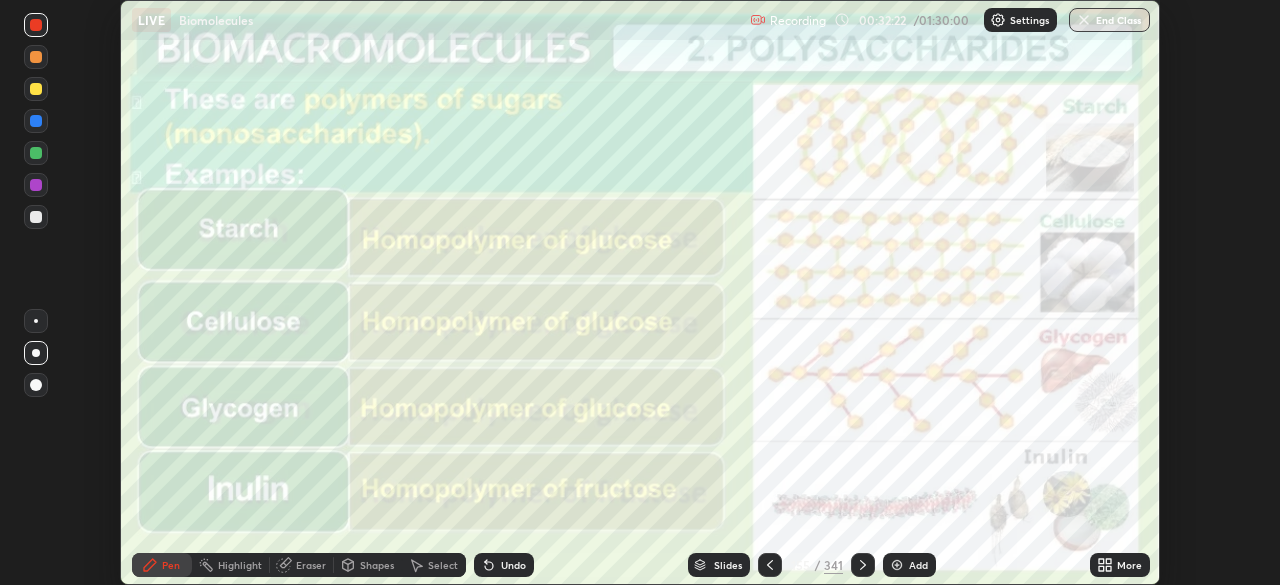 click 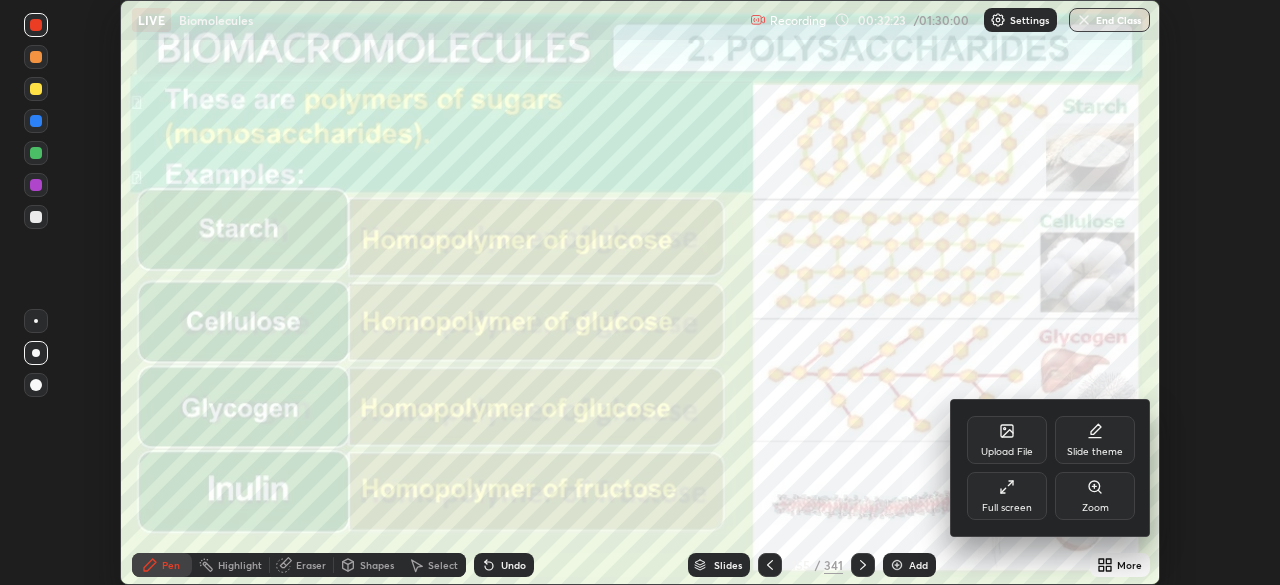 click on "Full screen" at bounding box center [1007, 508] 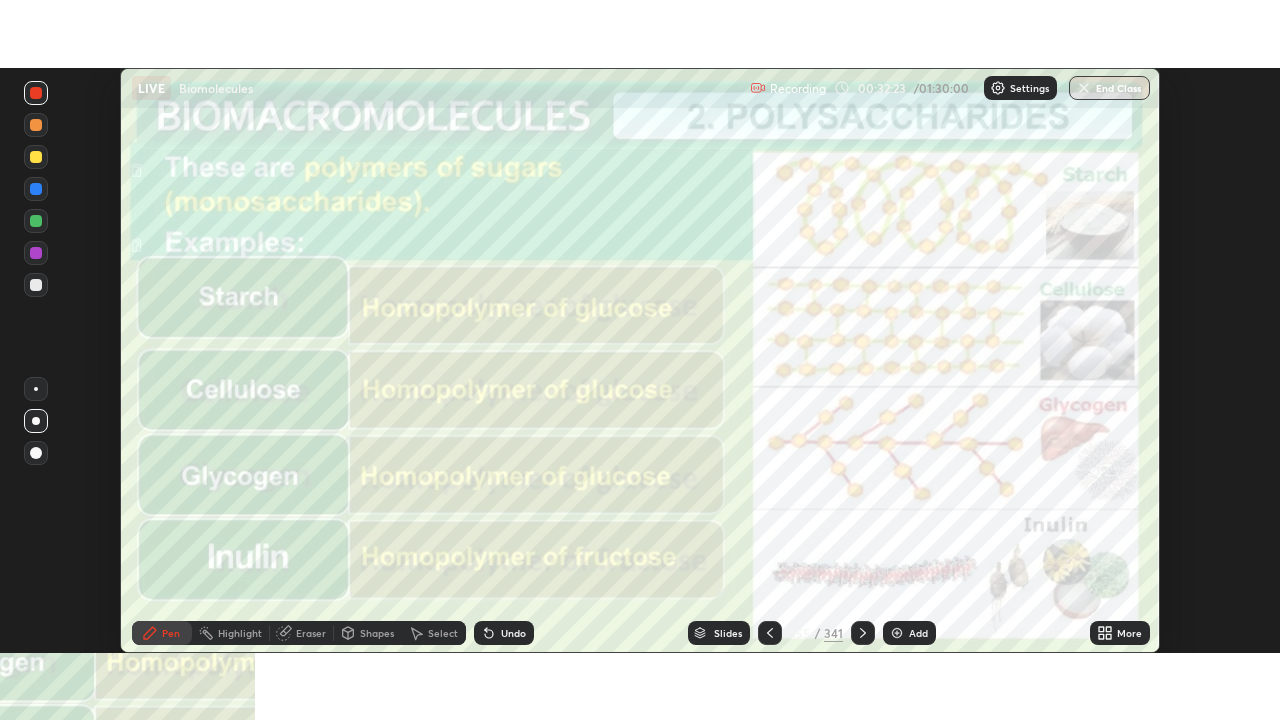 scroll, scrollTop: 99280, scrollLeft: 98720, axis: both 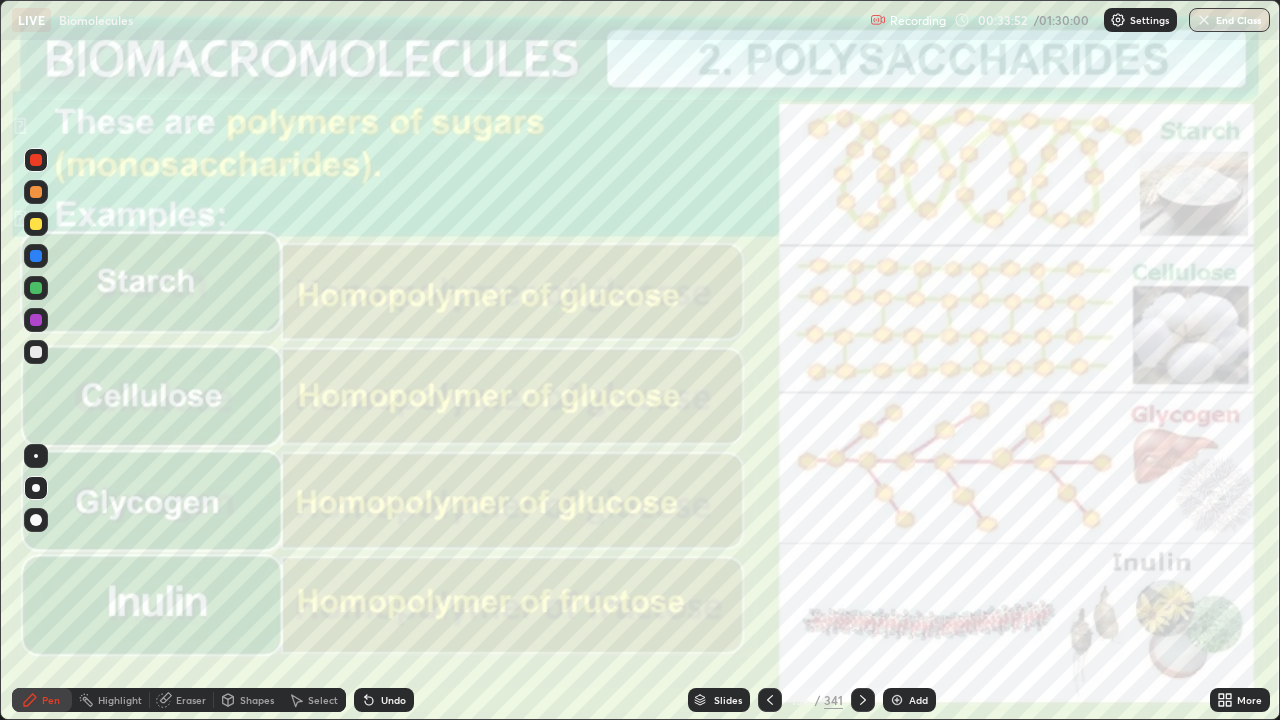 click 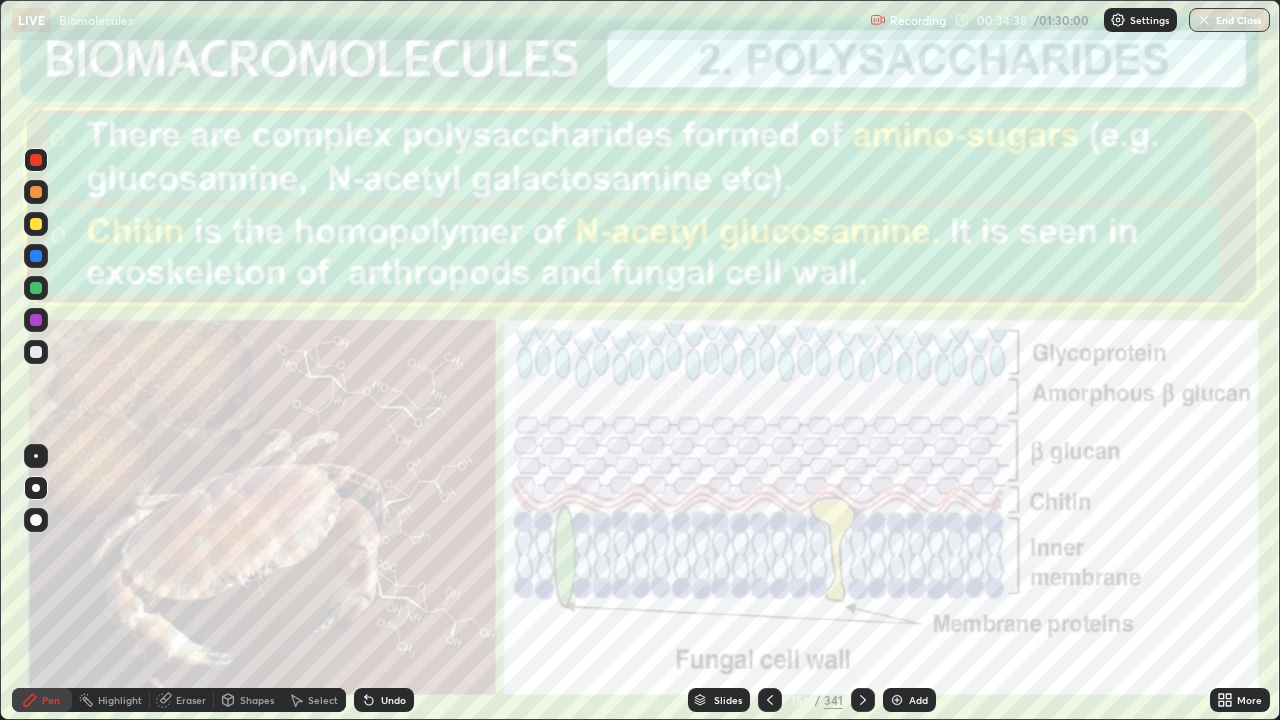 click at bounding box center [36, 192] 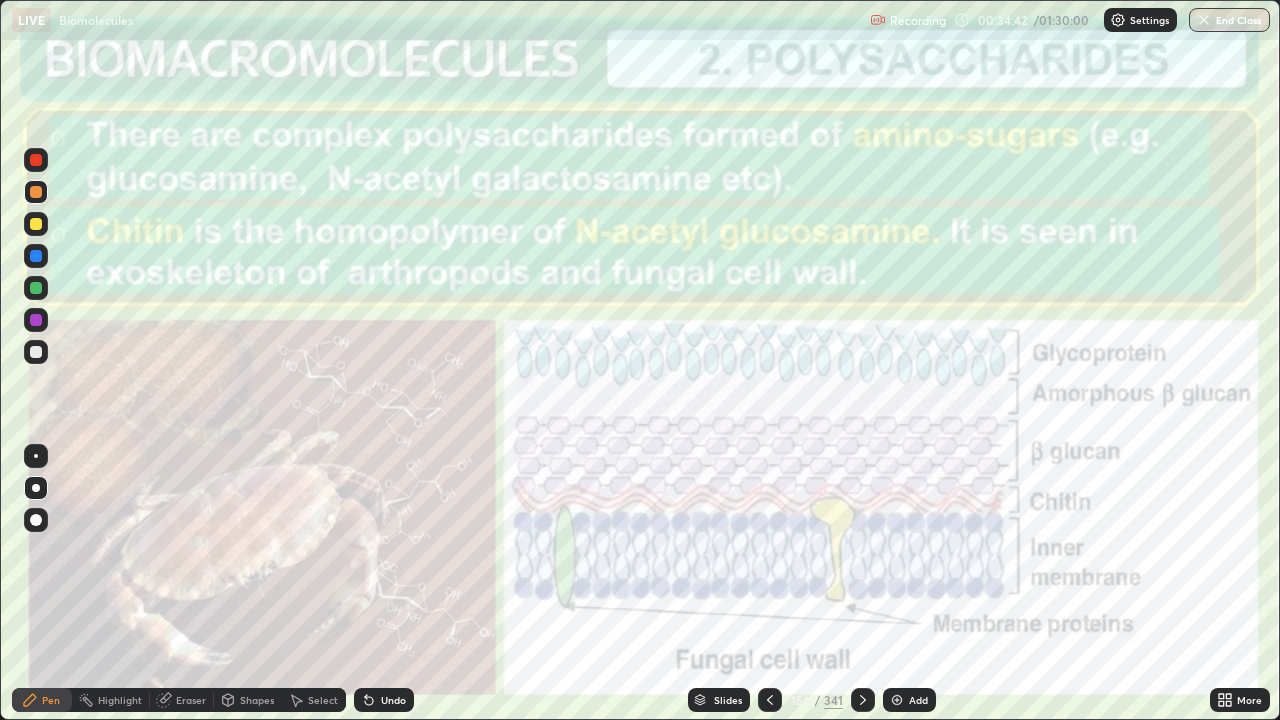 click at bounding box center (36, 160) 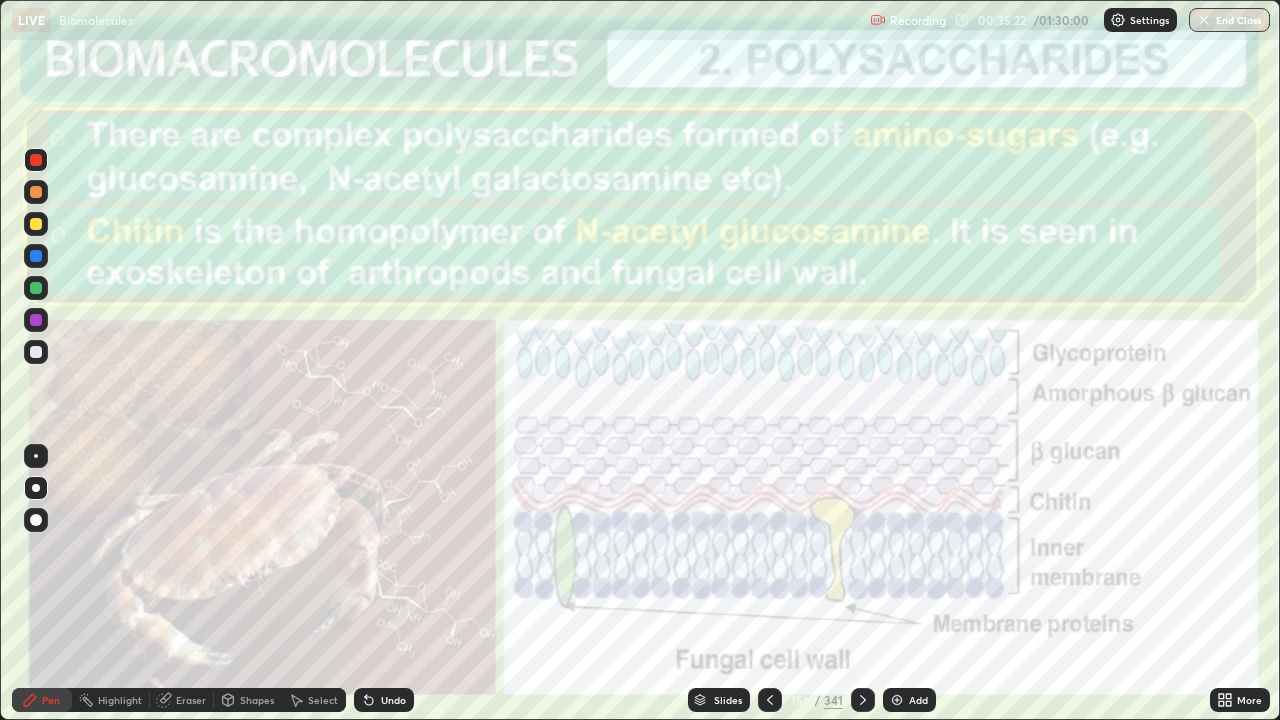 click 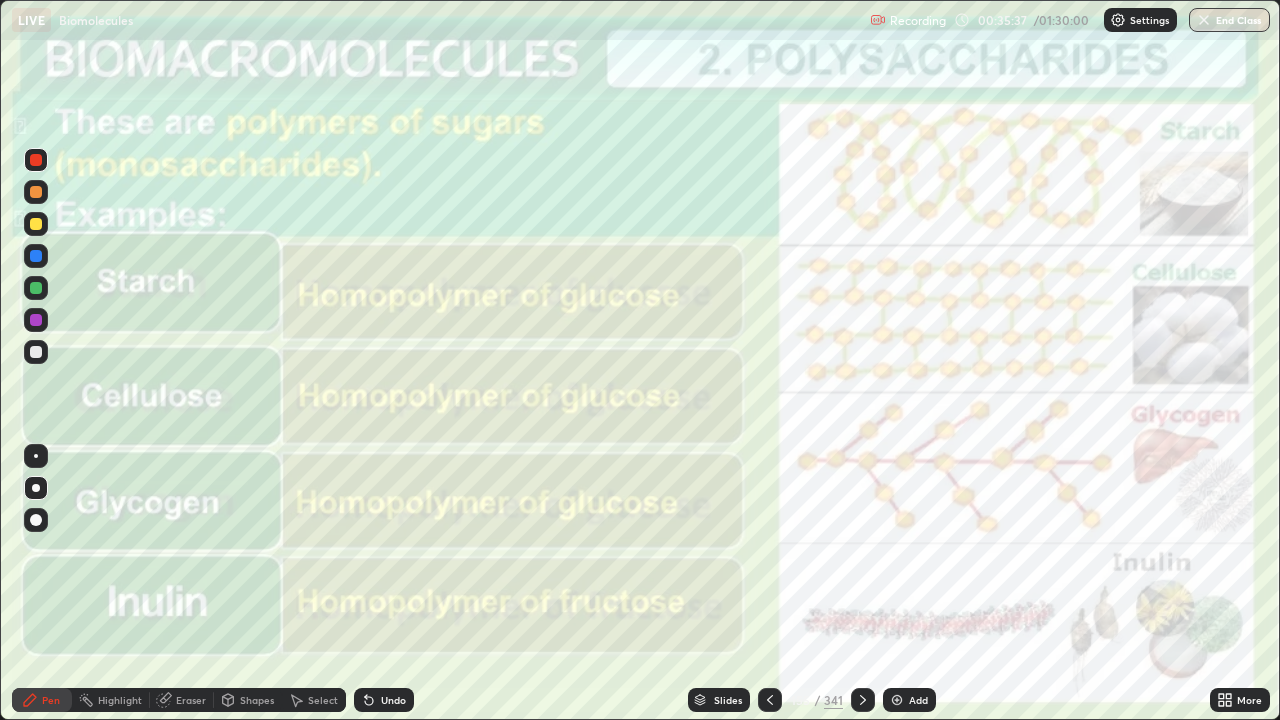 click 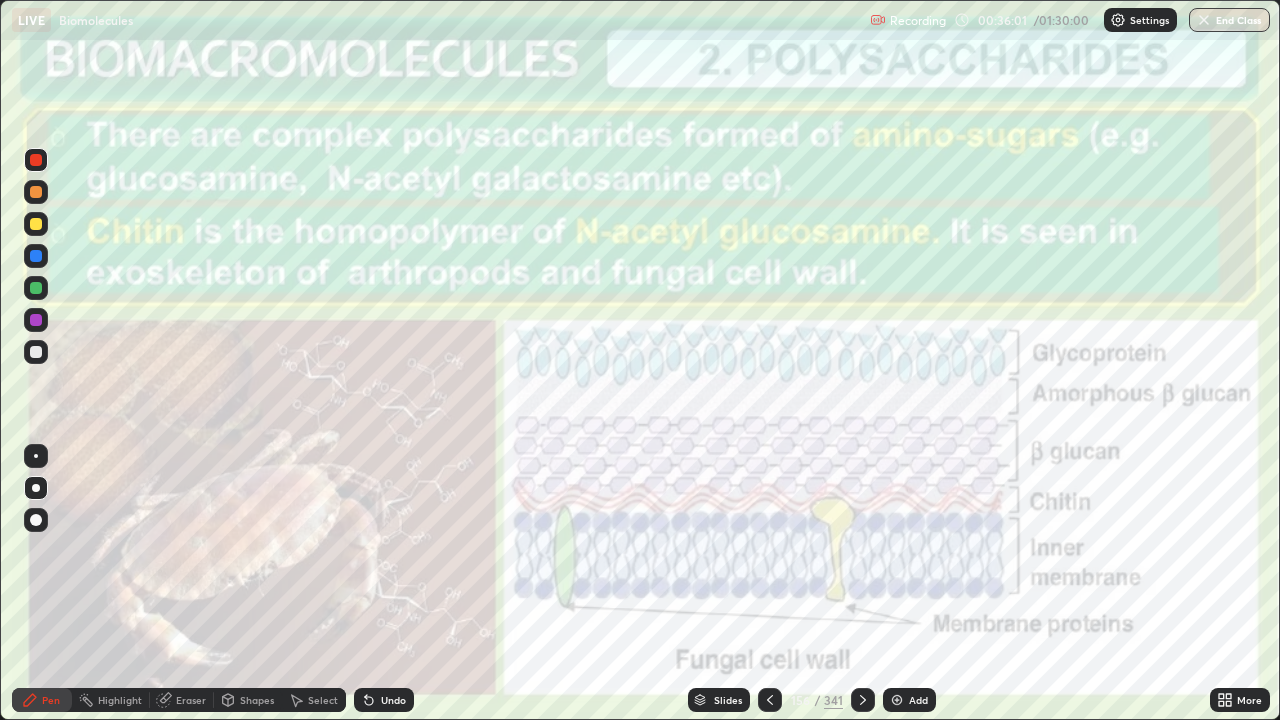 click 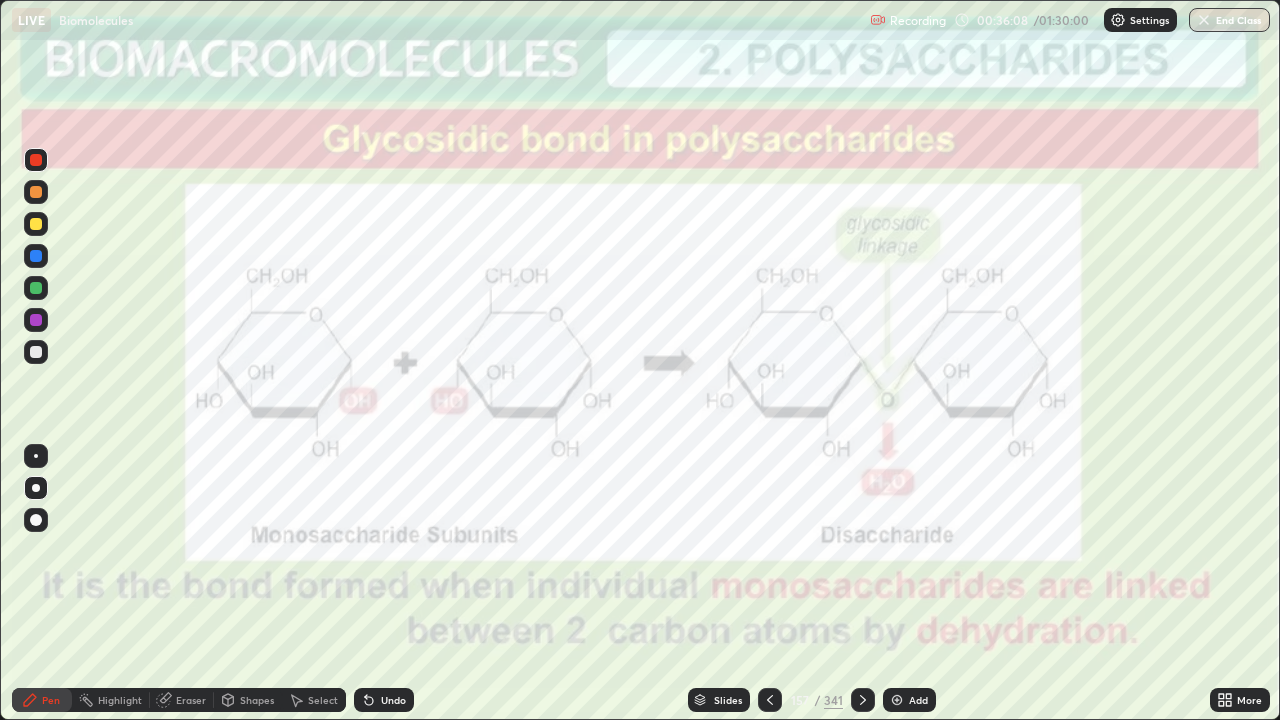 click at bounding box center [36, 160] 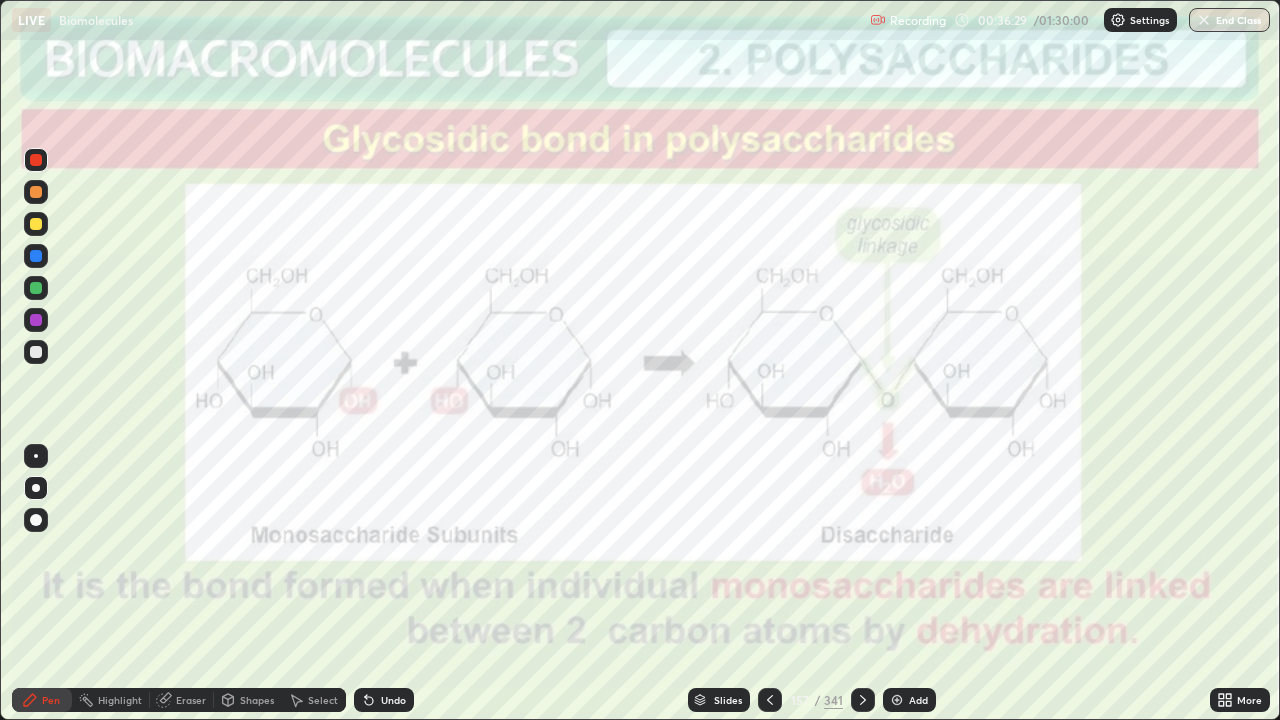 click at bounding box center (863, 700) 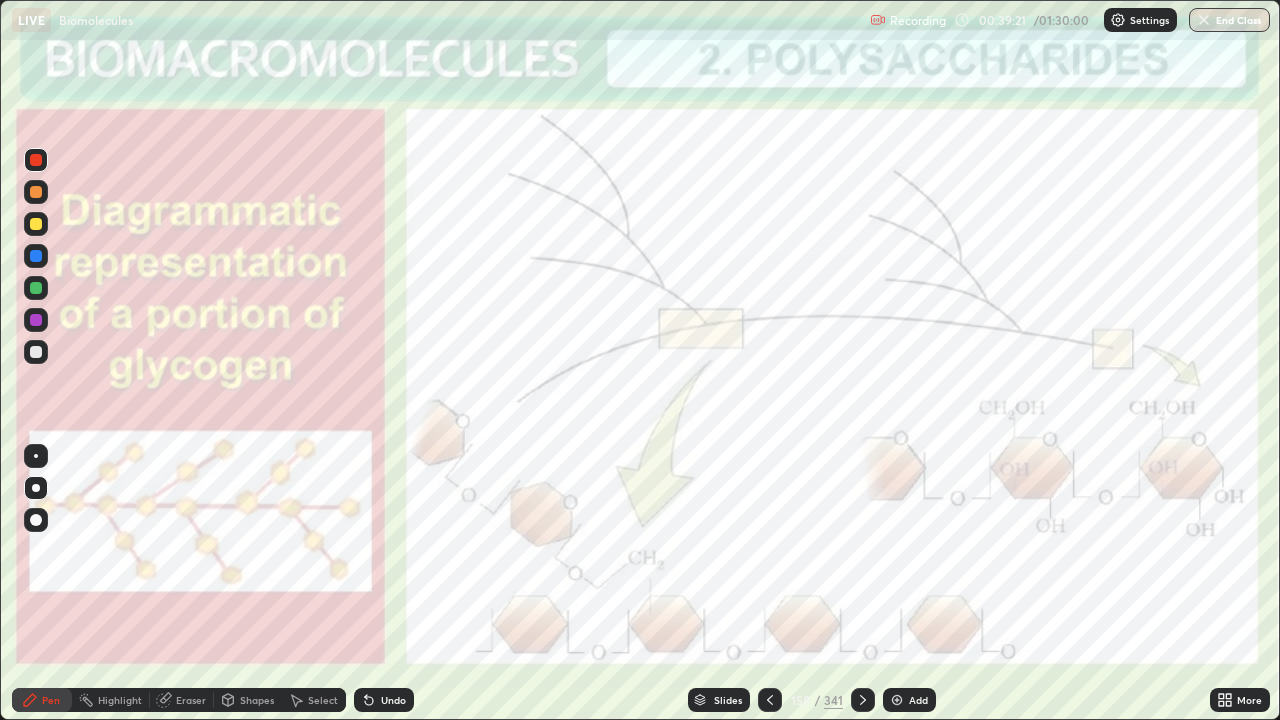 click 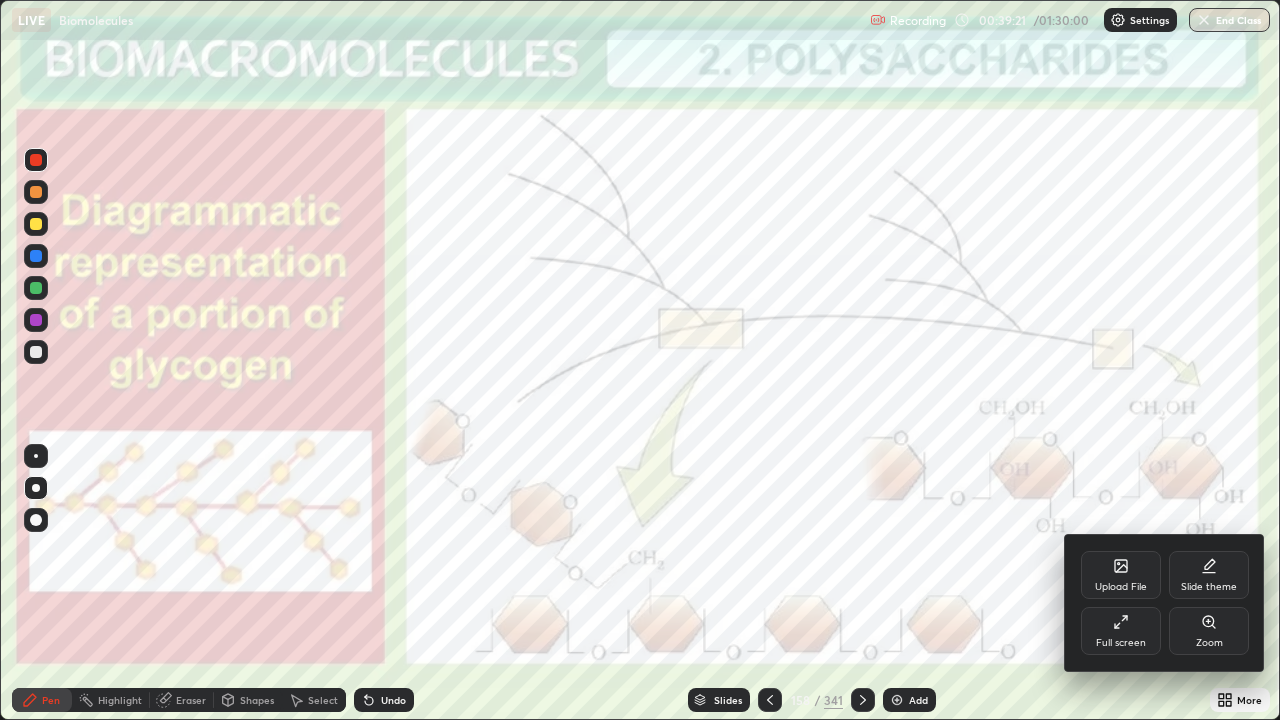 click on "Full screen" at bounding box center [1121, 643] 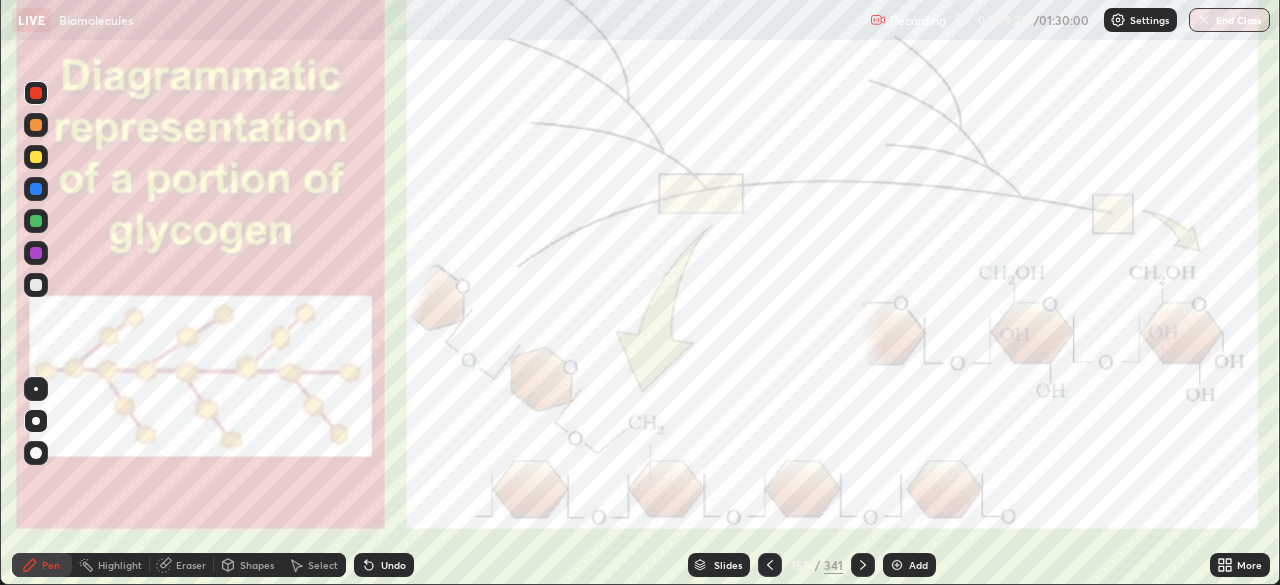 scroll, scrollTop: 585, scrollLeft: 1280, axis: both 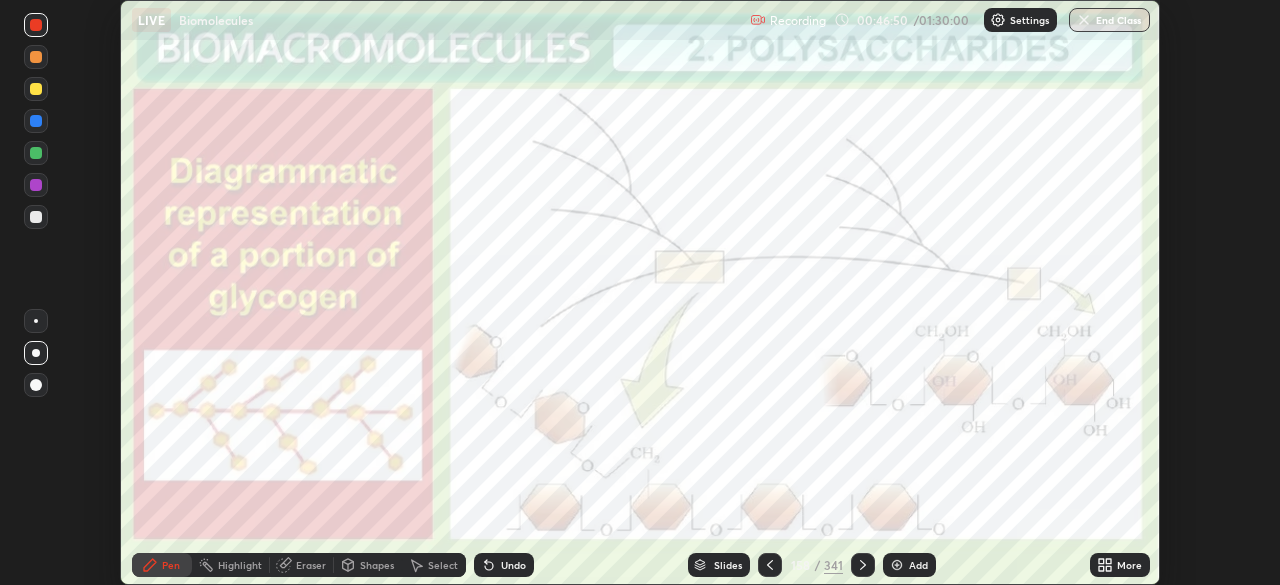 click on "More" at bounding box center [1120, 565] 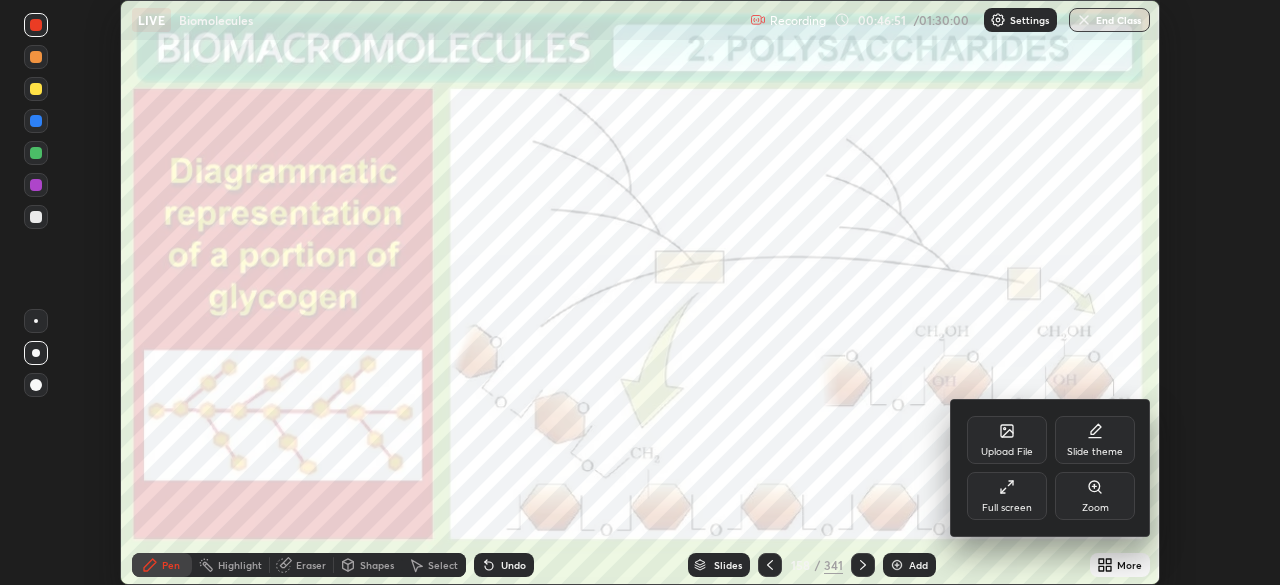 click on "Full screen" at bounding box center [1007, 508] 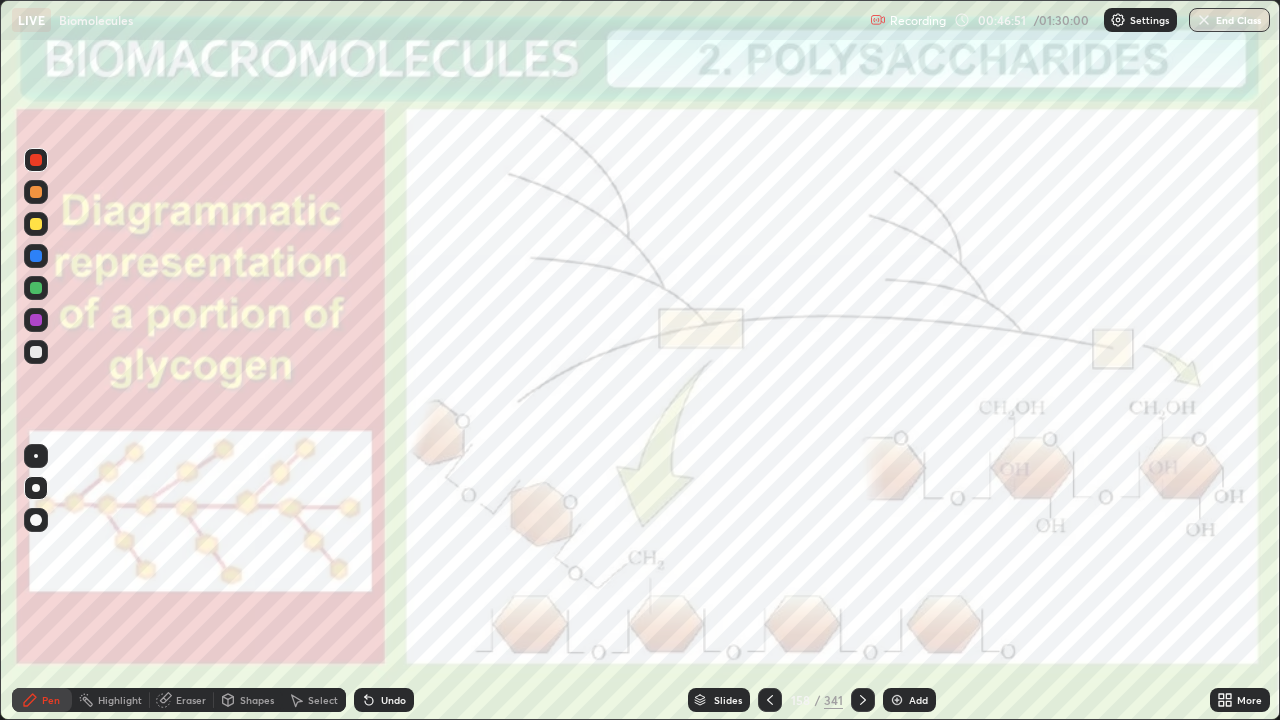 scroll, scrollTop: 99280, scrollLeft: 98720, axis: both 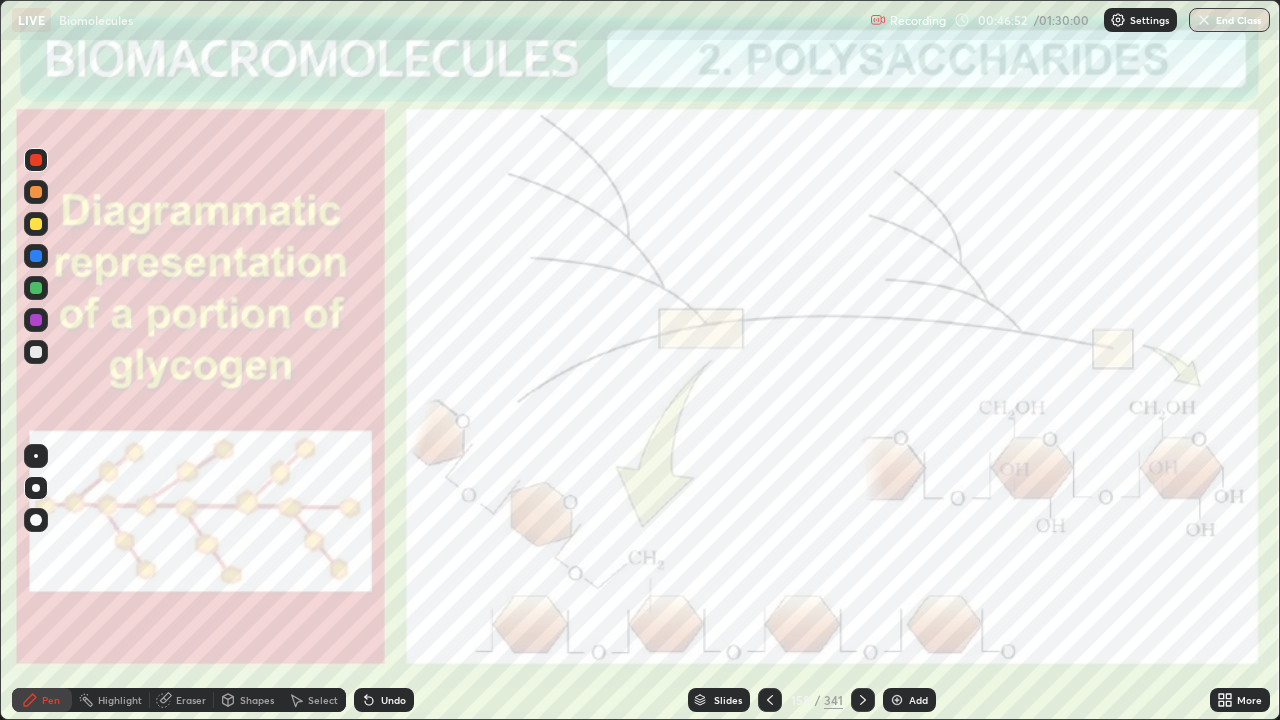 click 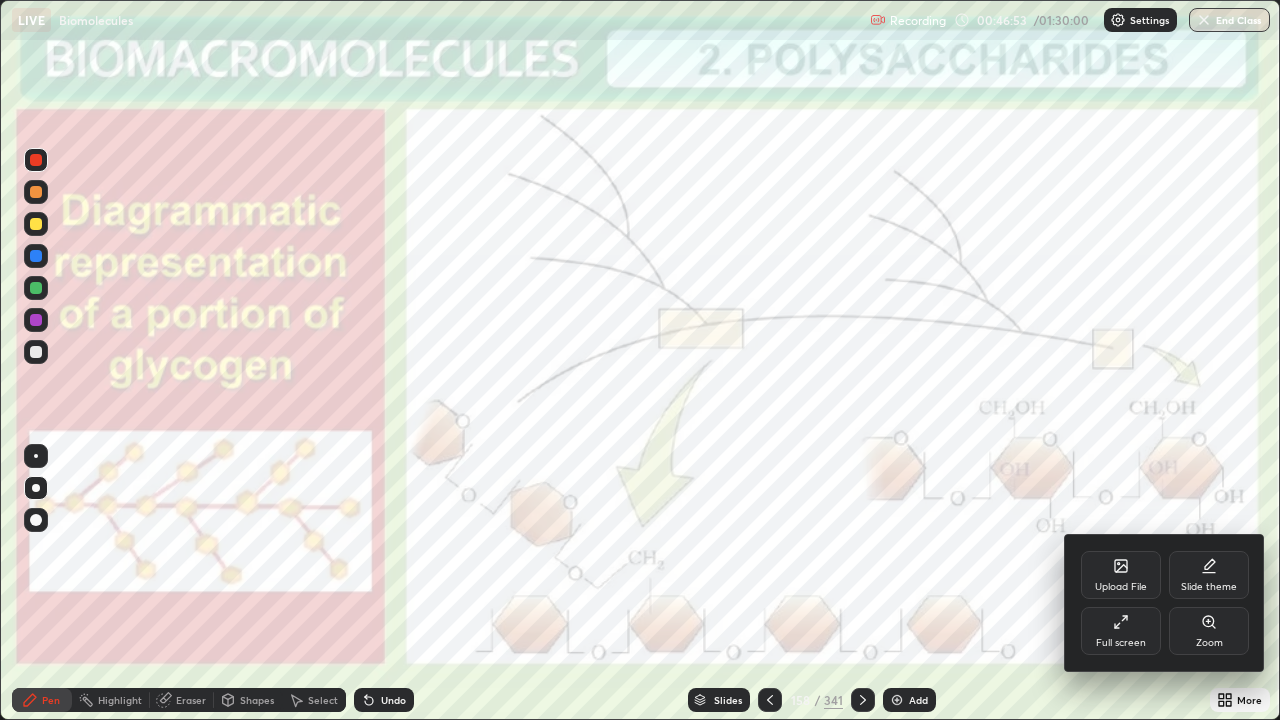 click on "Full screen" at bounding box center (1121, 643) 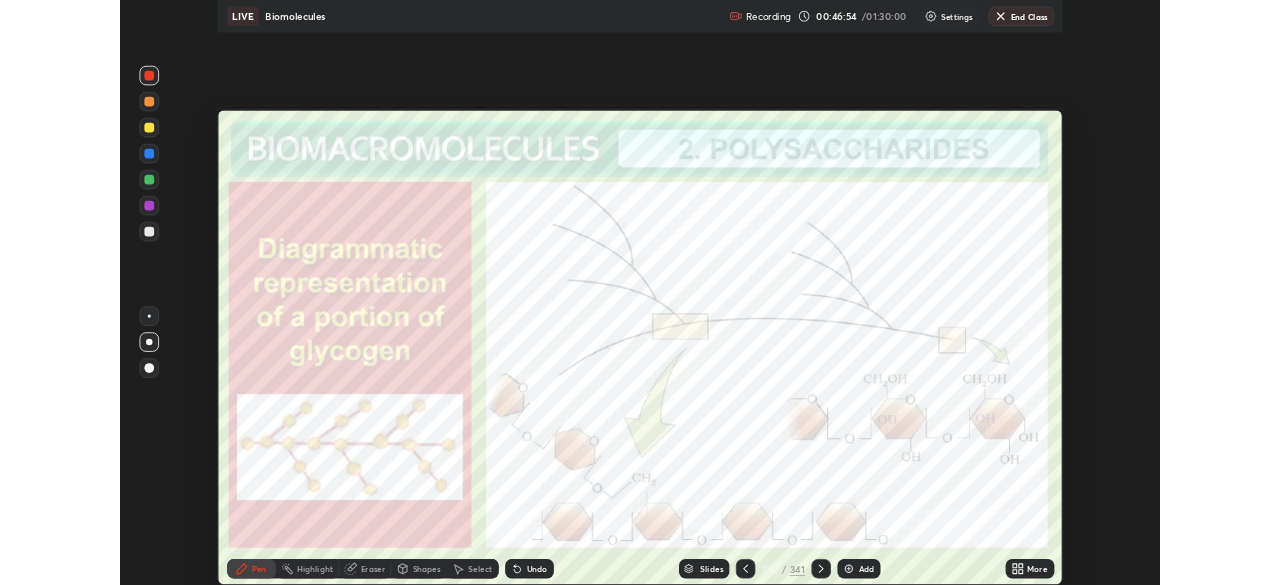 scroll, scrollTop: 585, scrollLeft: 1280, axis: both 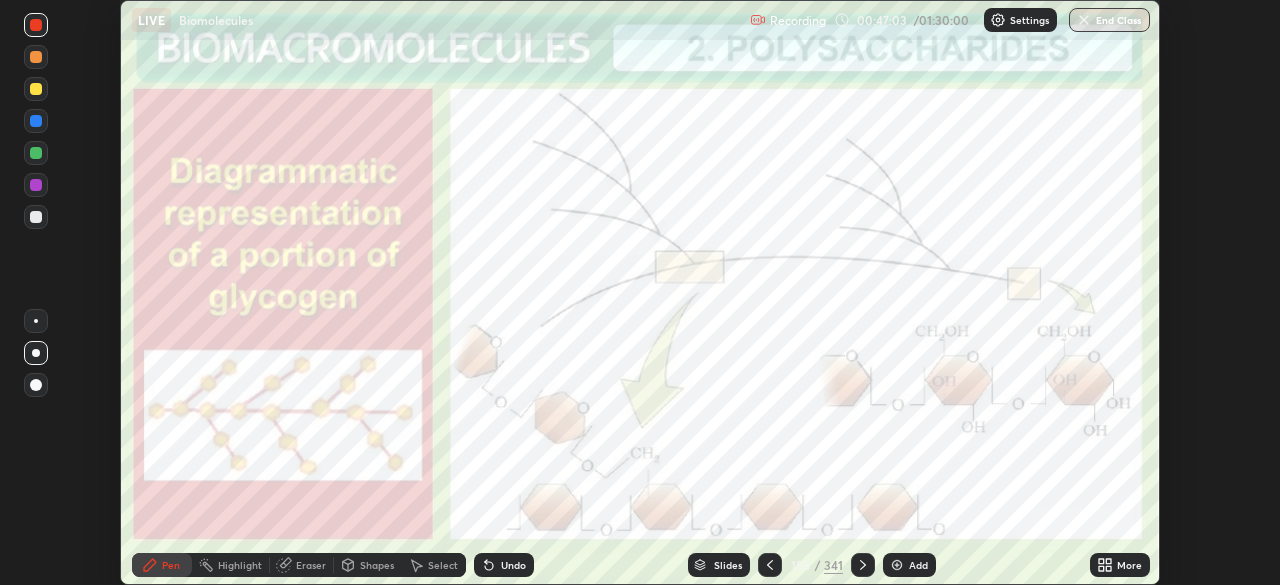 click 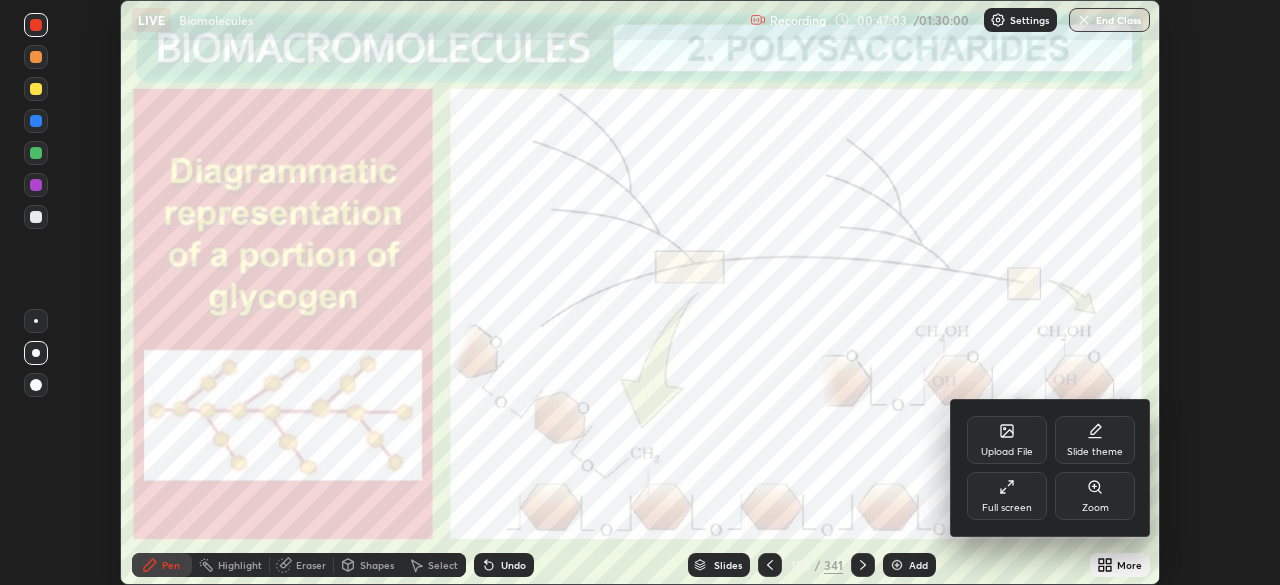 click on "Full screen" at bounding box center [1007, 508] 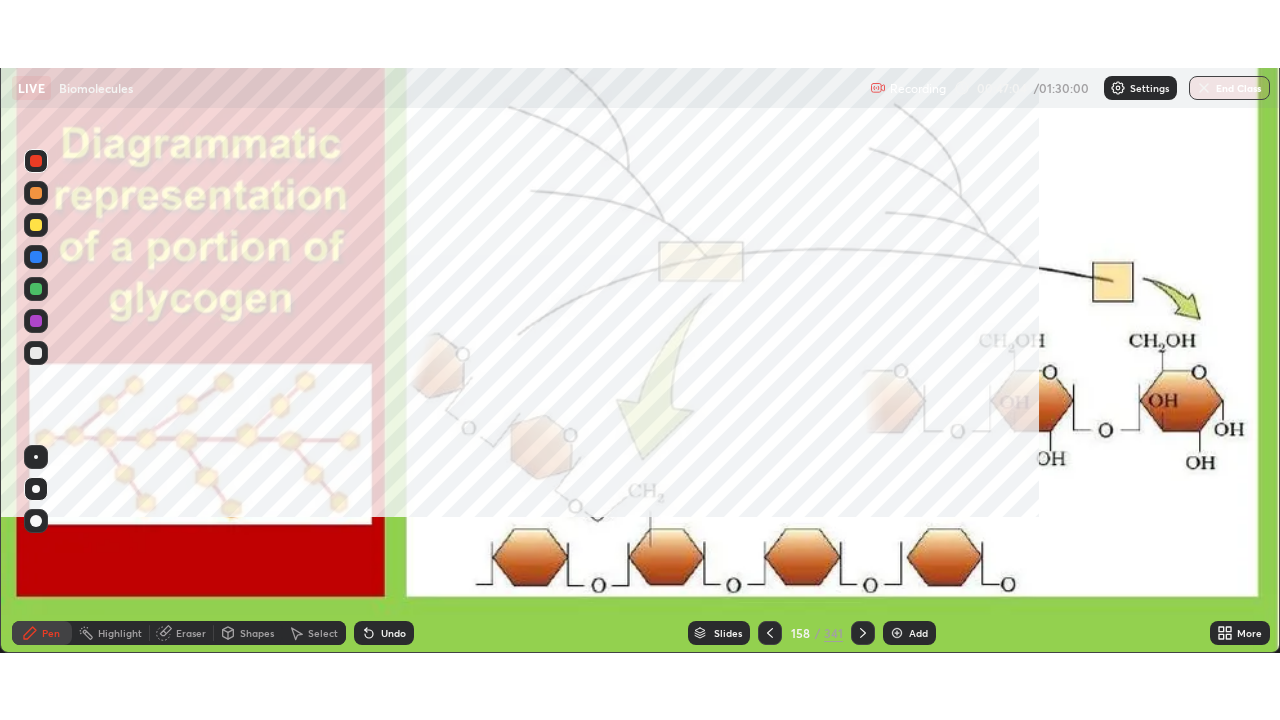 scroll, scrollTop: 99280, scrollLeft: 98720, axis: both 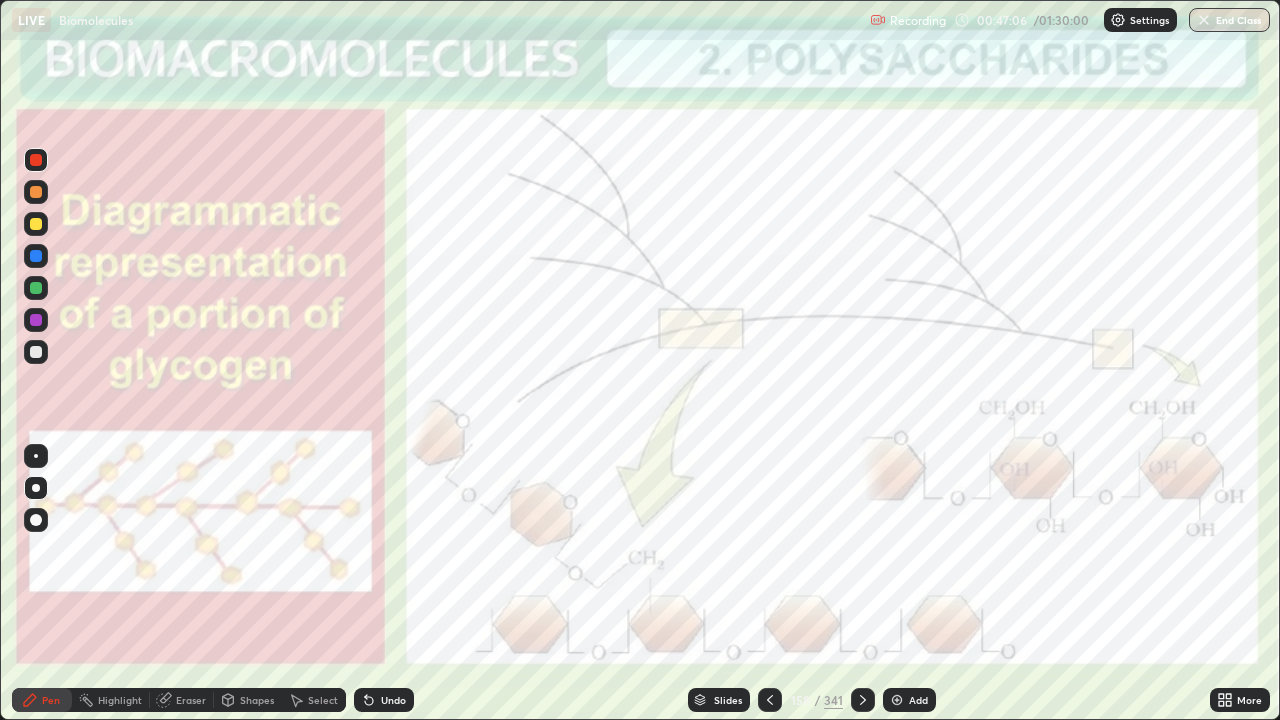 click 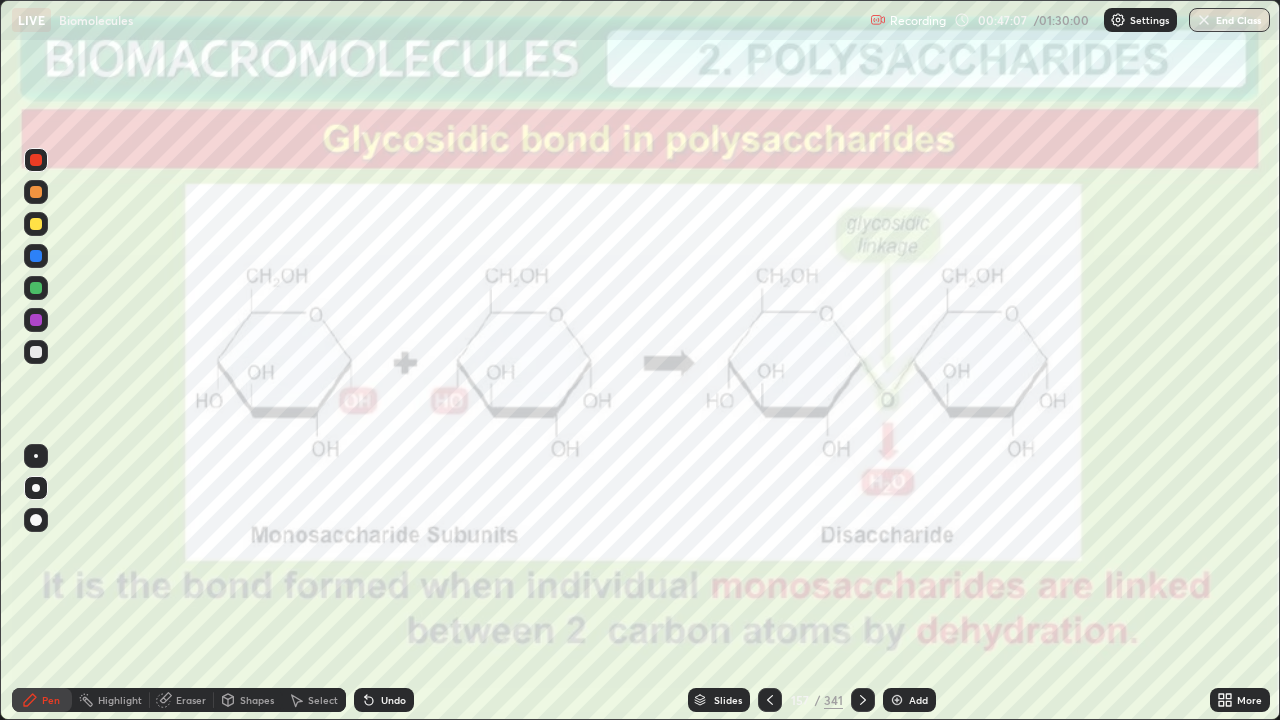 click 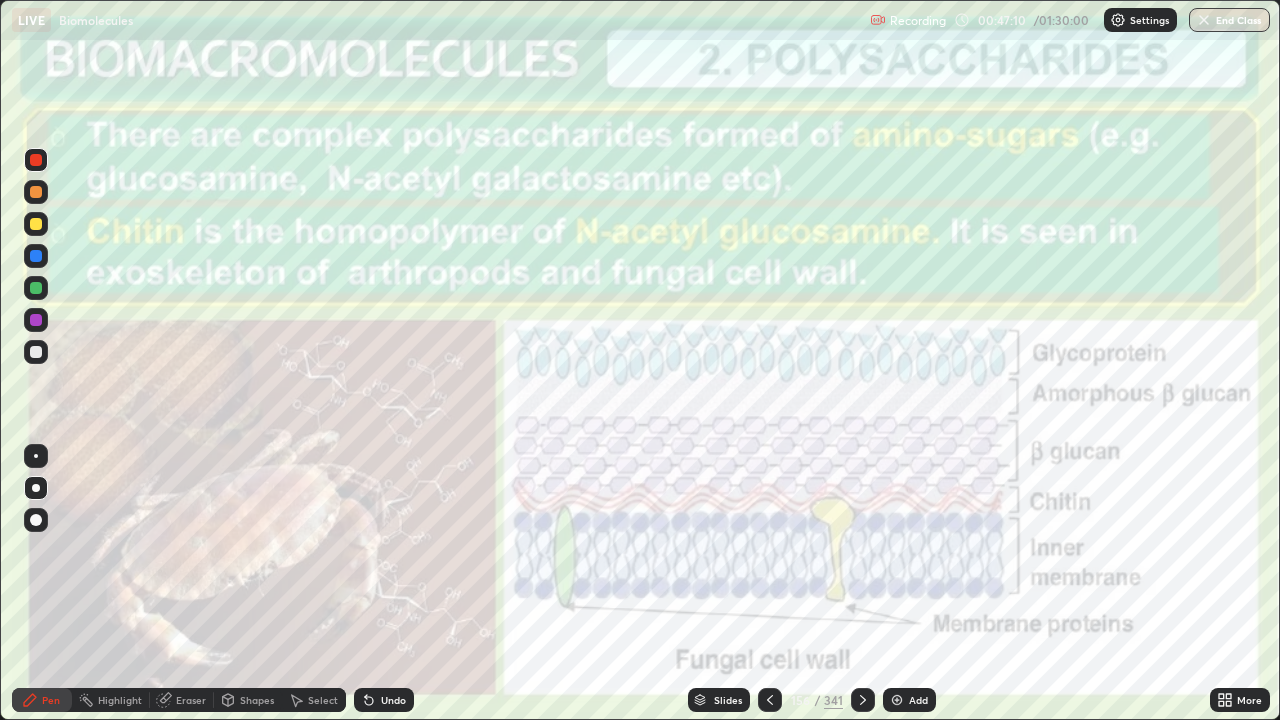 click 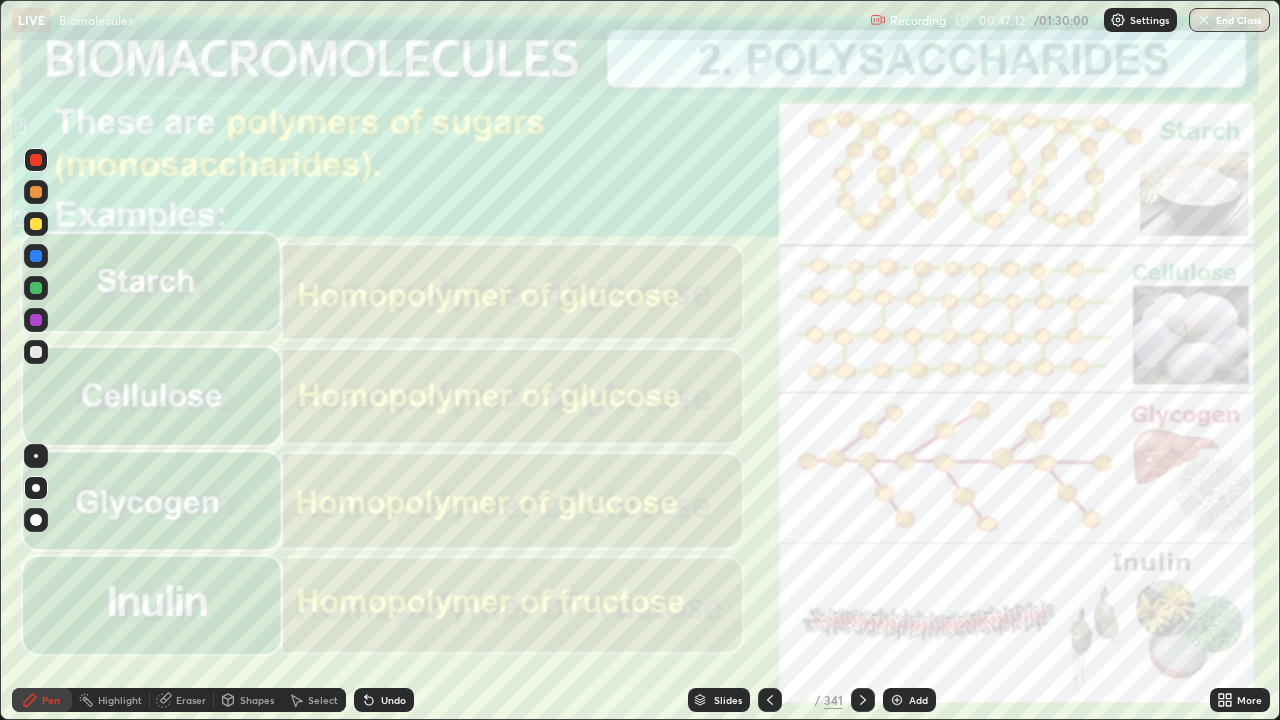 click 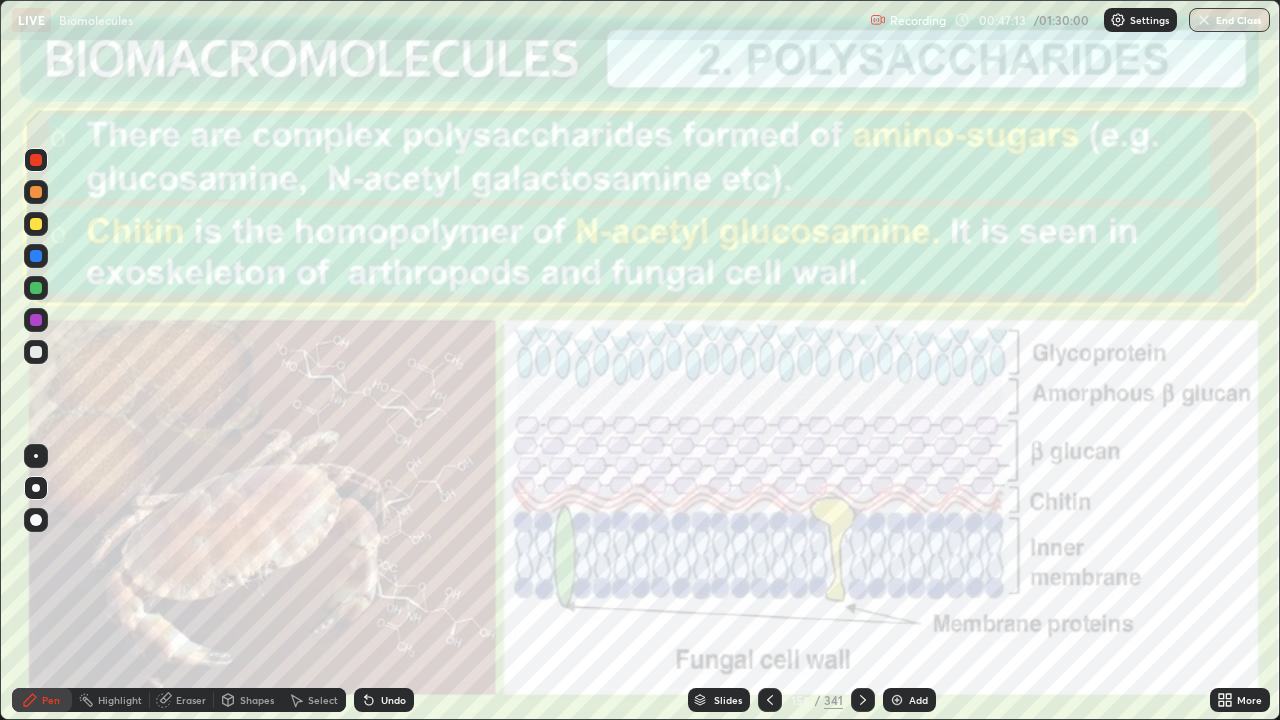 click 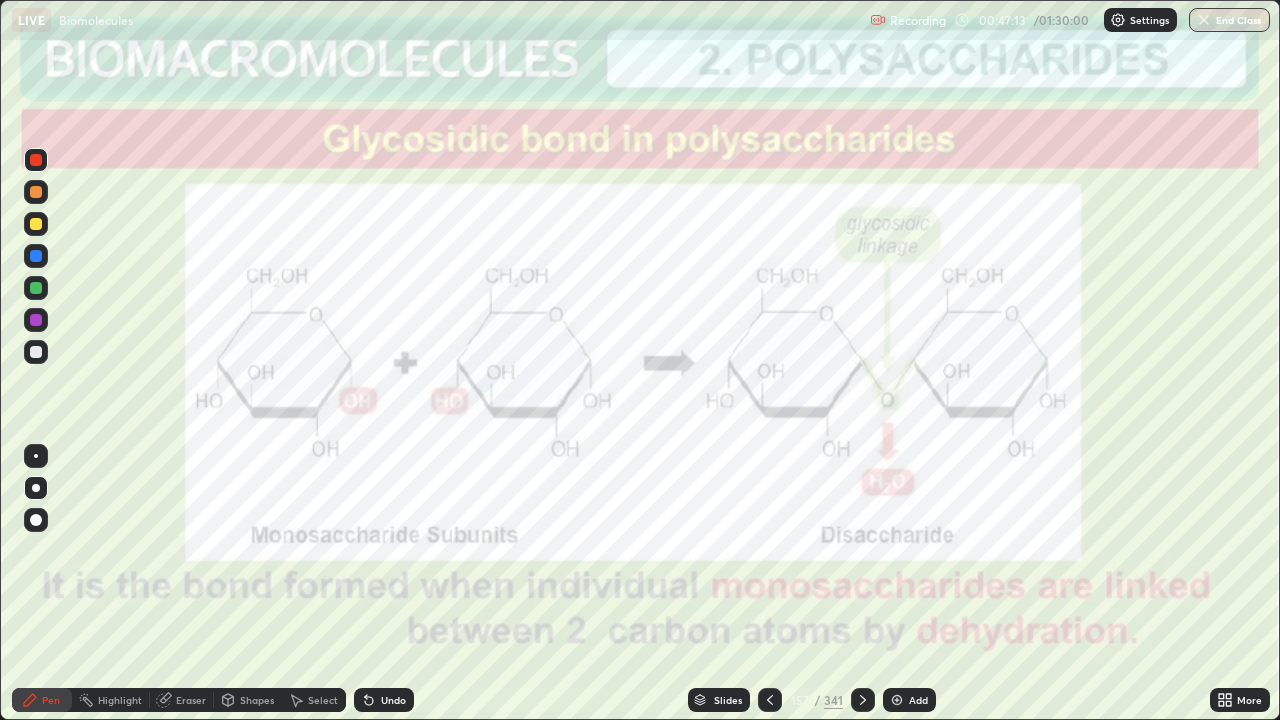 click 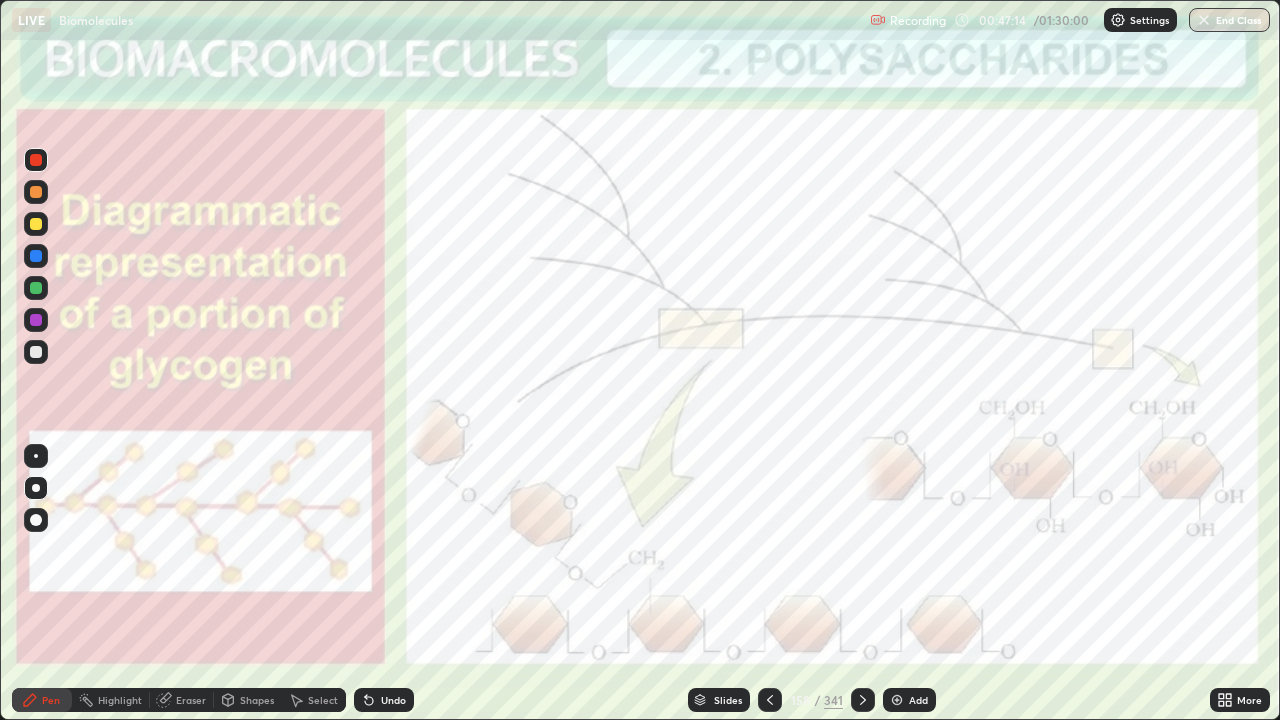 click 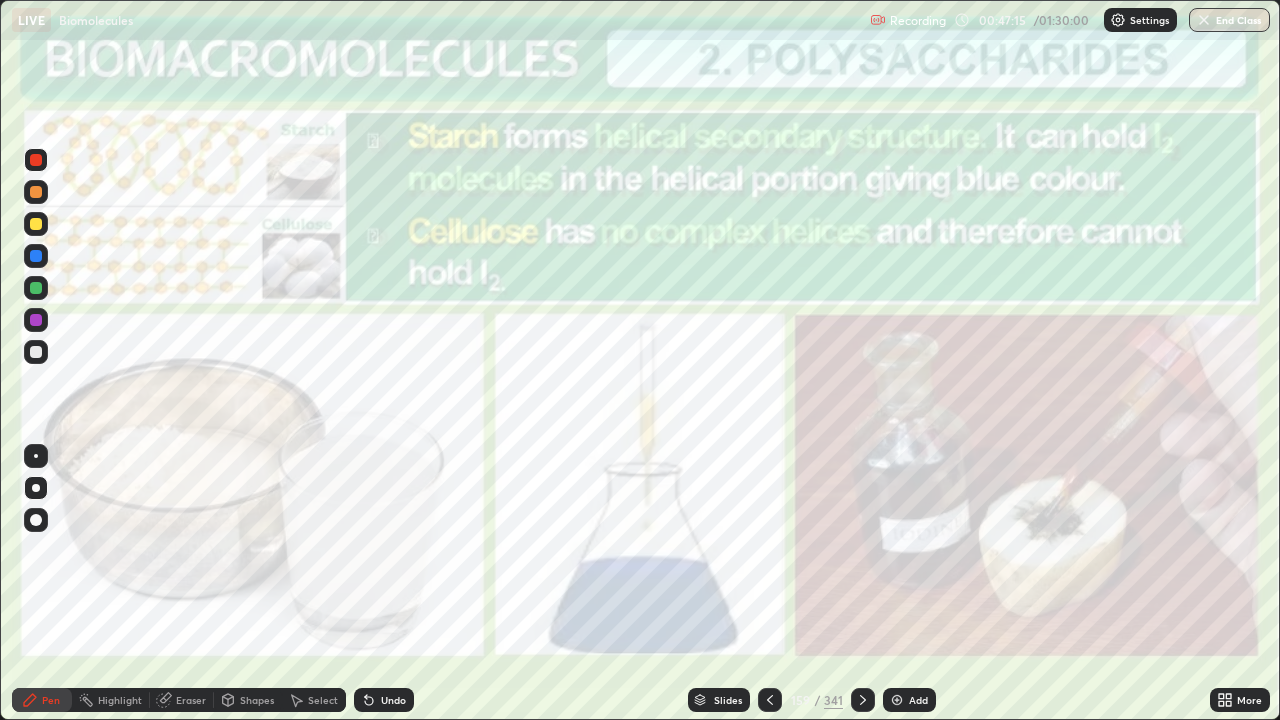 click 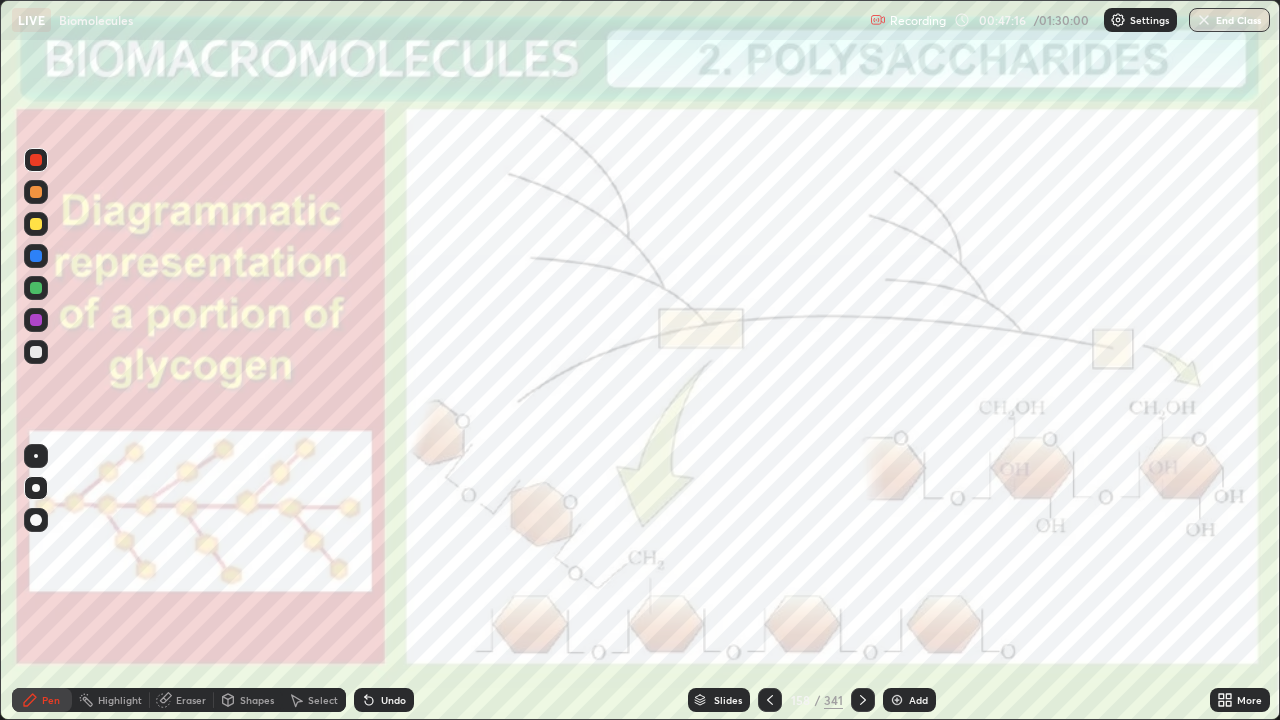 click 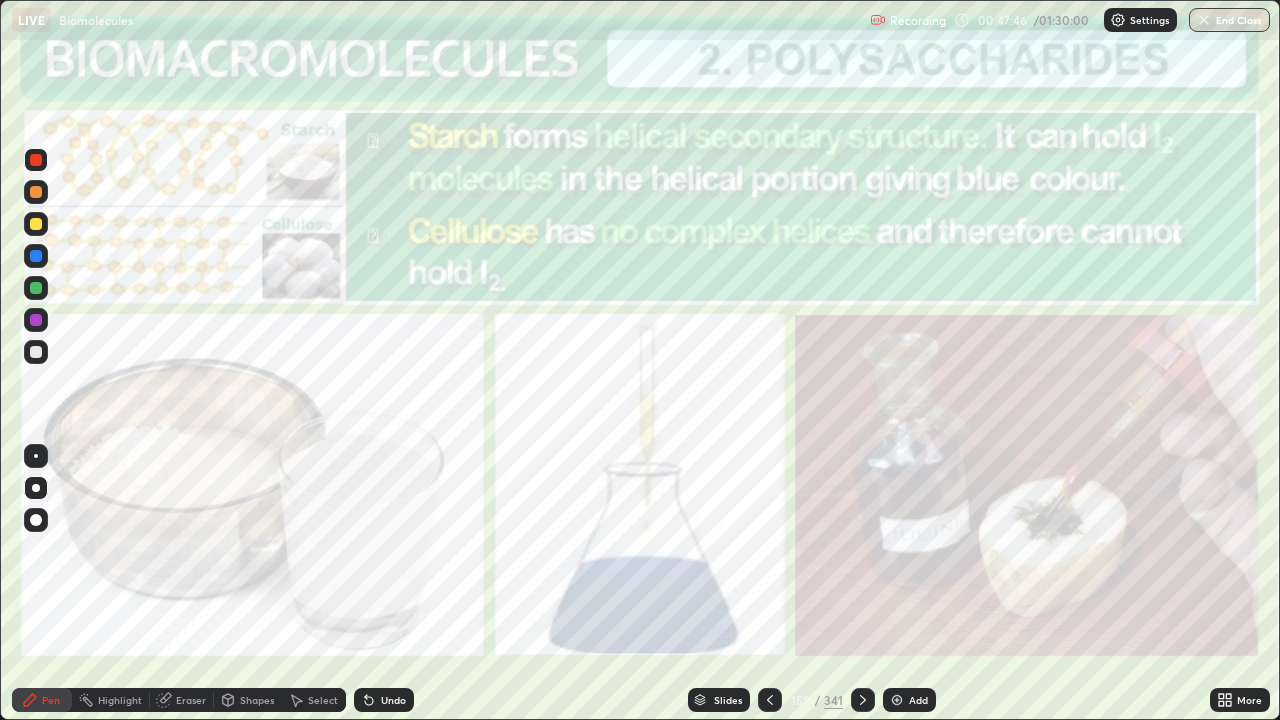 click 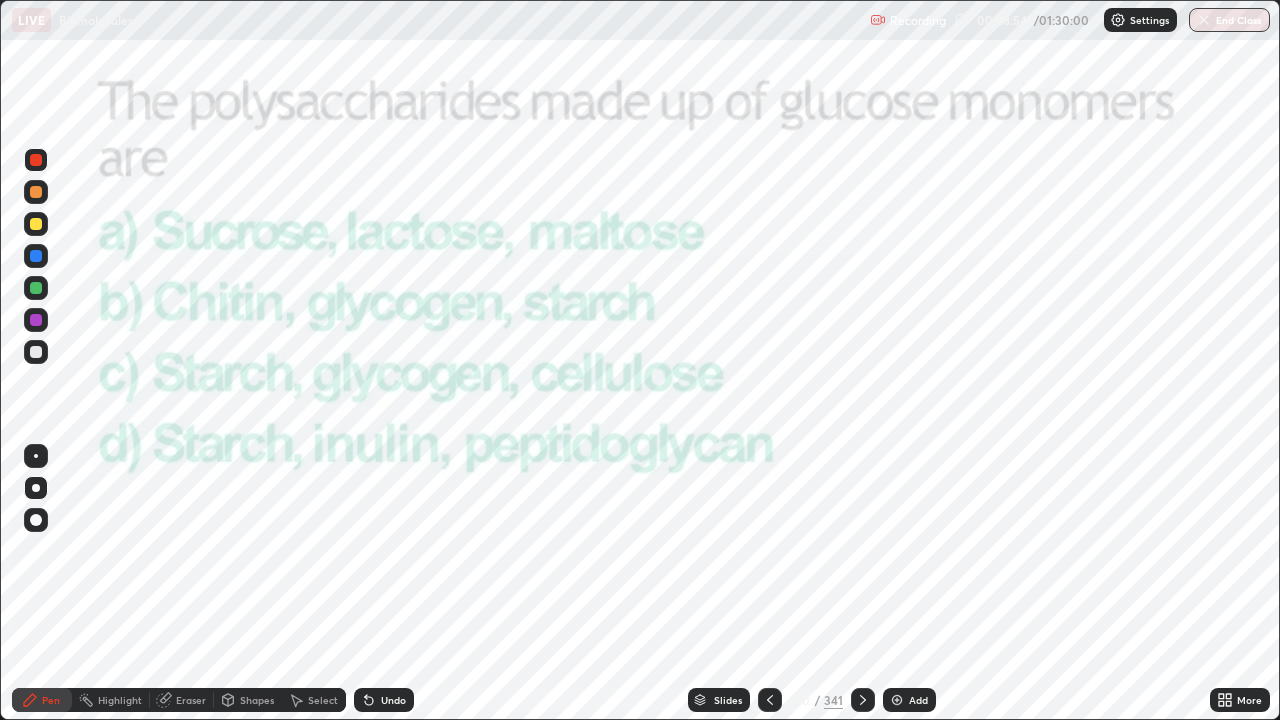click 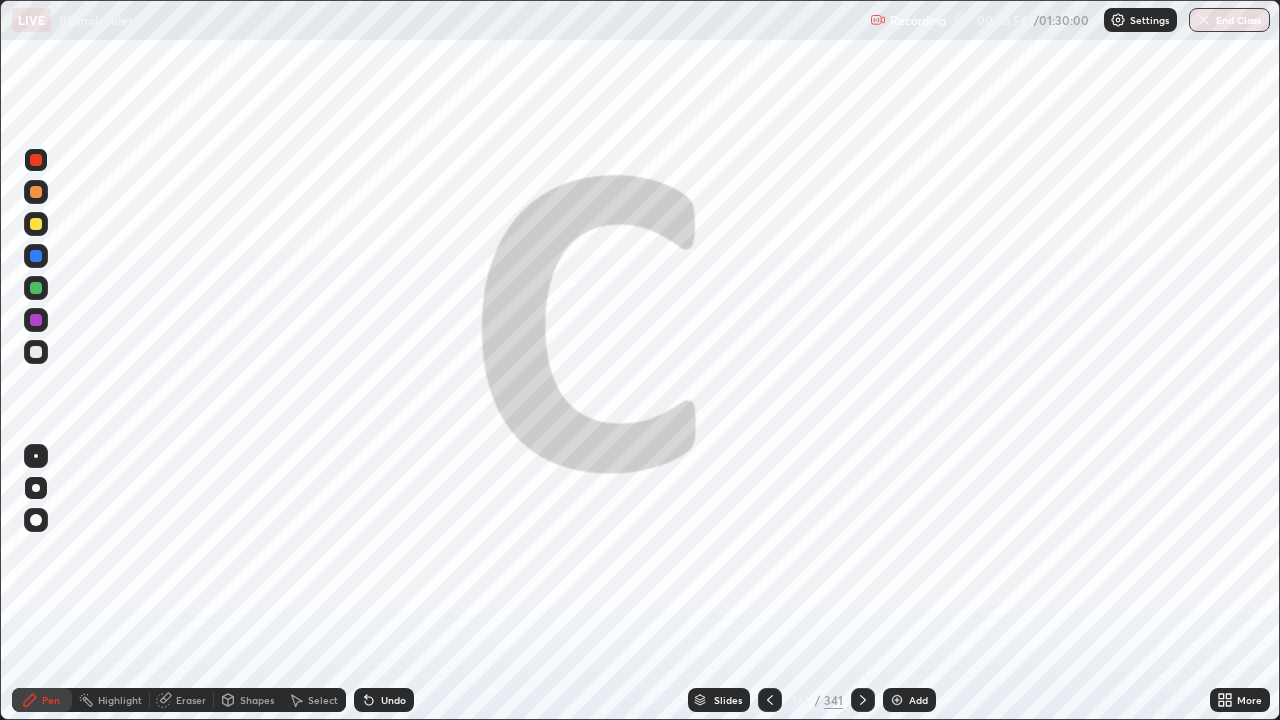 click 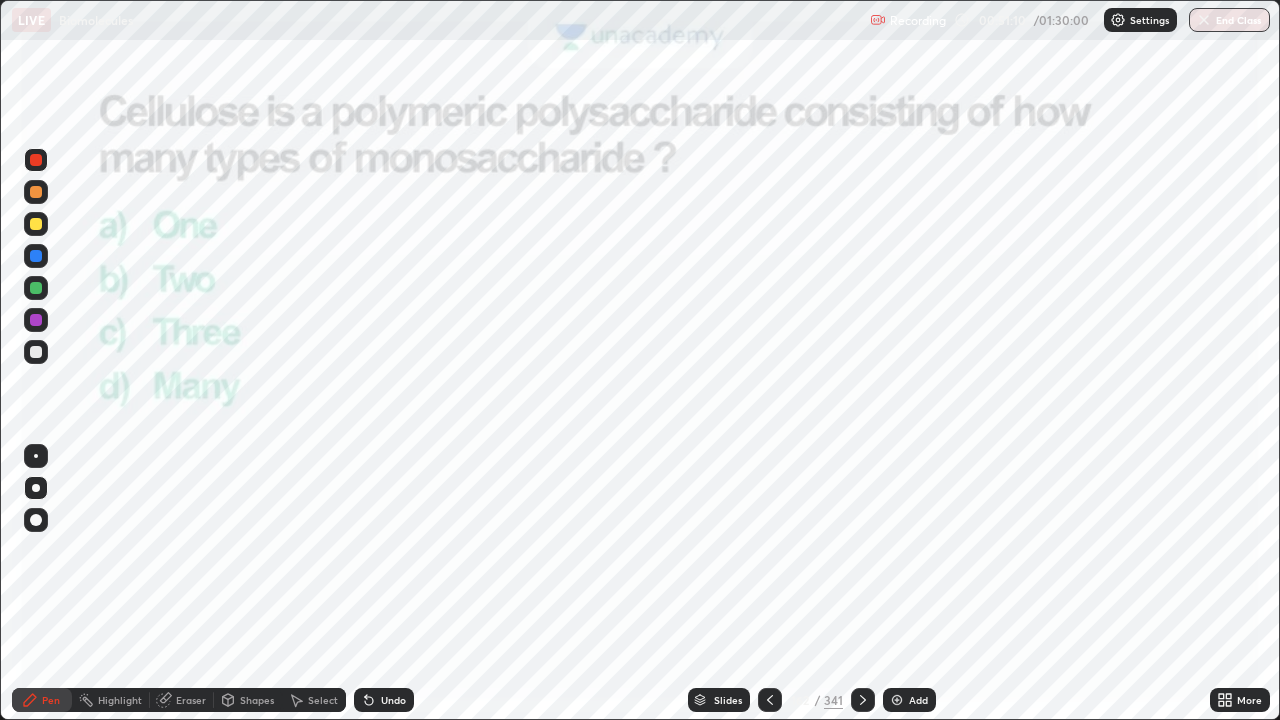 click at bounding box center [863, 700] 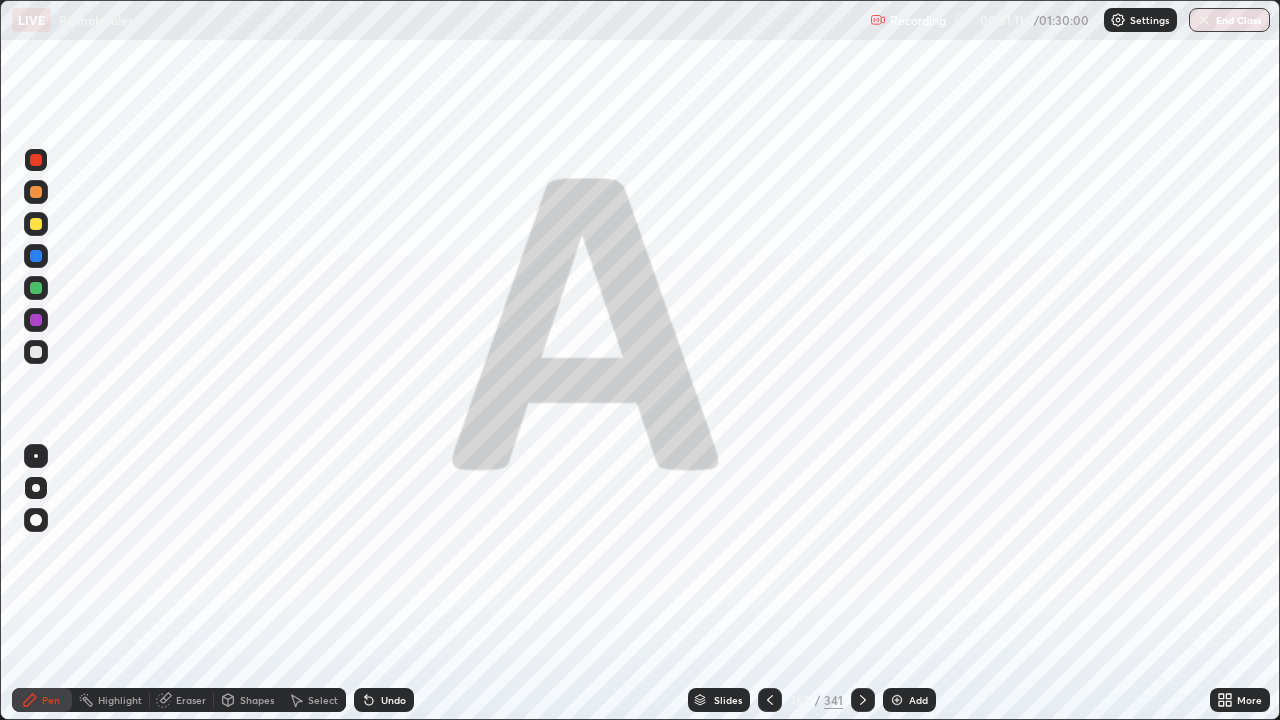 click 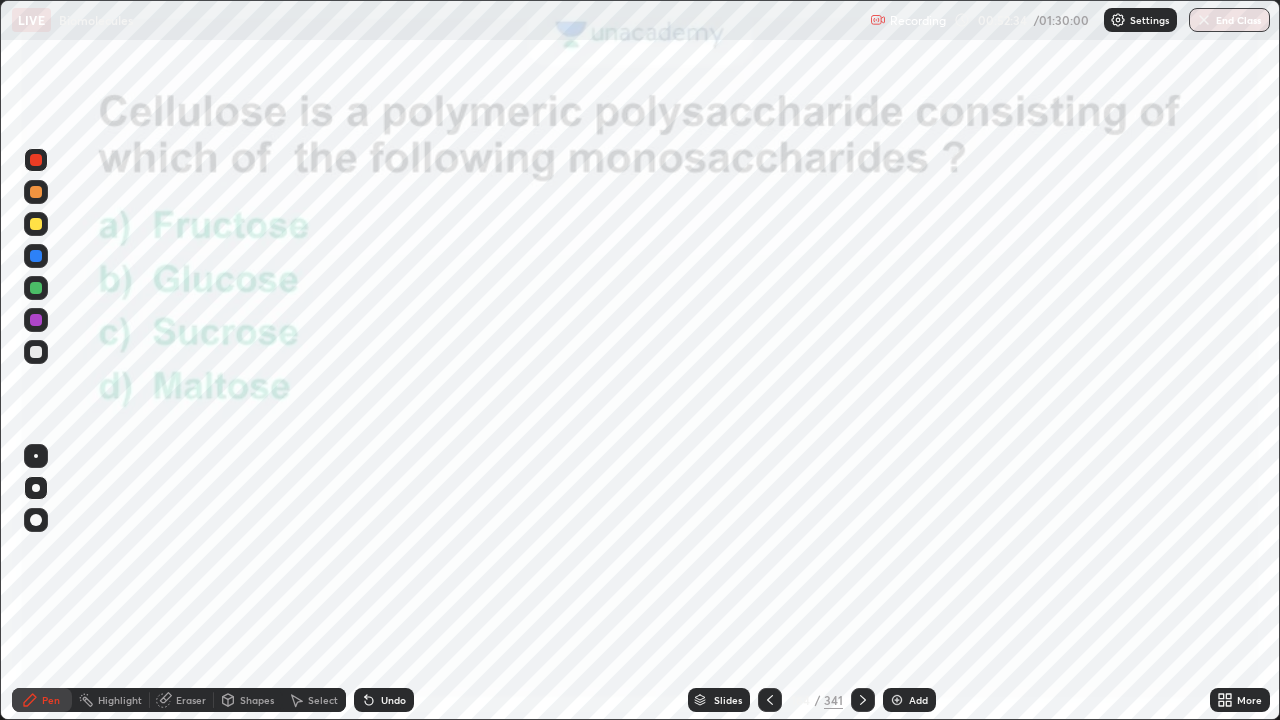 click at bounding box center [863, 700] 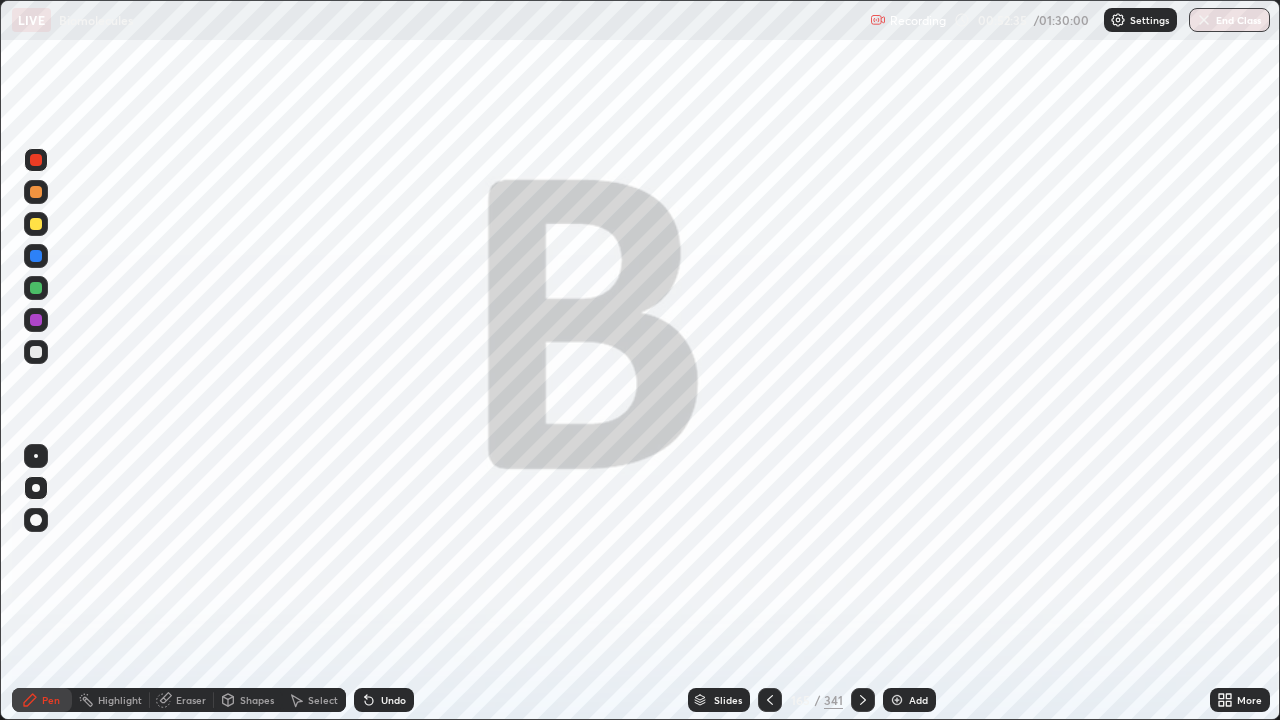 click at bounding box center (863, 700) 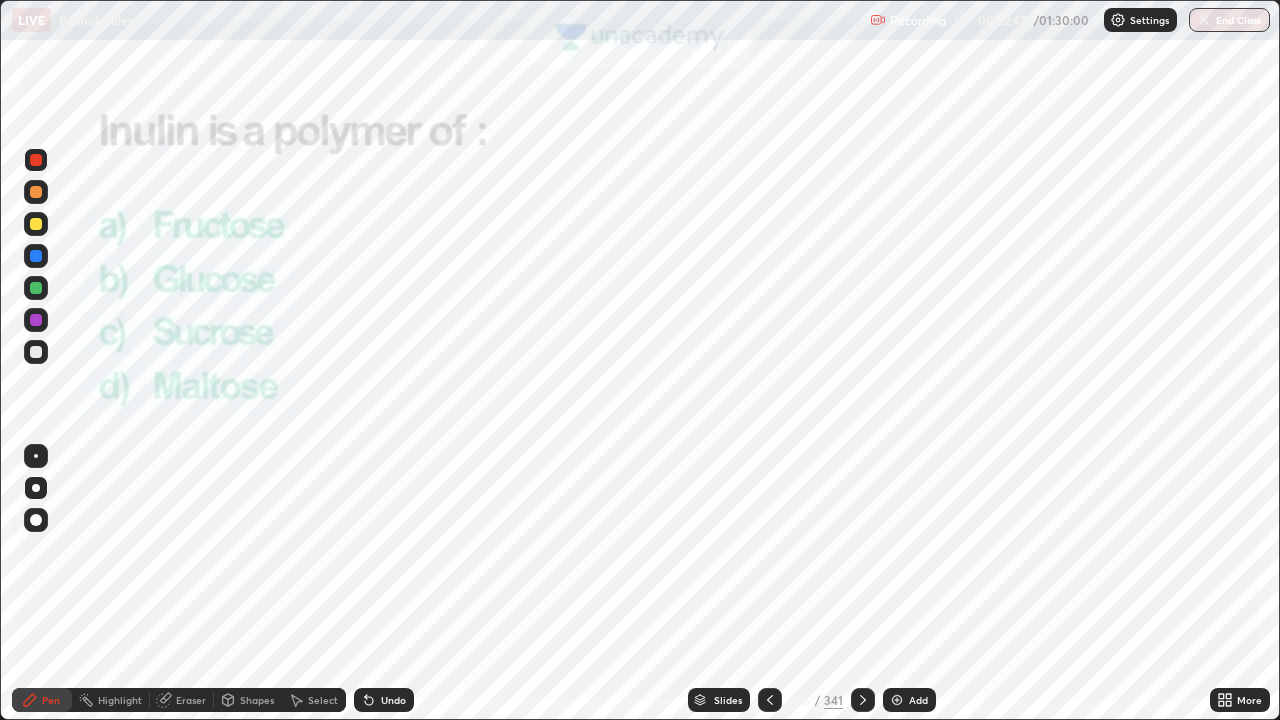 click 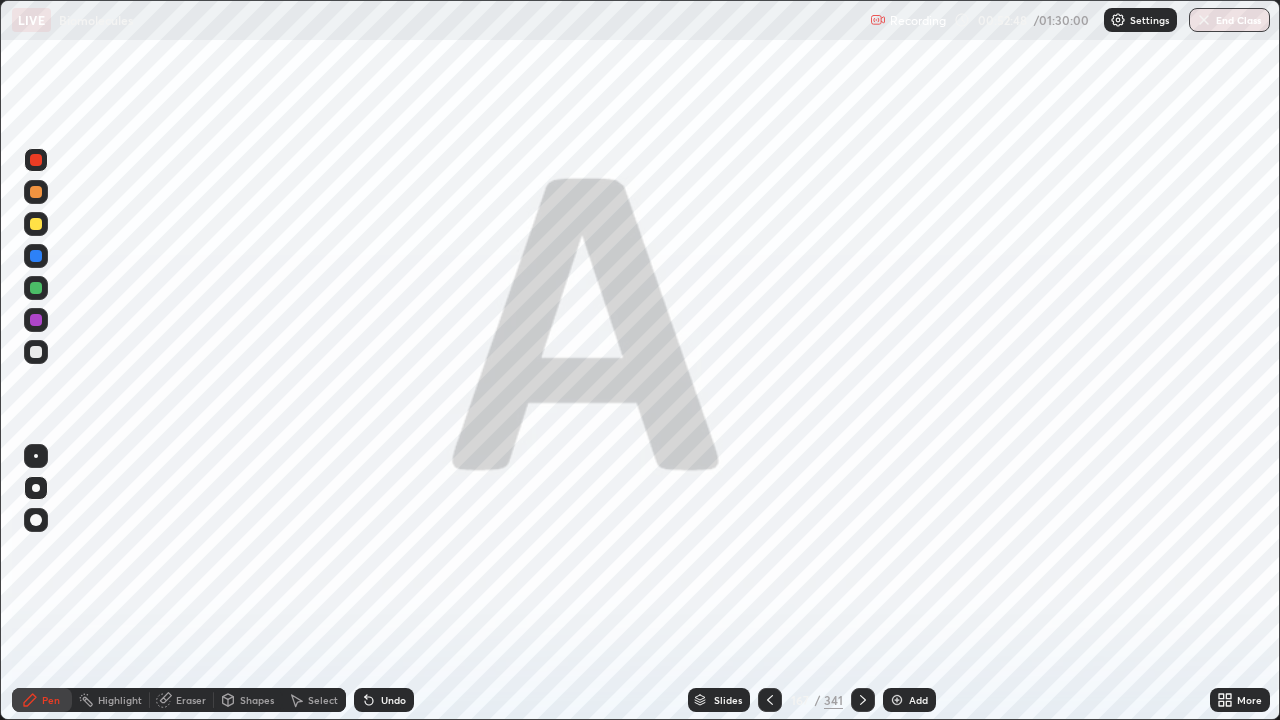 click 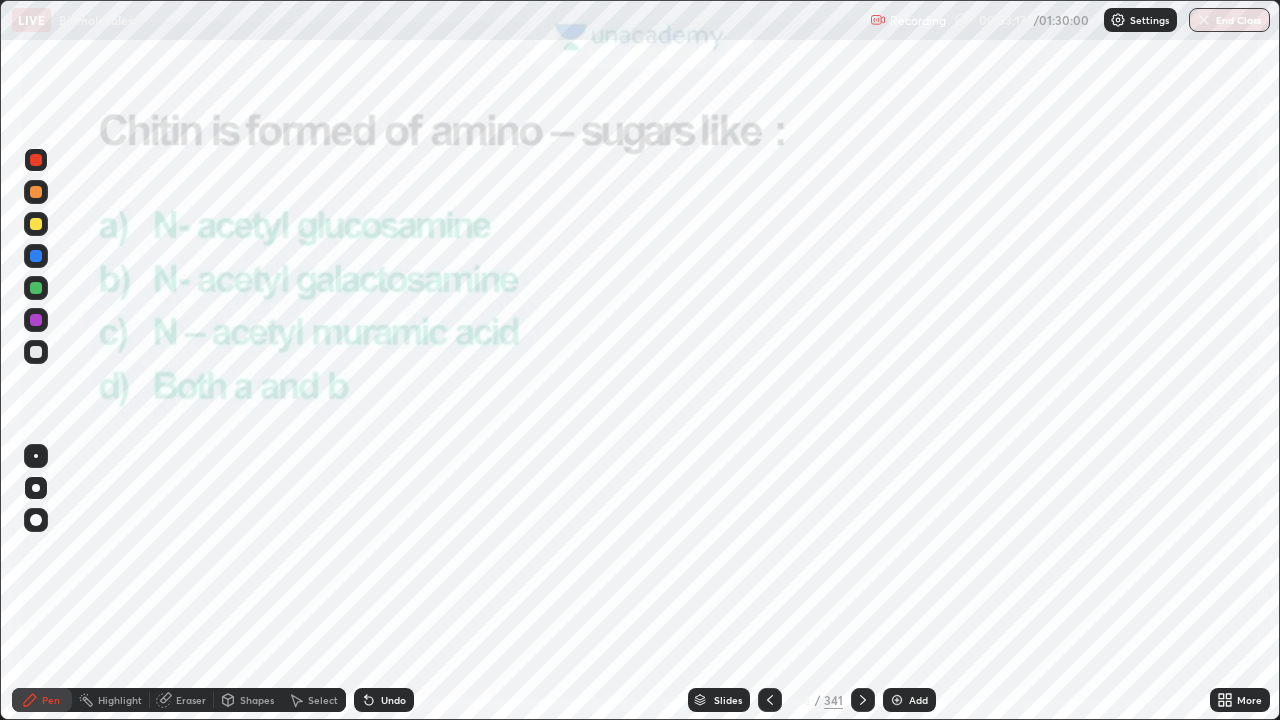 click at bounding box center [863, 700] 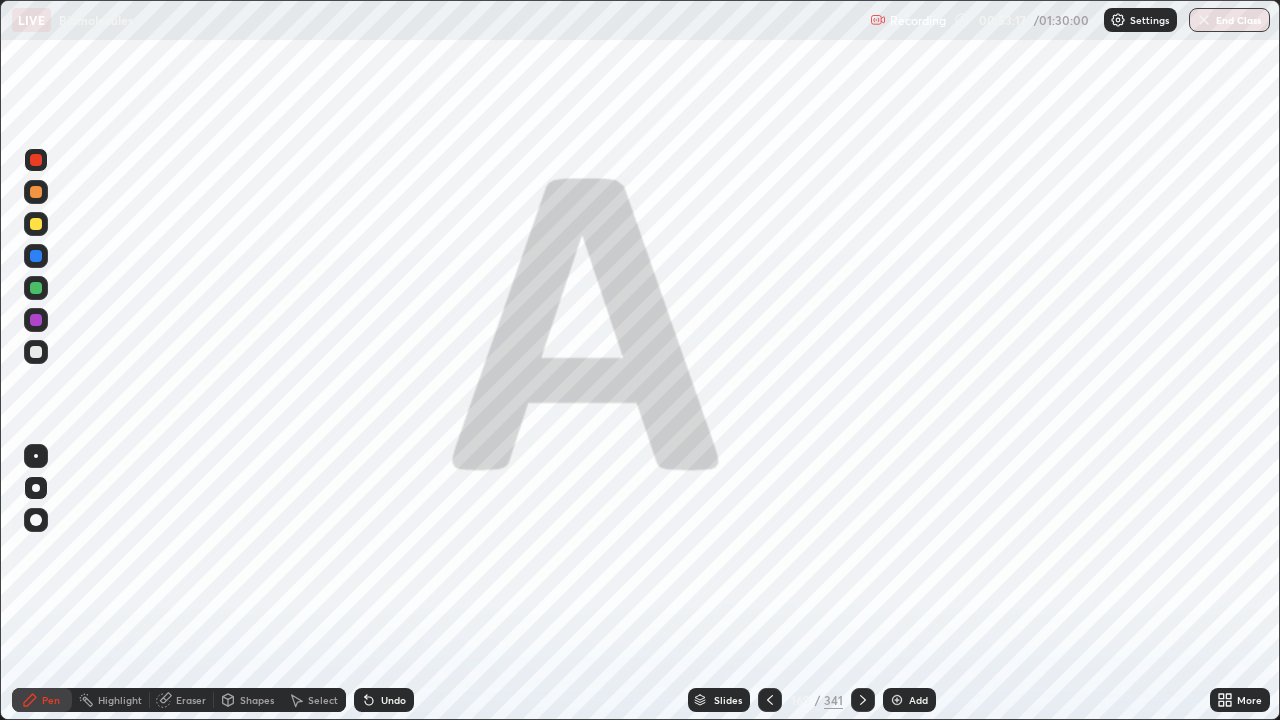 click at bounding box center [863, 700] 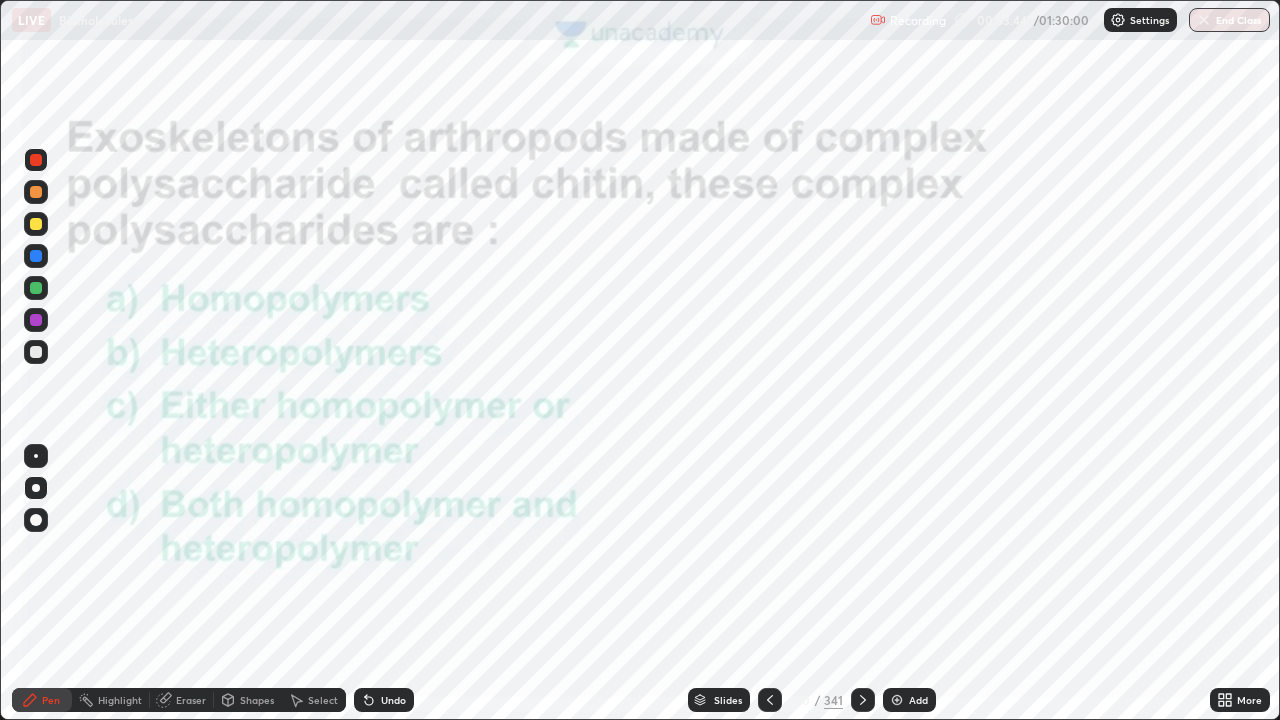 click at bounding box center [863, 700] 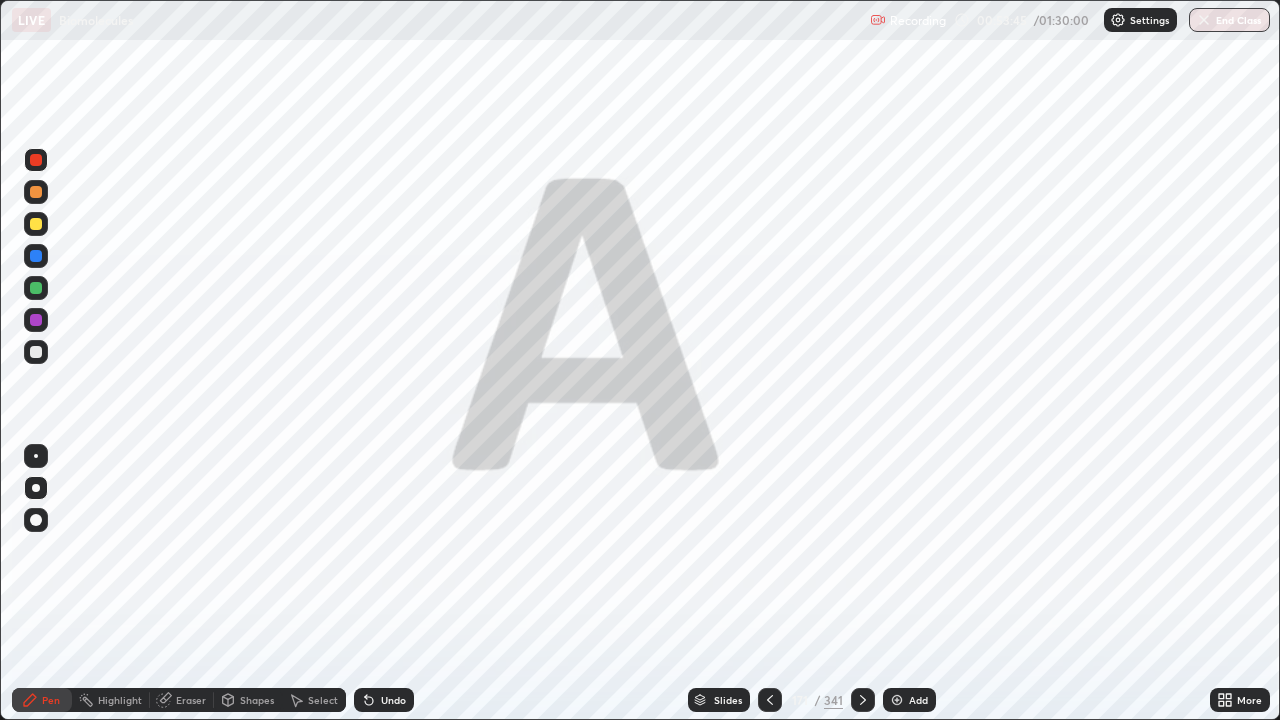 click 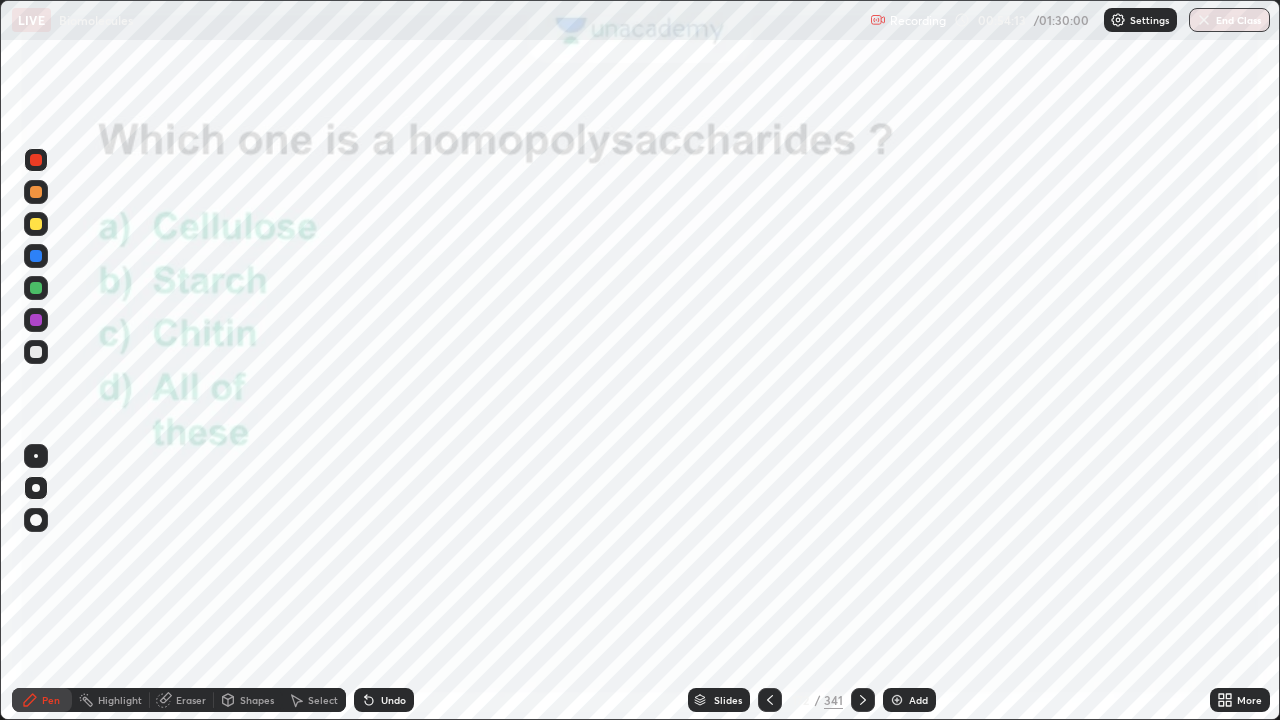 click at bounding box center [863, 700] 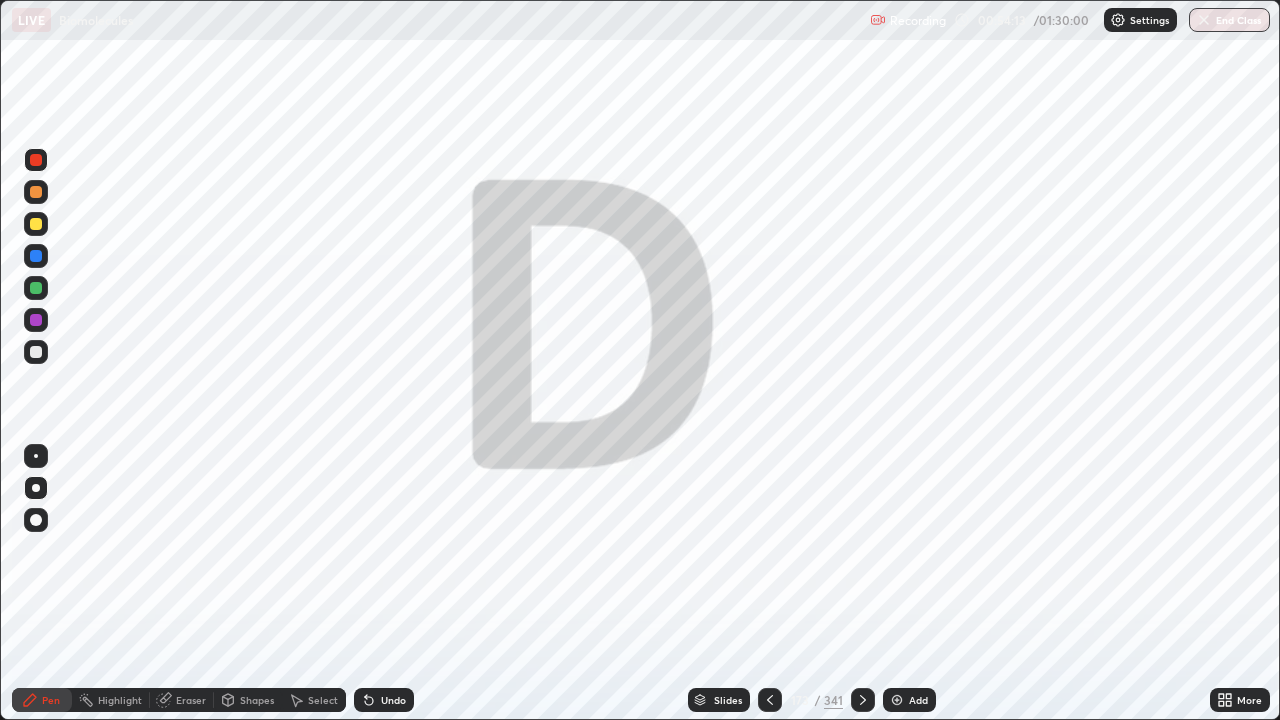 click 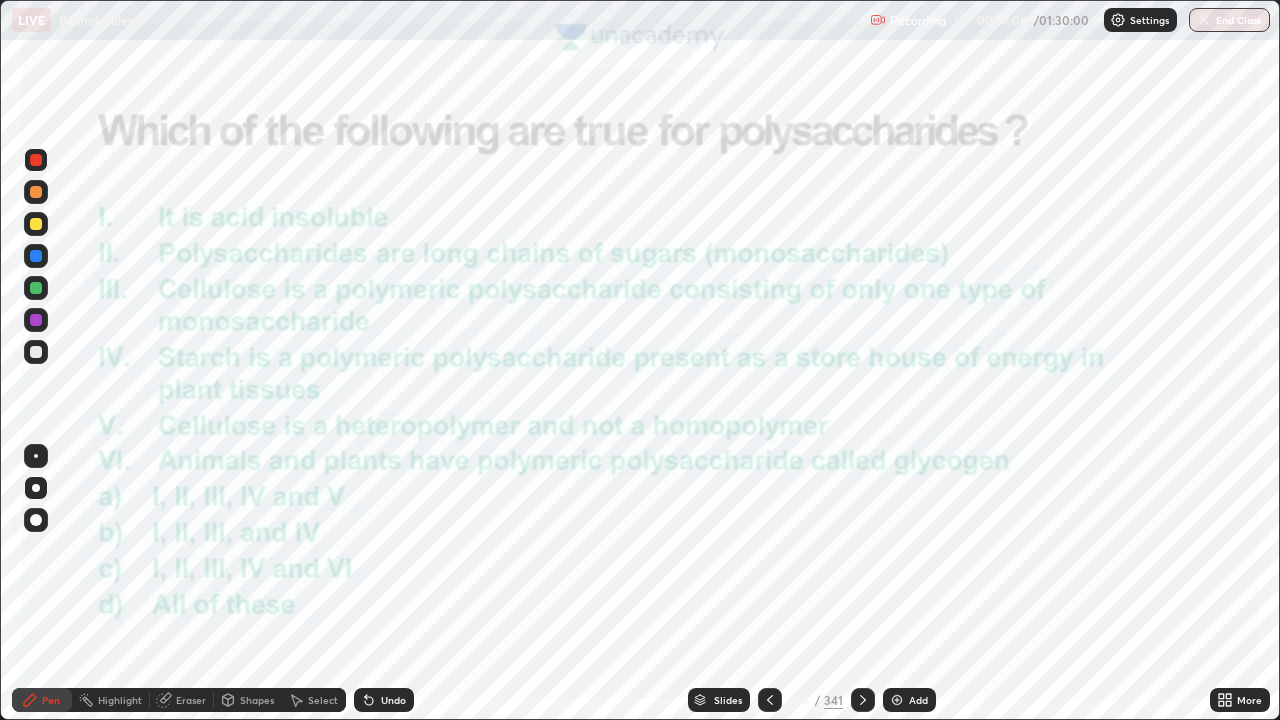 click at bounding box center (863, 700) 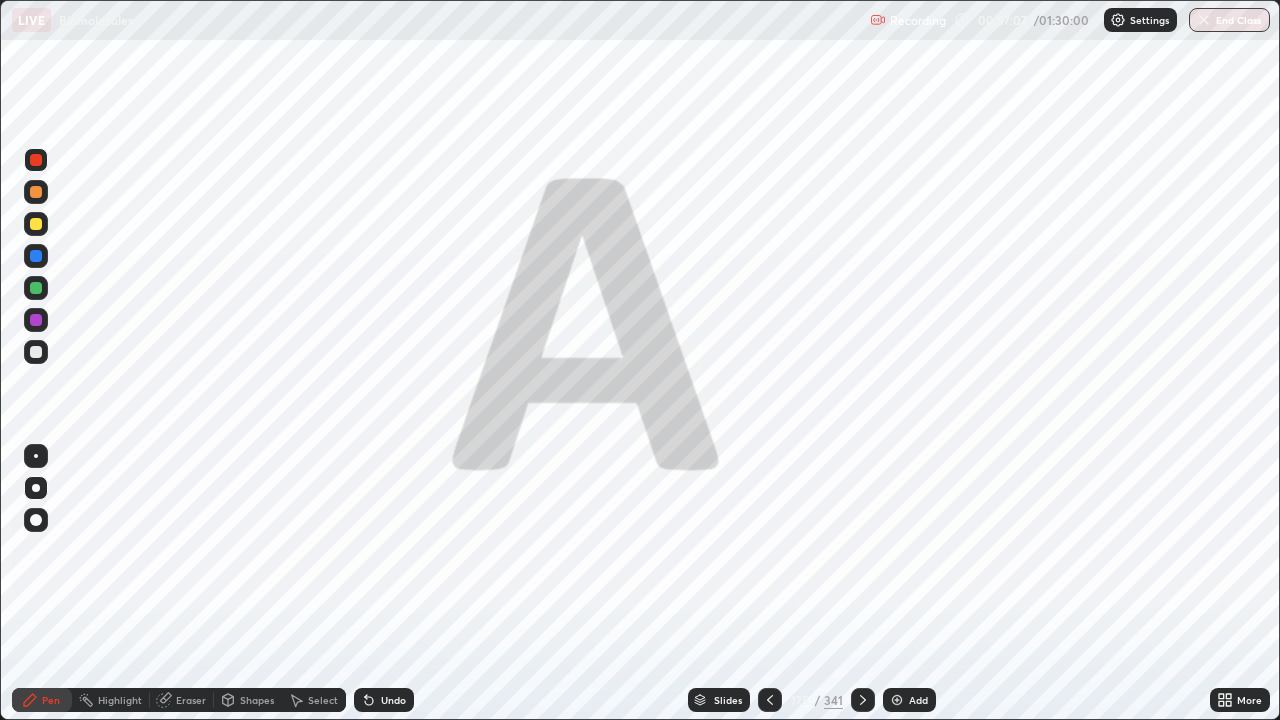 click 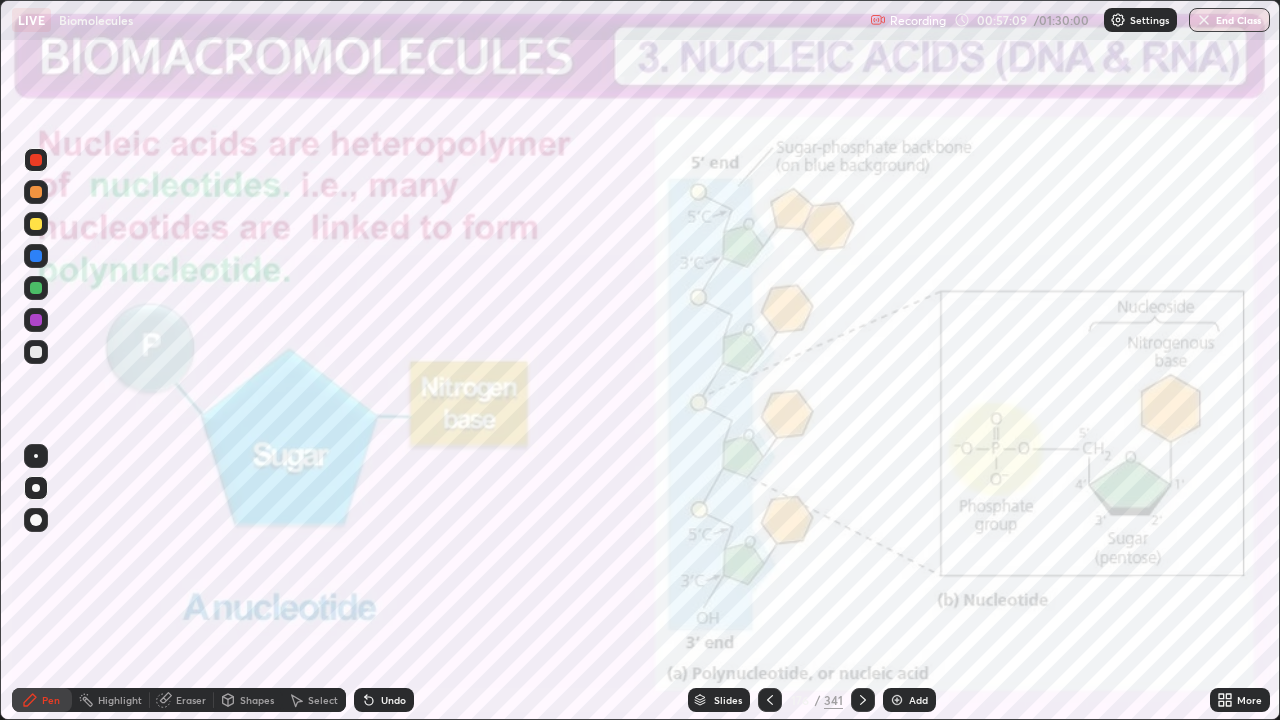 click 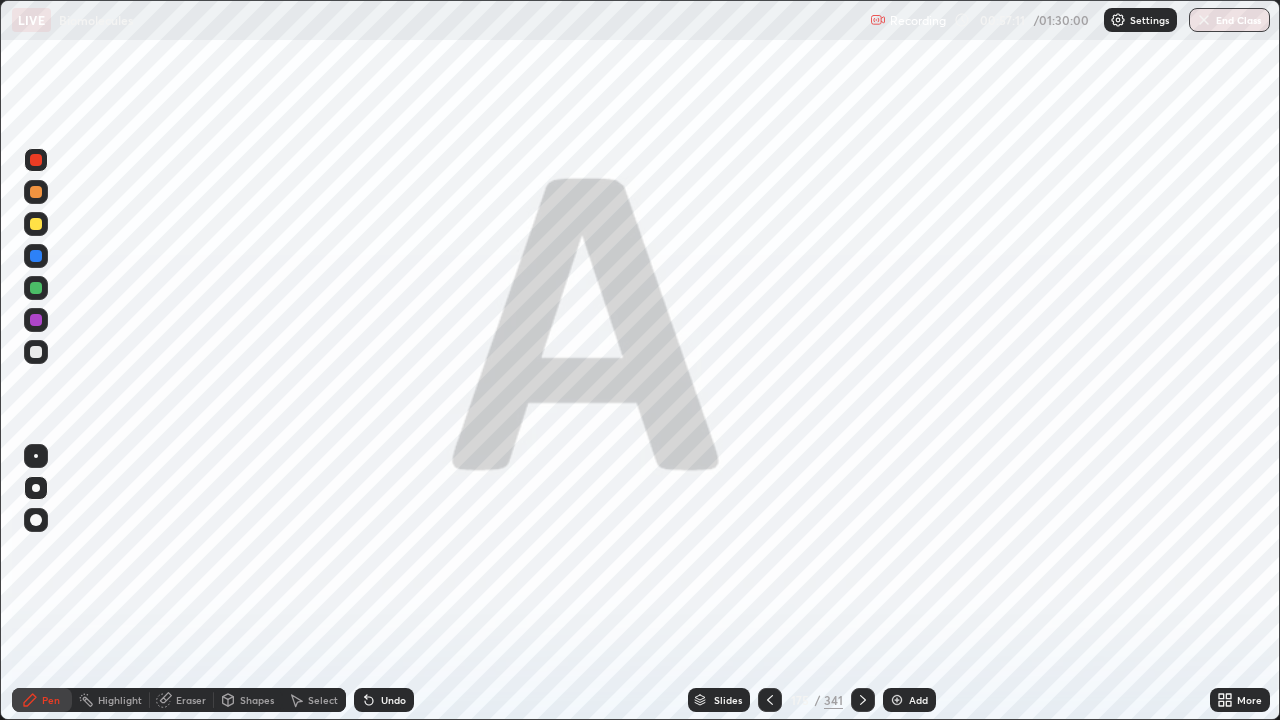 click at bounding box center [770, 700] 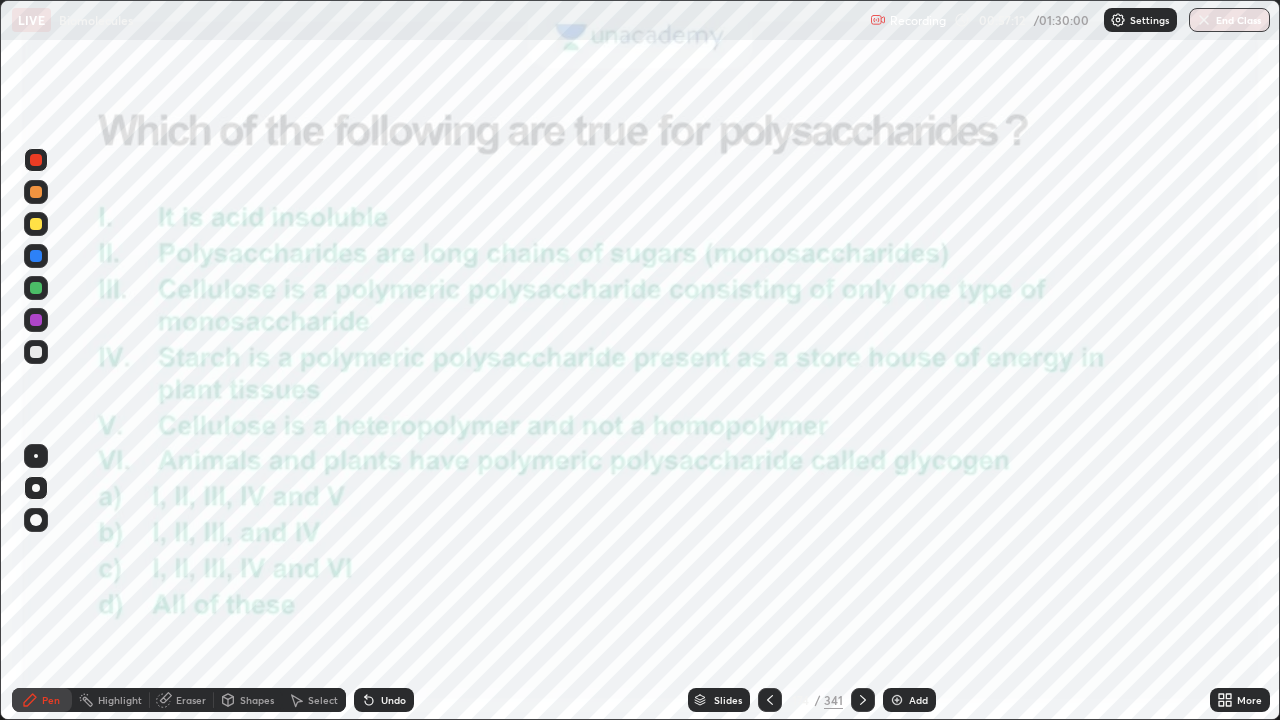 click on "Add" at bounding box center (909, 700) 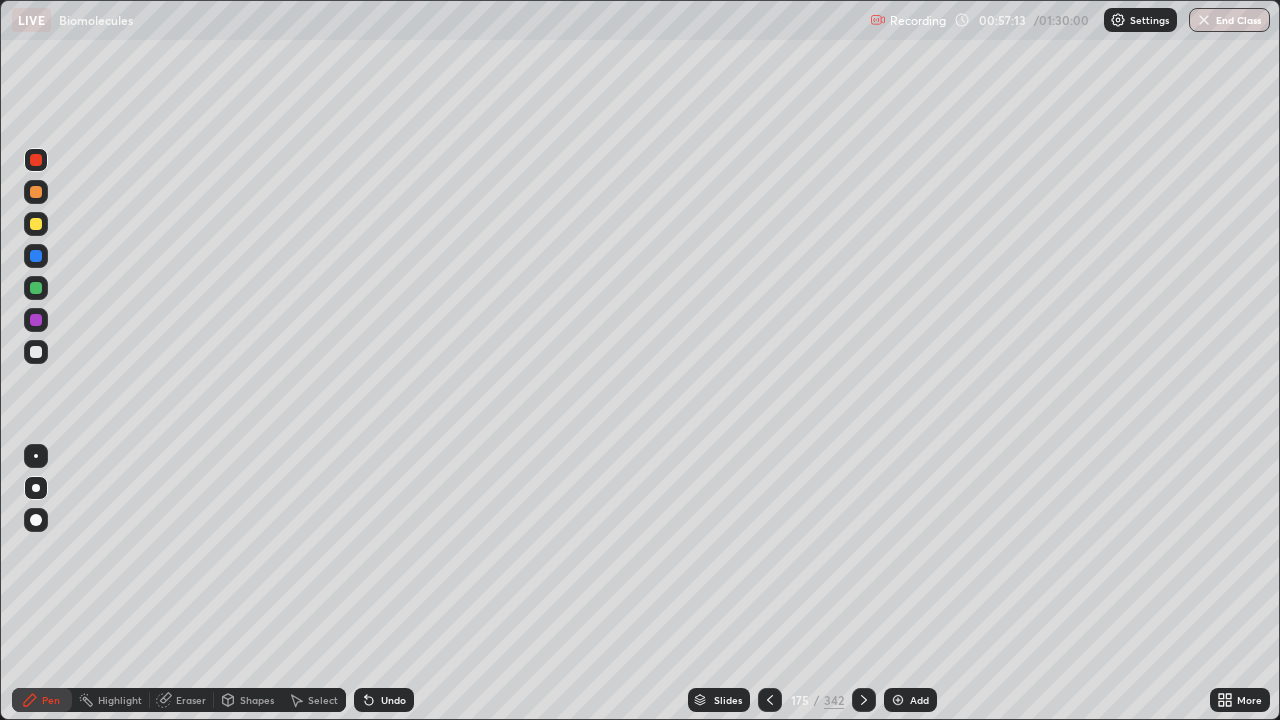click at bounding box center [36, 288] 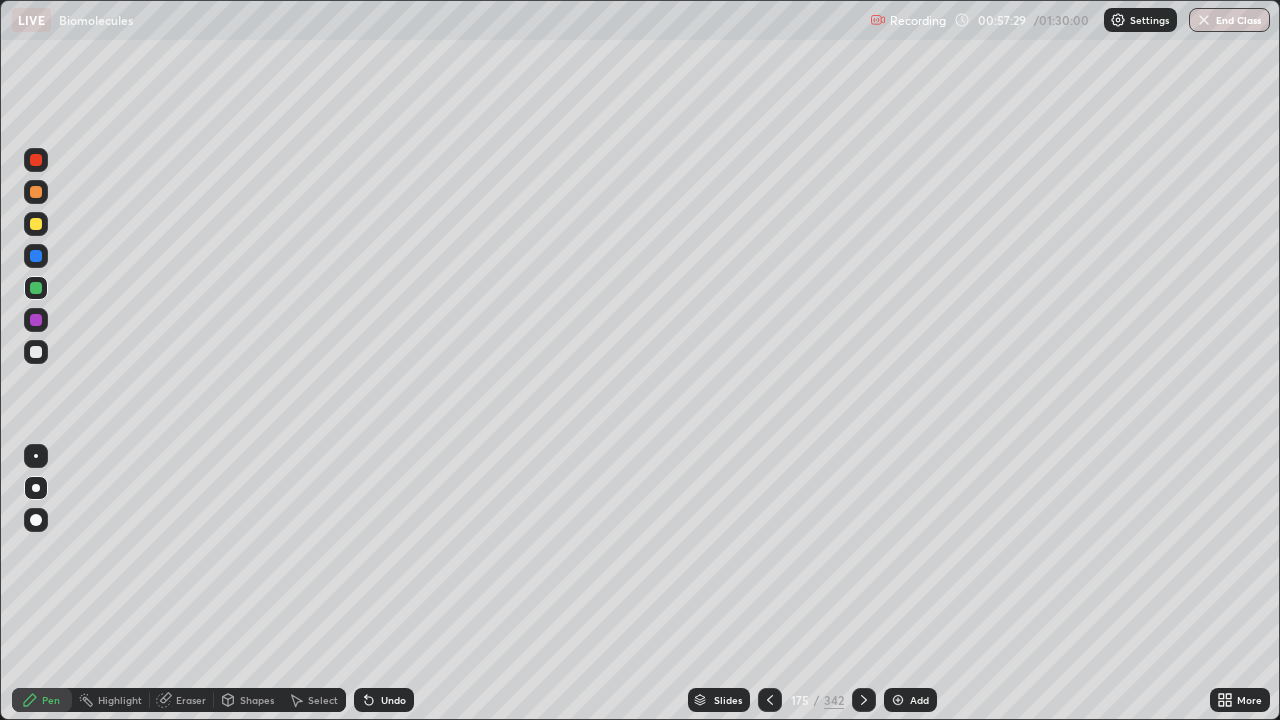 click on "Undo" at bounding box center (393, 700) 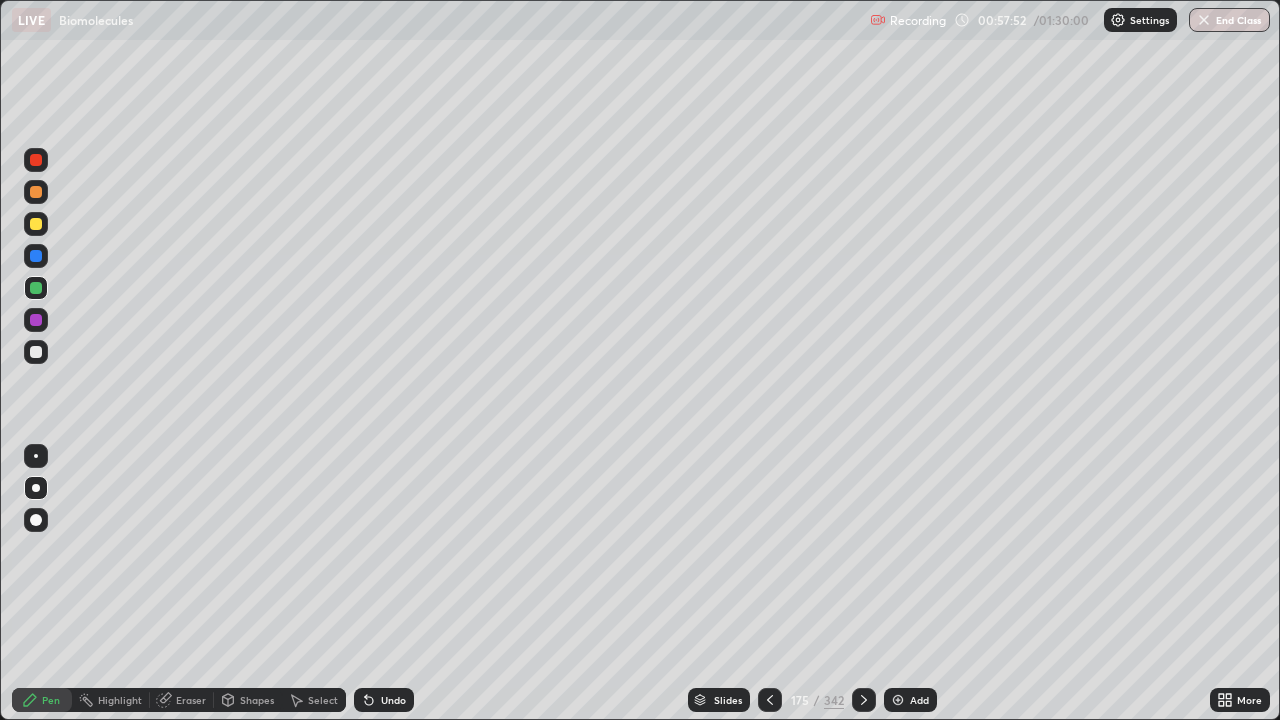 click on "Add" at bounding box center [910, 700] 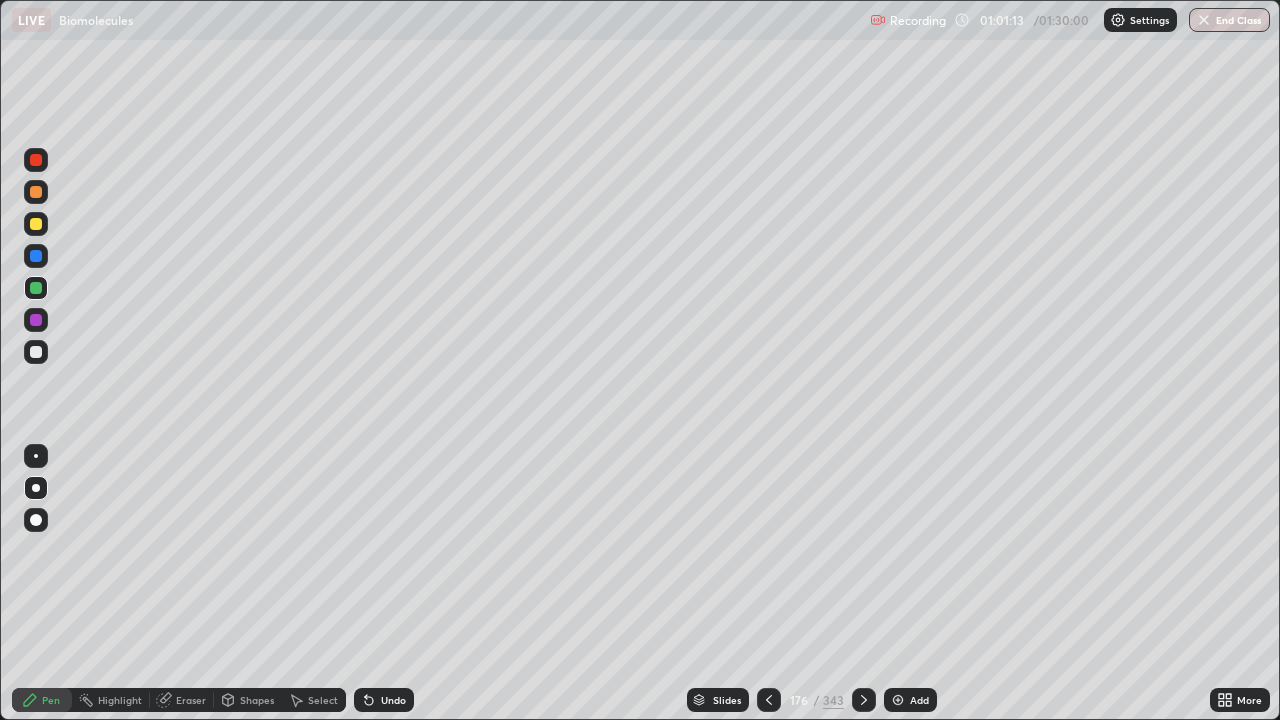 click on "Add" at bounding box center (910, 700) 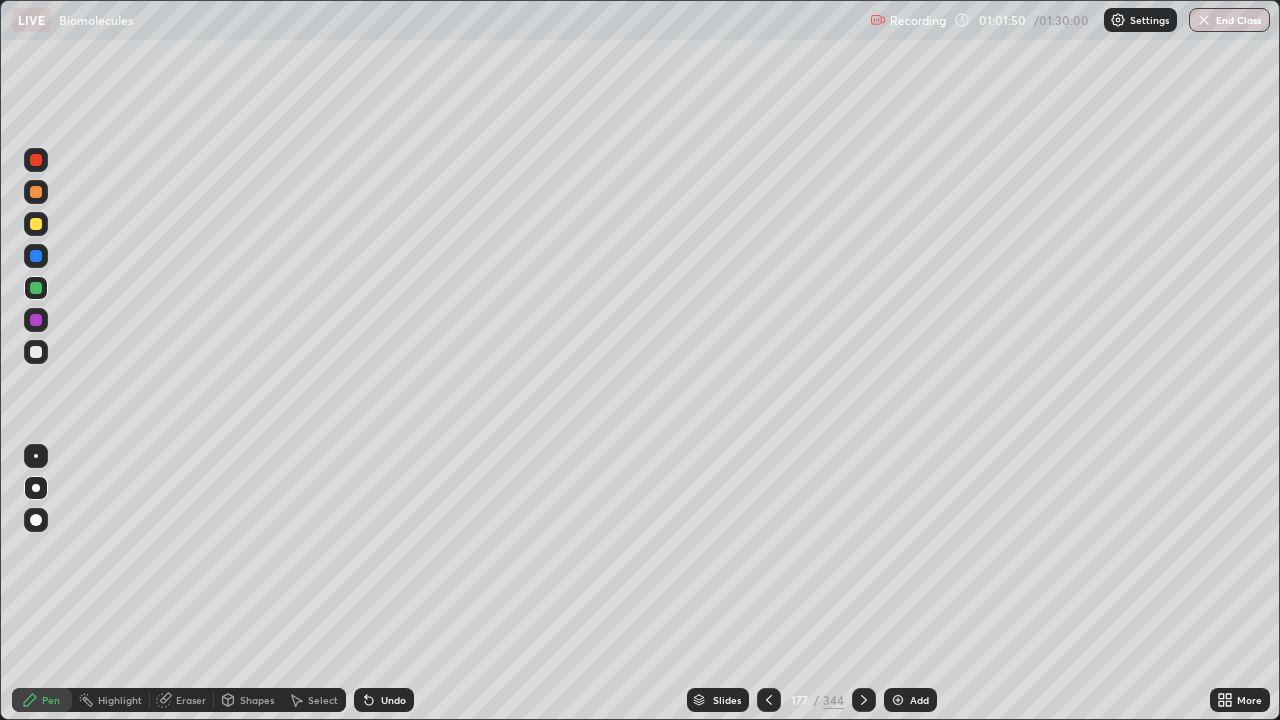 click on "Add" at bounding box center [910, 700] 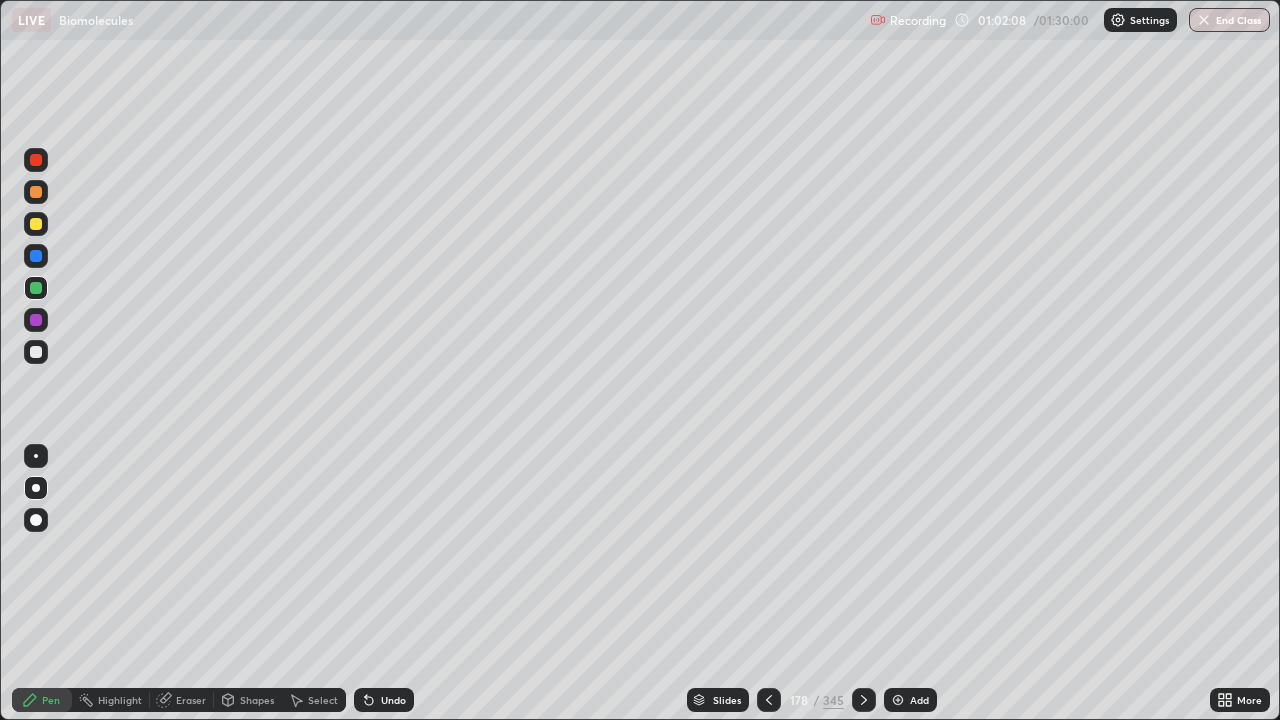 click on "More" at bounding box center [1249, 700] 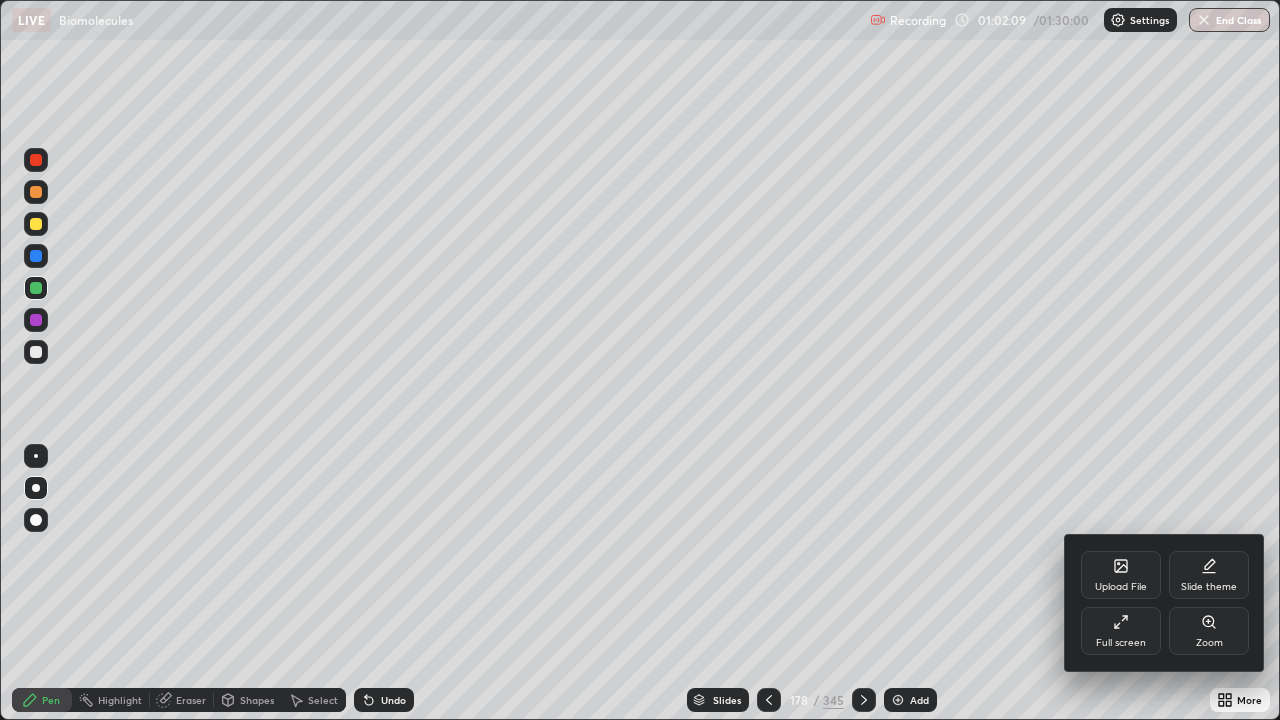 click on "Full screen" at bounding box center [1121, 643] 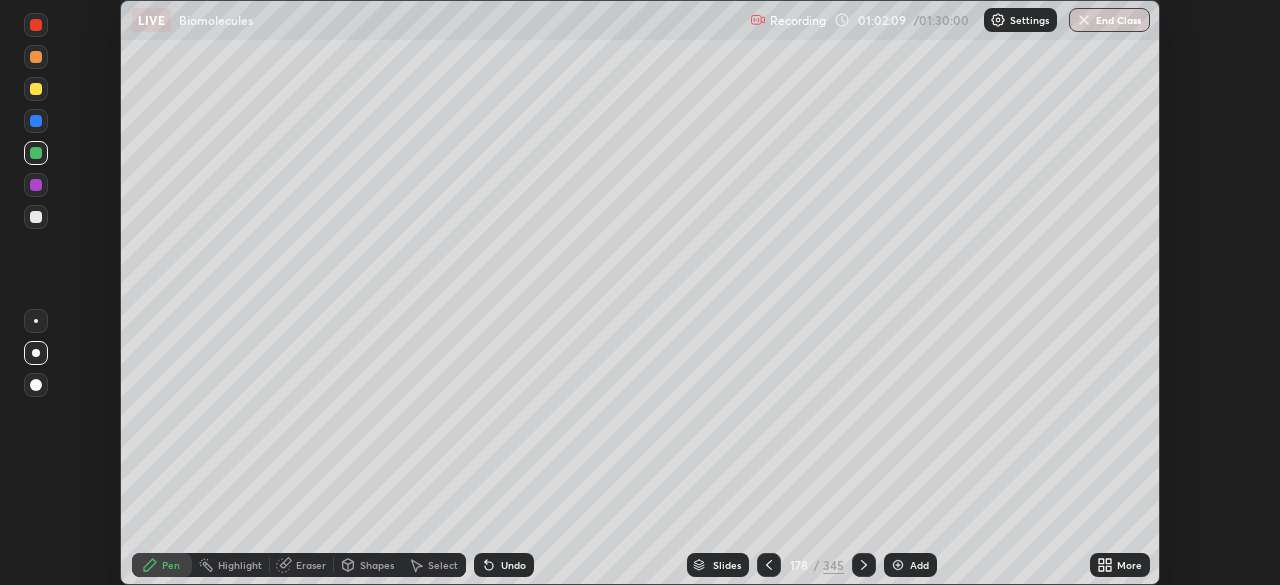 scroll, scrollTop: 585, scrollLeft: 1280, axis: both 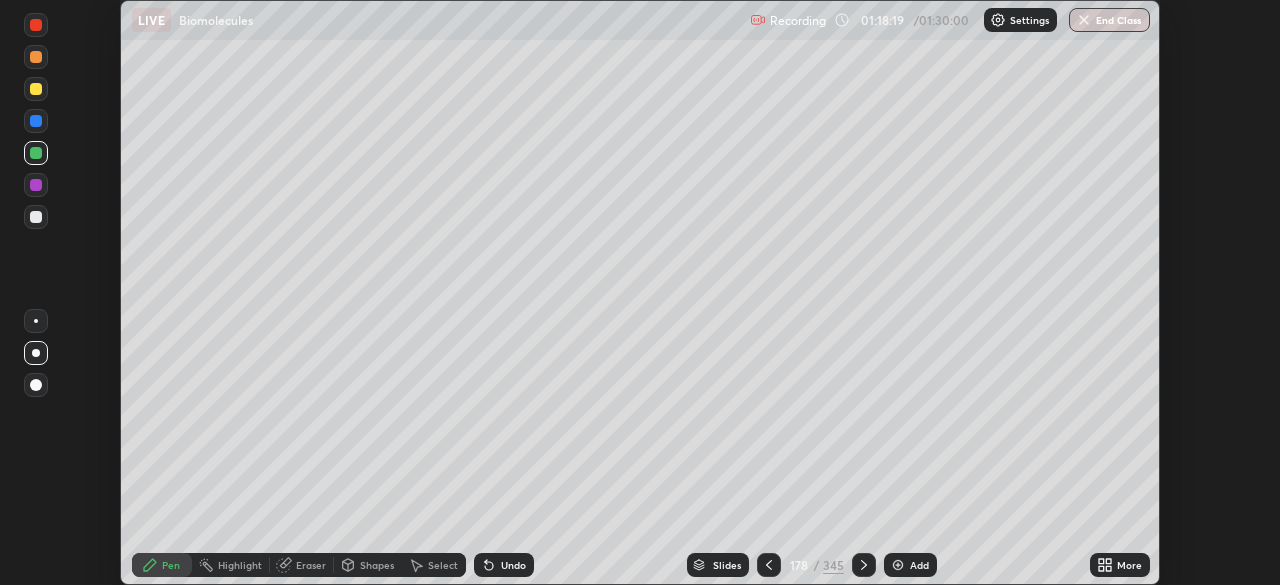 click at bounding box center [1084, 20] 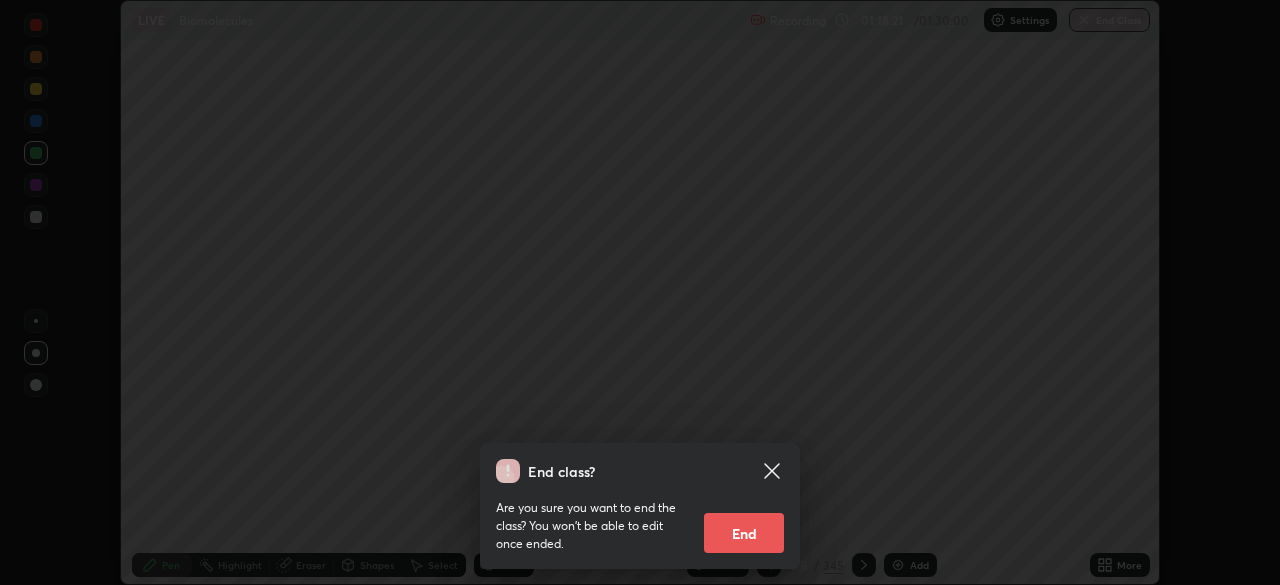 click on "End" at bounding box center (744, 533) 